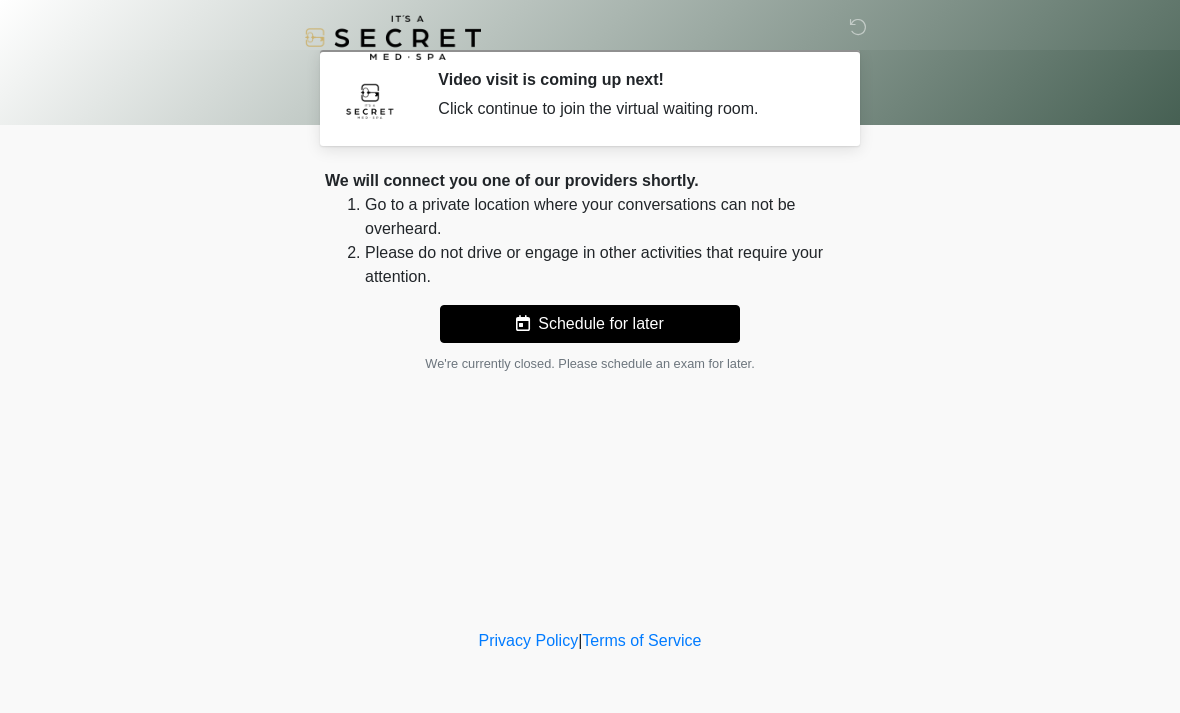 scroll, scrollTop: 0, scrollLeft: 0, axis: both 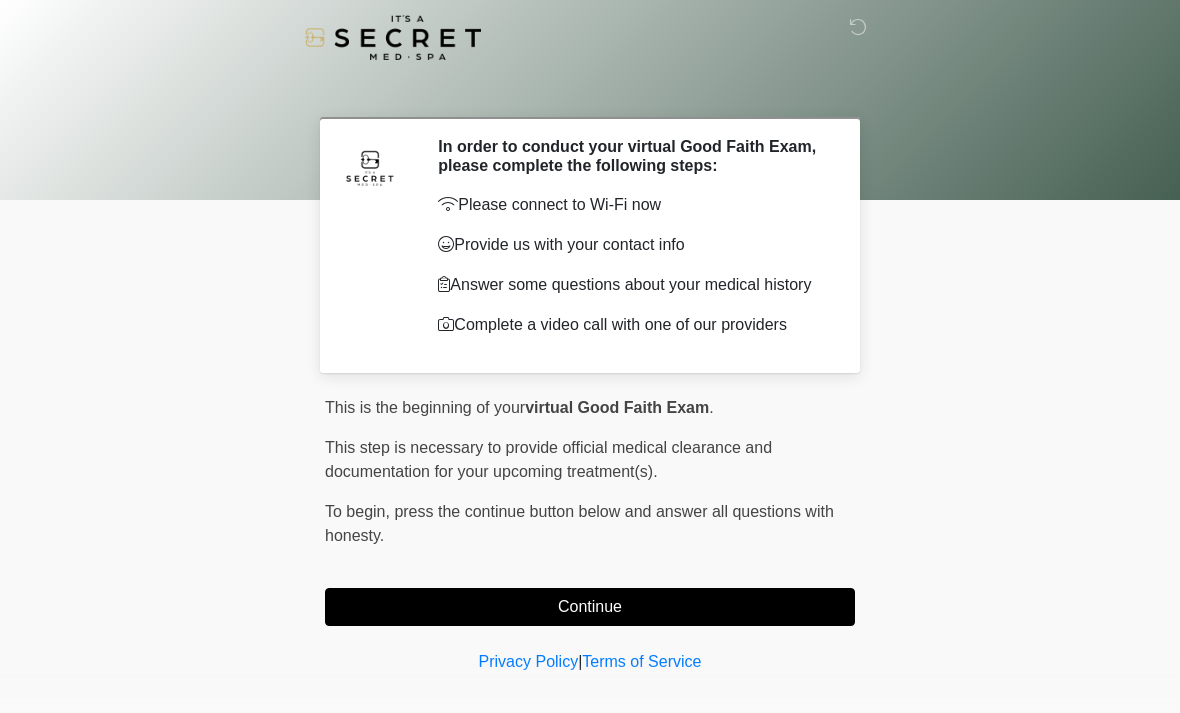 click on "Continue" at bounding box center [590, 607] 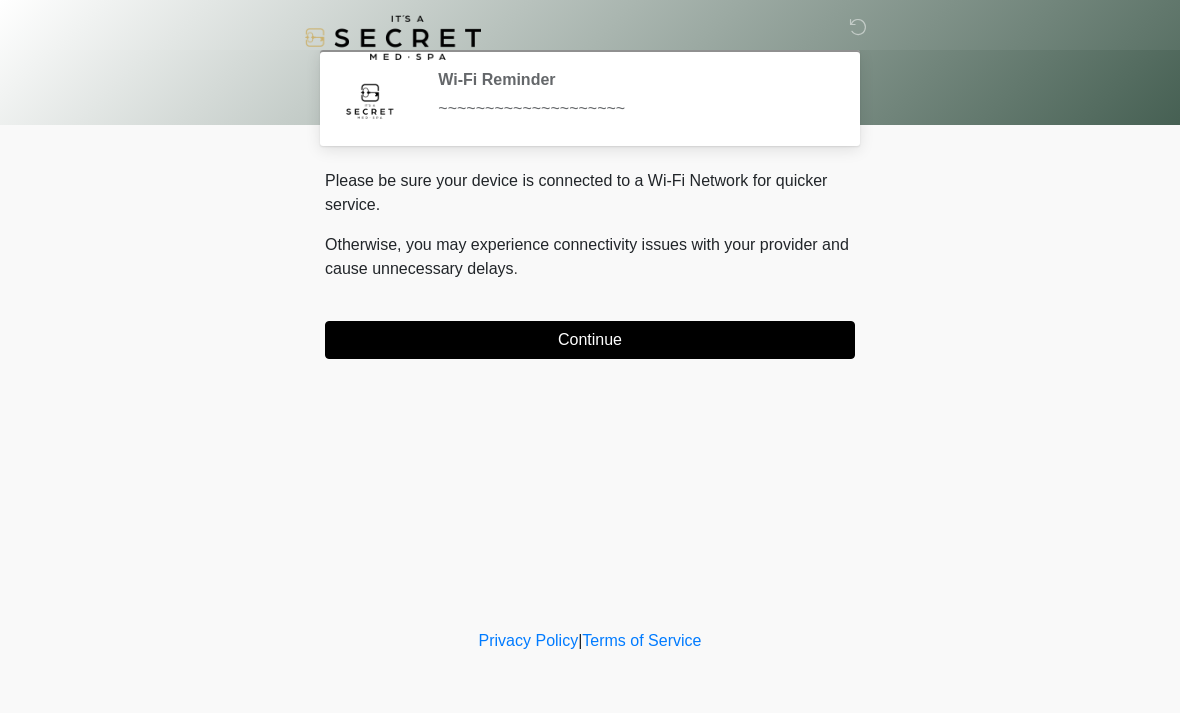 click on "Continue" at bounding box center (590, 340) 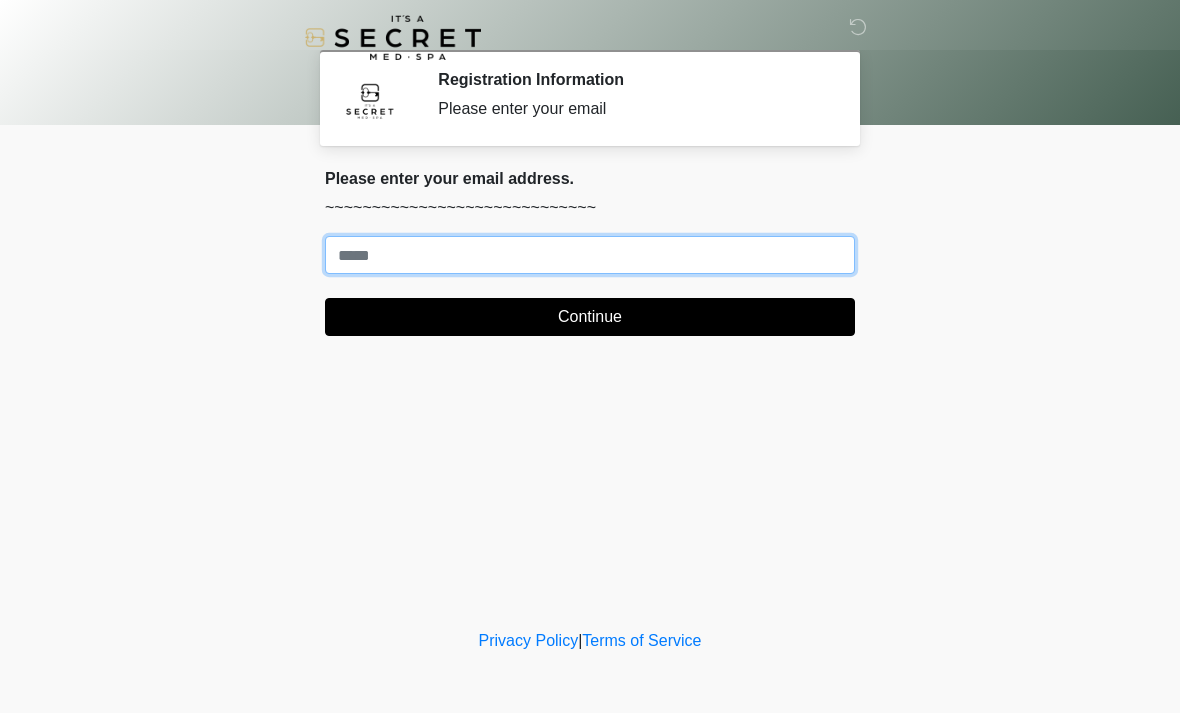 click on "Where should we email your treatment plan?" at bounding box center [590, 255] 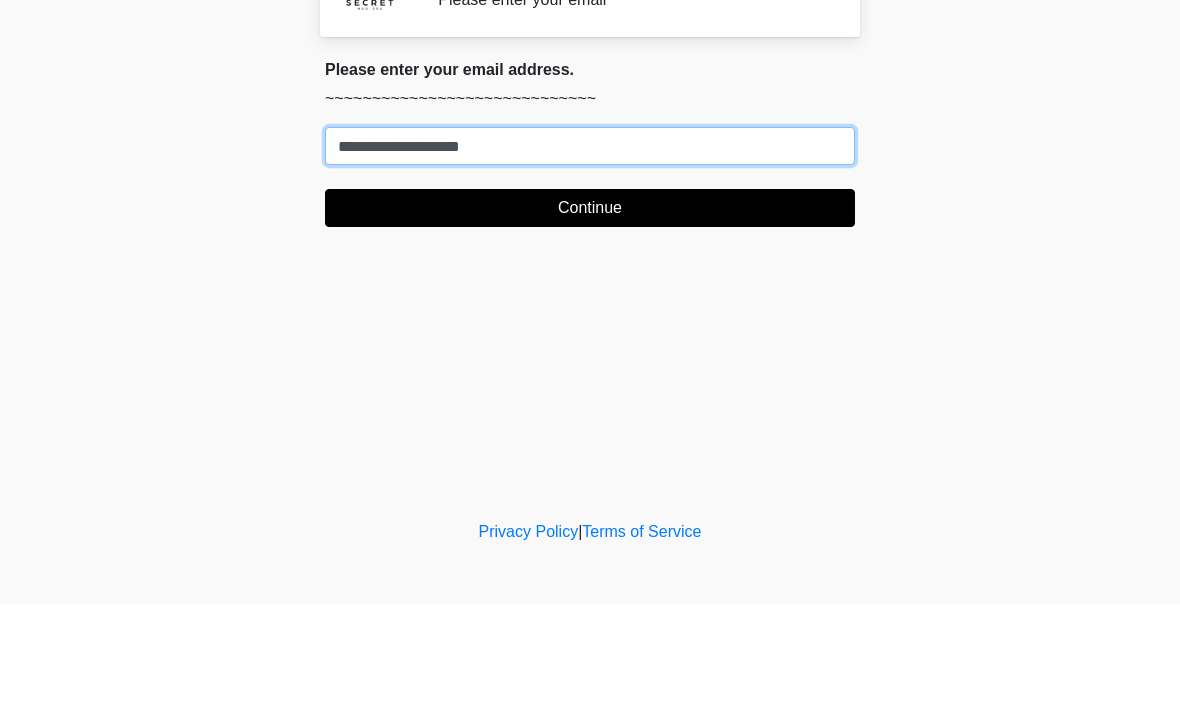 type on "**********" 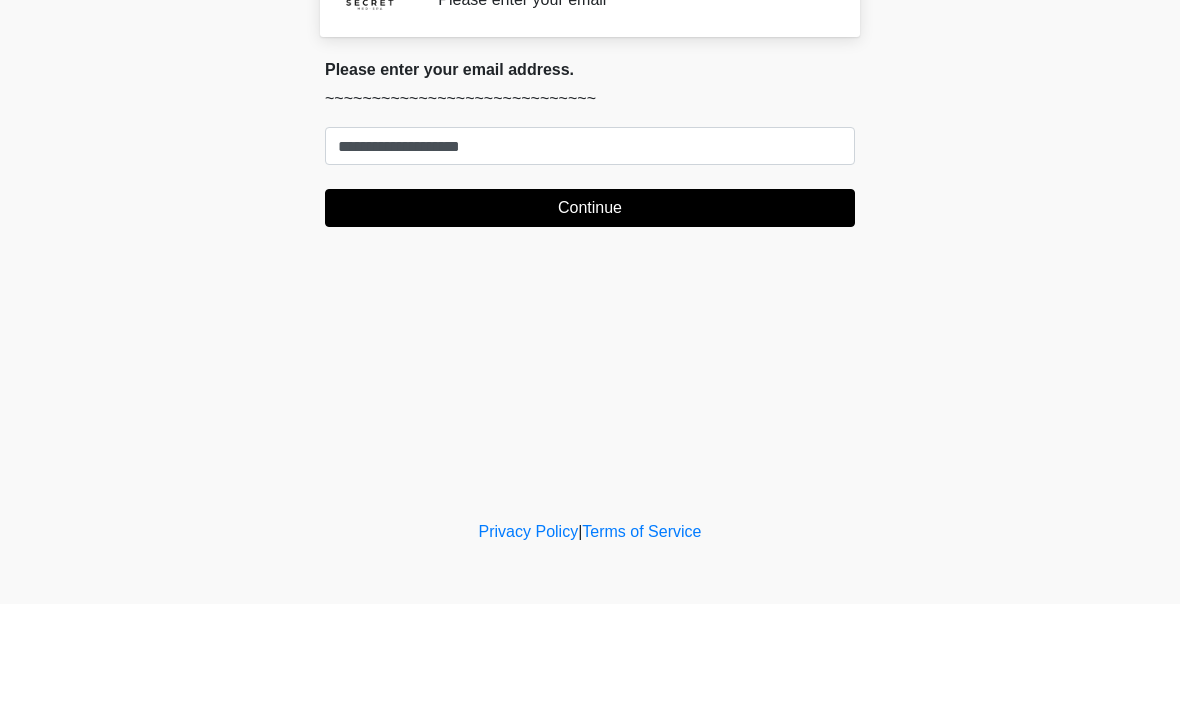 click on "Continue" at bounding box center (590, 317) 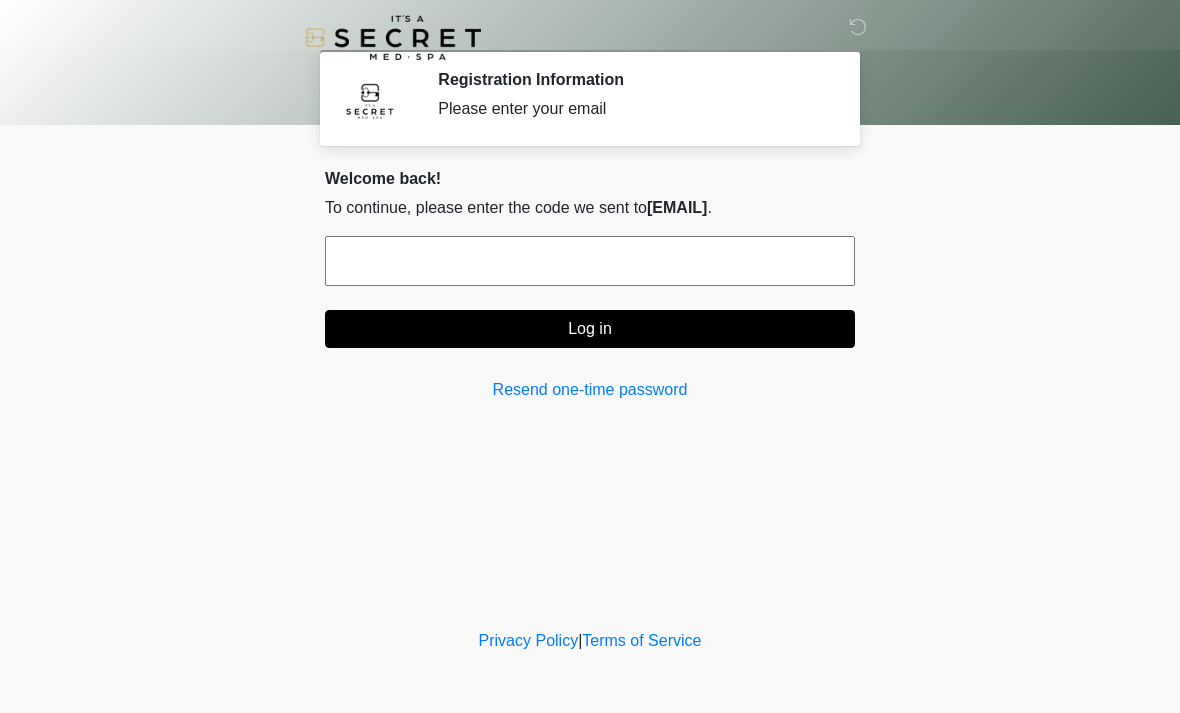 click at bounding box center (590, 261) 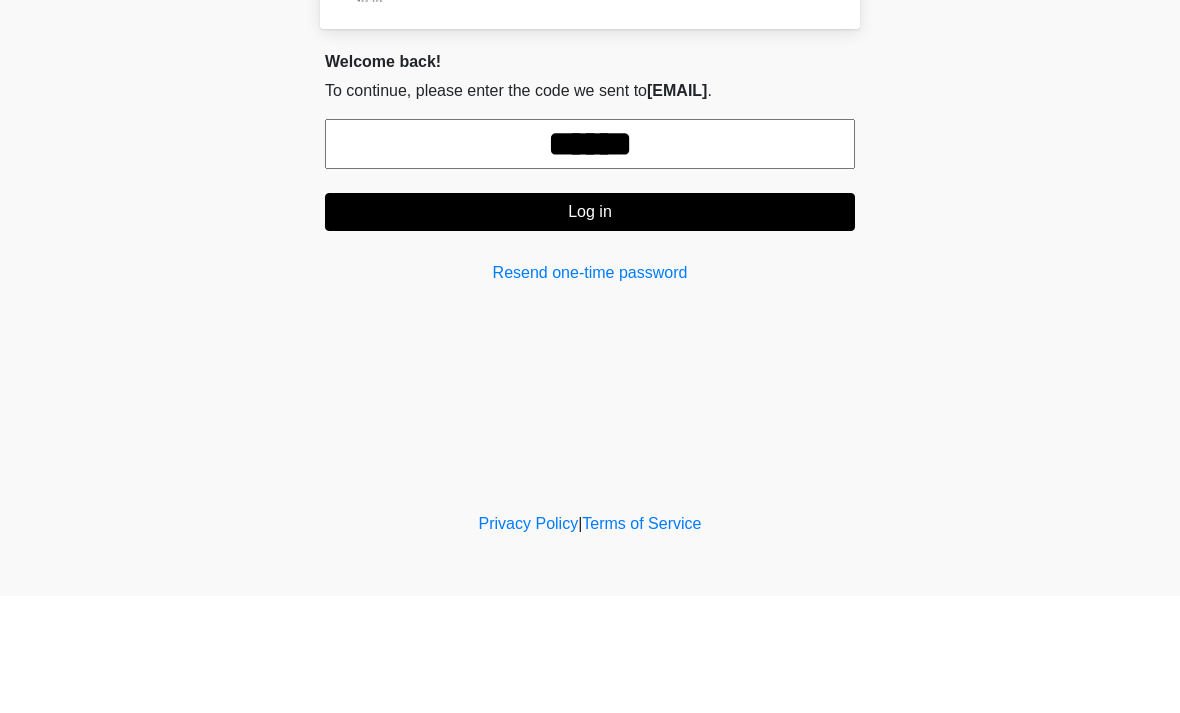 type on "******" 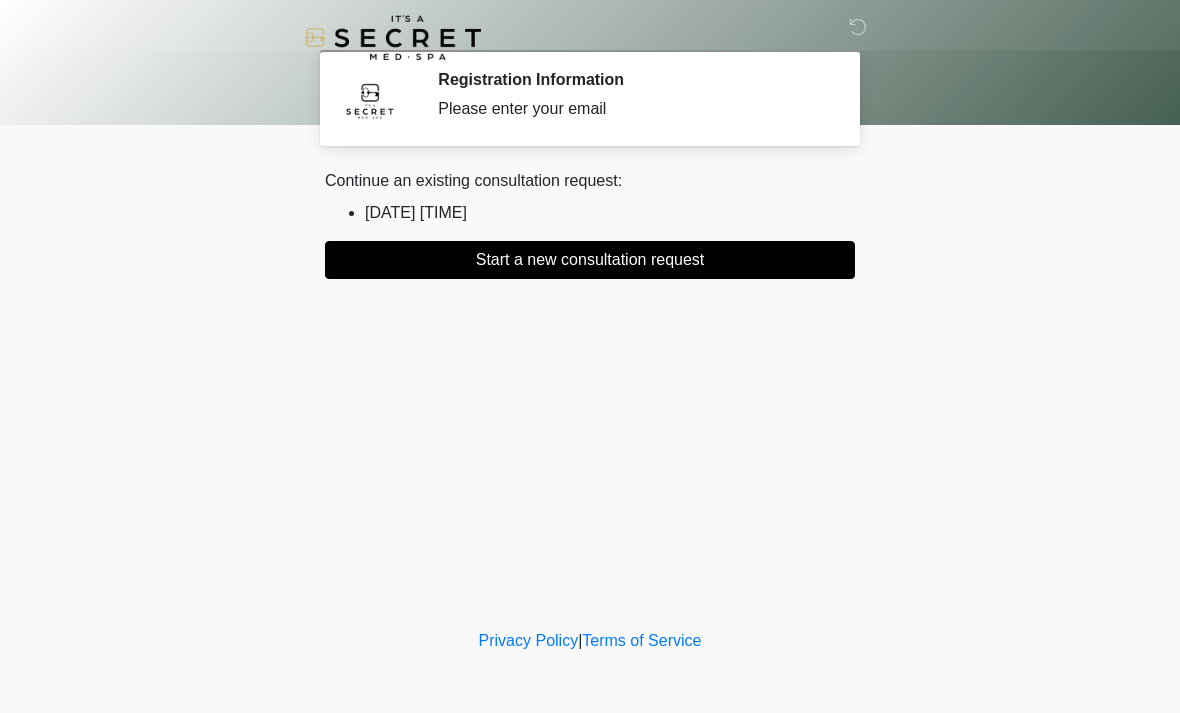click on "Continue an existing consultation request:" at bounding box center [590, 181] 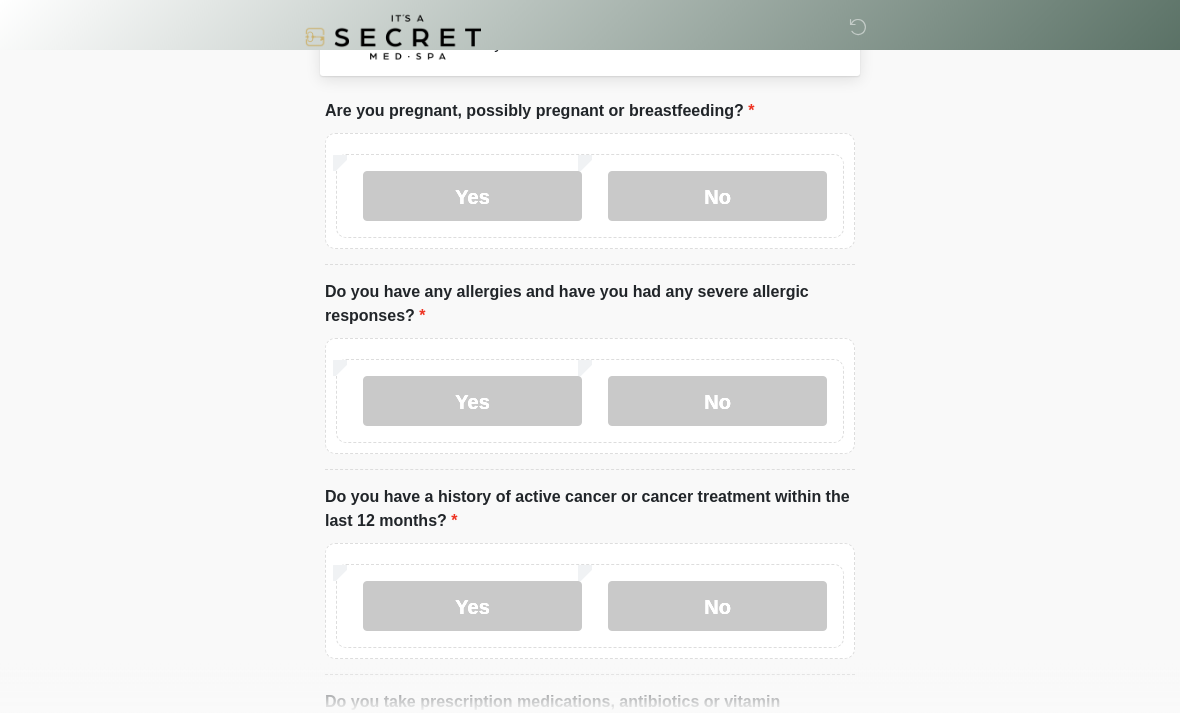 click on "No" at bounding box center [717, 197] 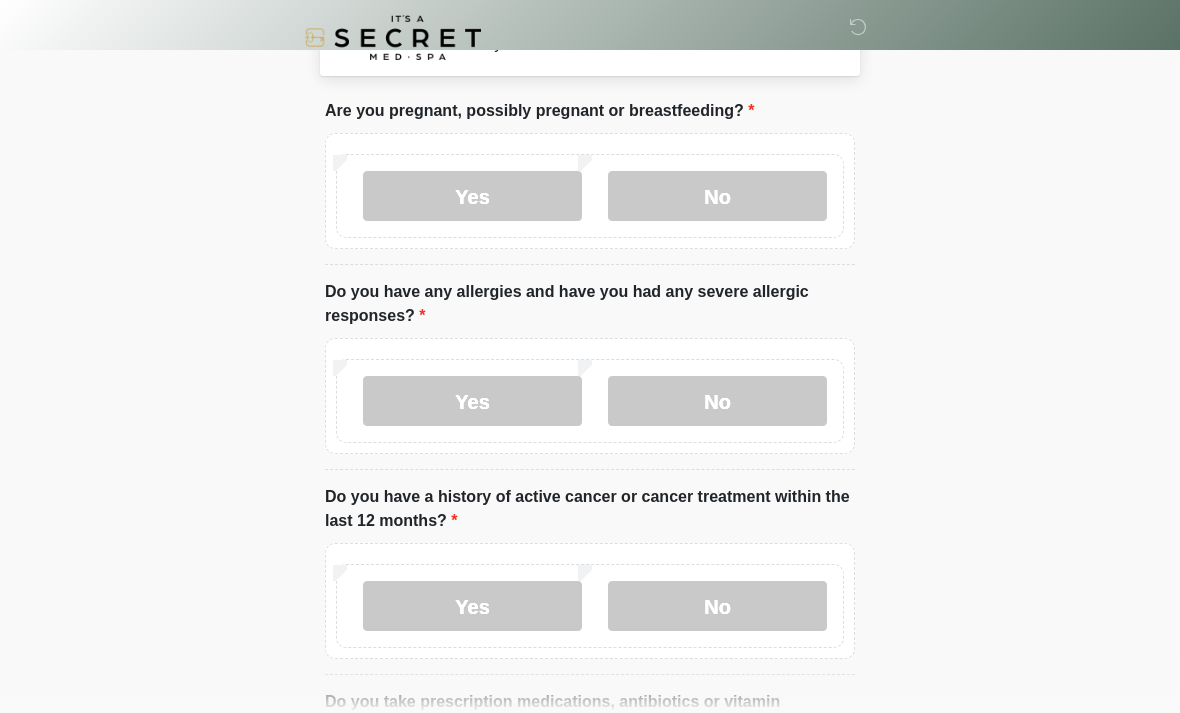 click on "No" at bounding box center (717, 401) 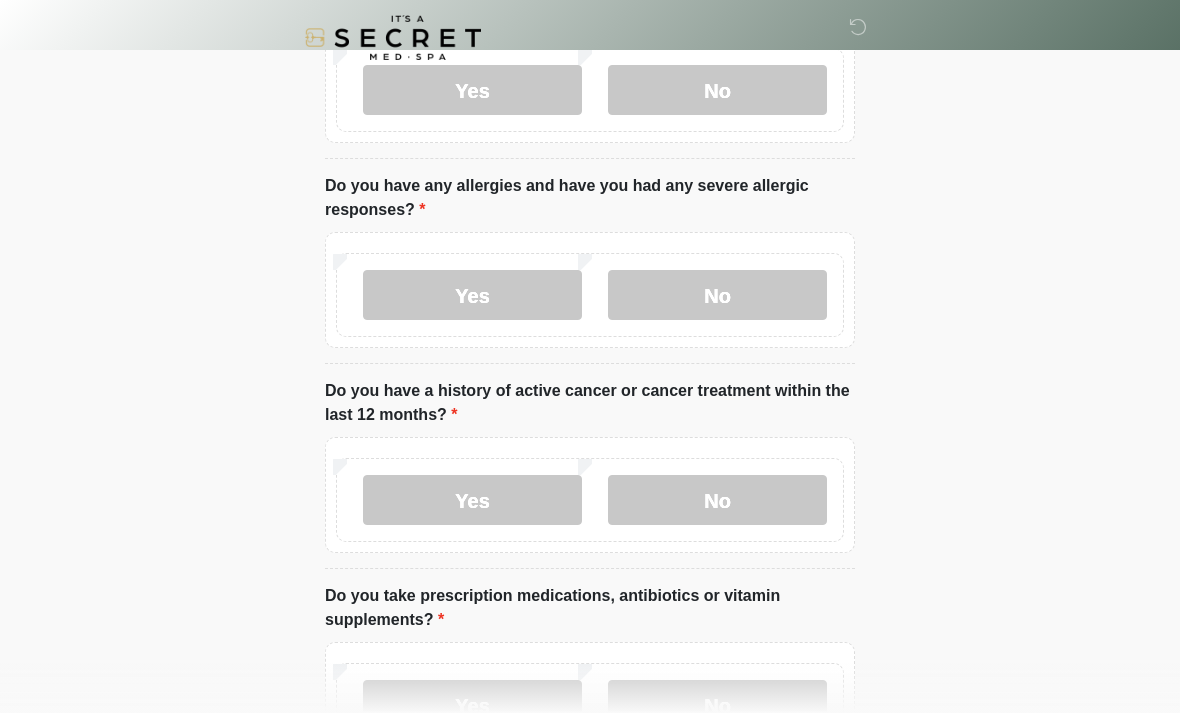 scroll, scrollTop: 349, scrollLeft: 0, axis: vertical 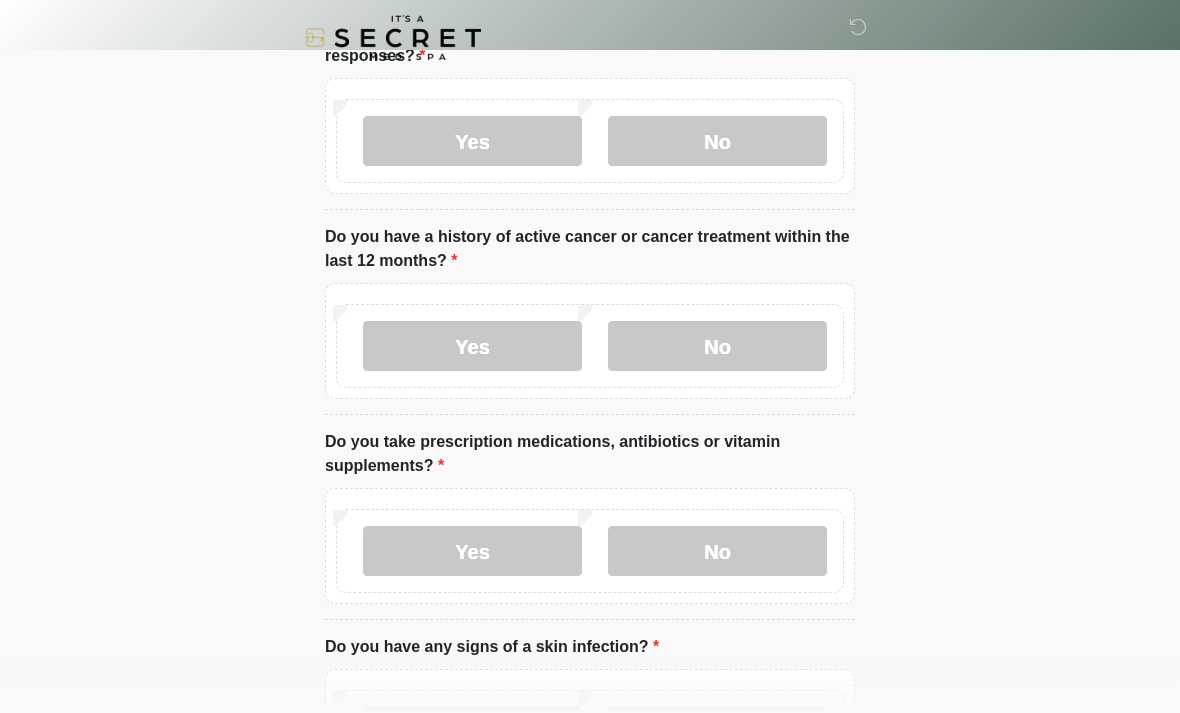 click on "No" at bounding box center (717, 346) 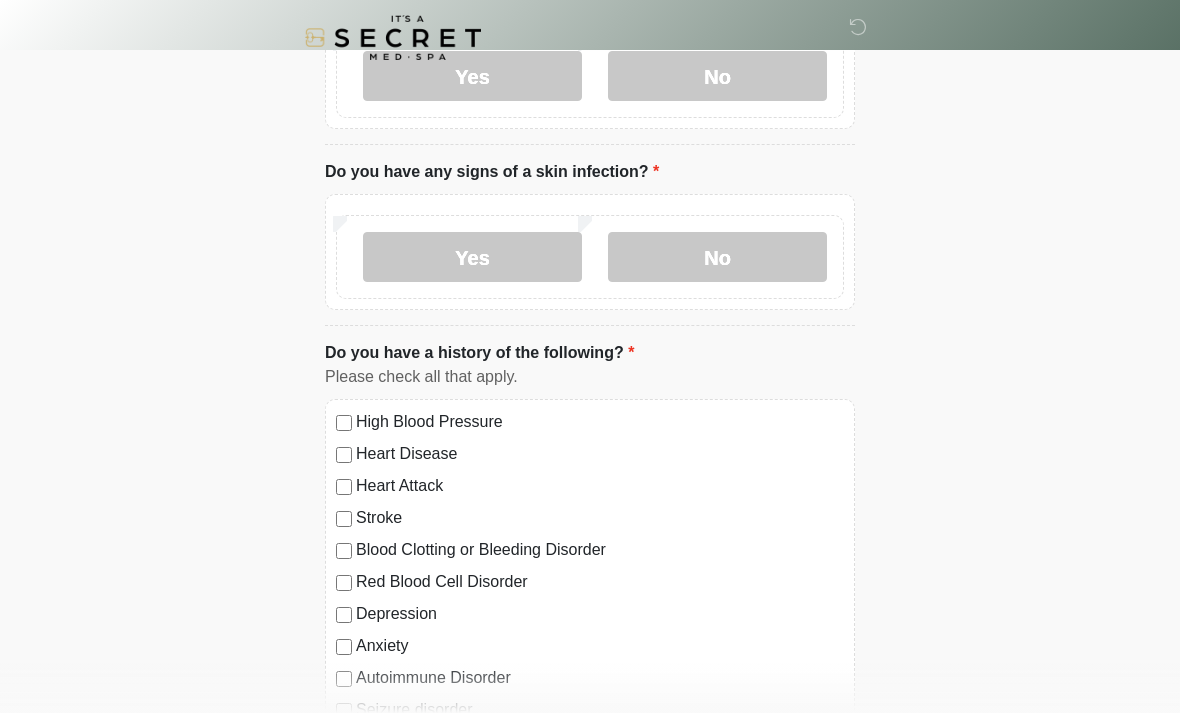 click on "No" at bounding box center [717, 257] 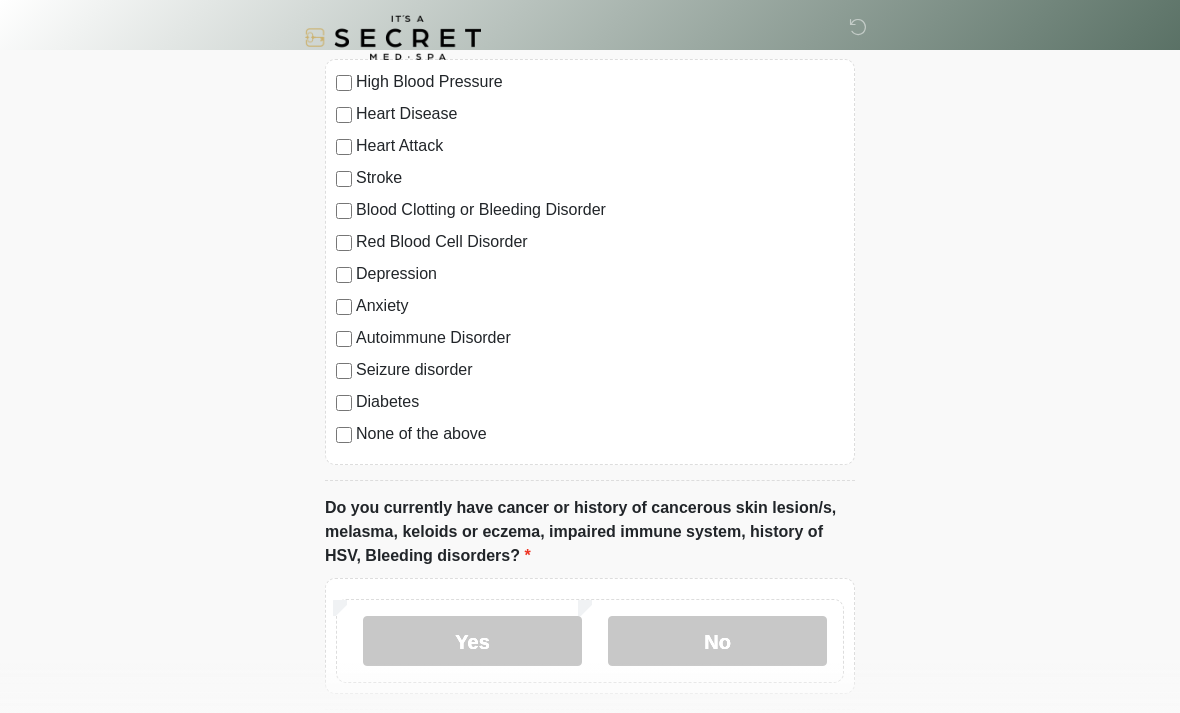 scroll, scrollTop: 1168, scrollLeft: 0, axis: vertical 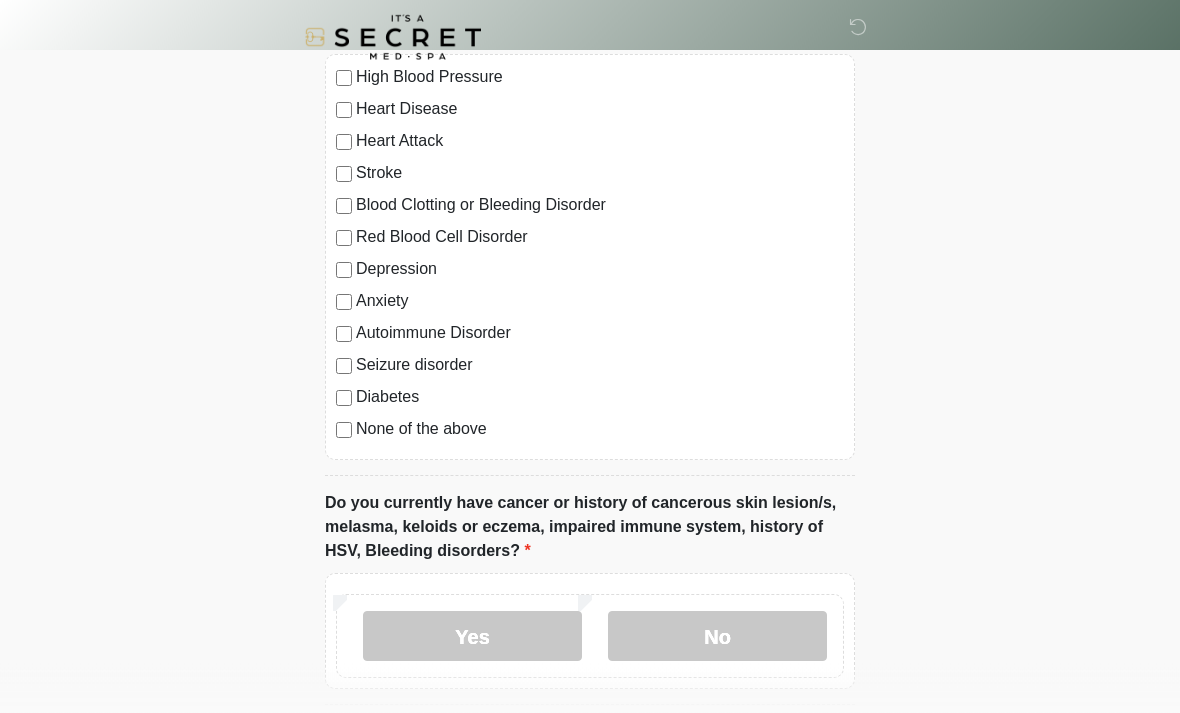 click on "No" at bounding box center (717, 637) 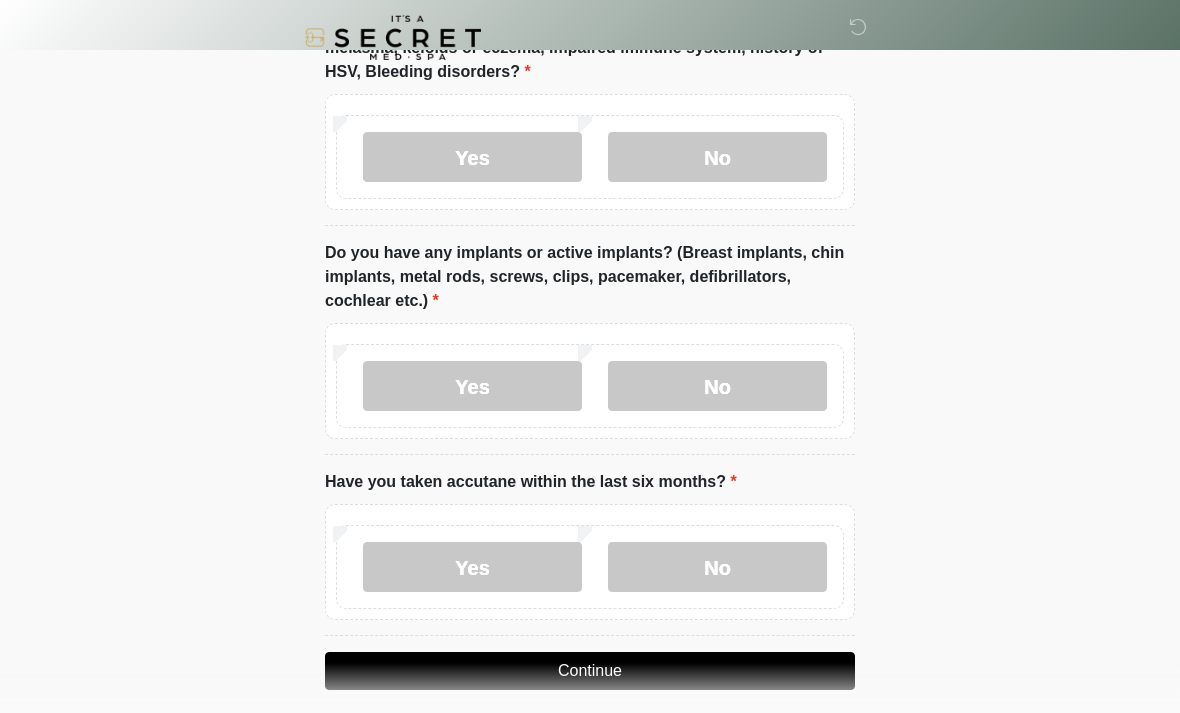 scroll, scrollTop: 1665, scrollLeft: 0, axis: vertical 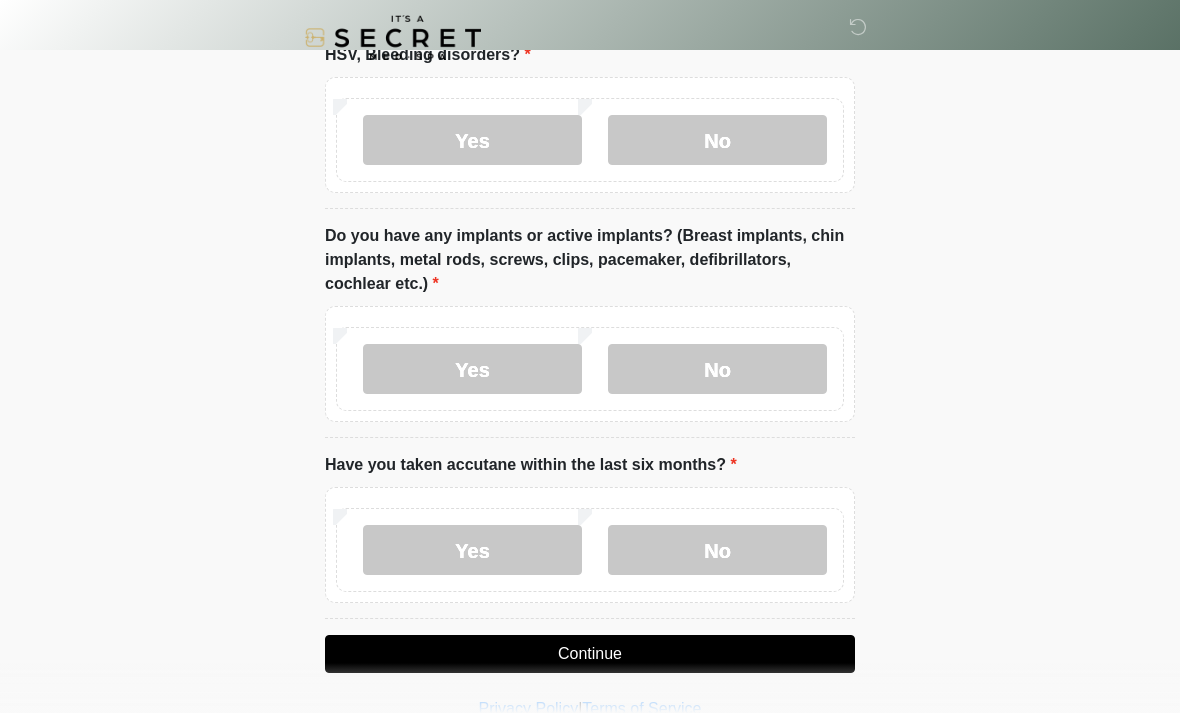 click on "No" at bounding box center (717, 369) 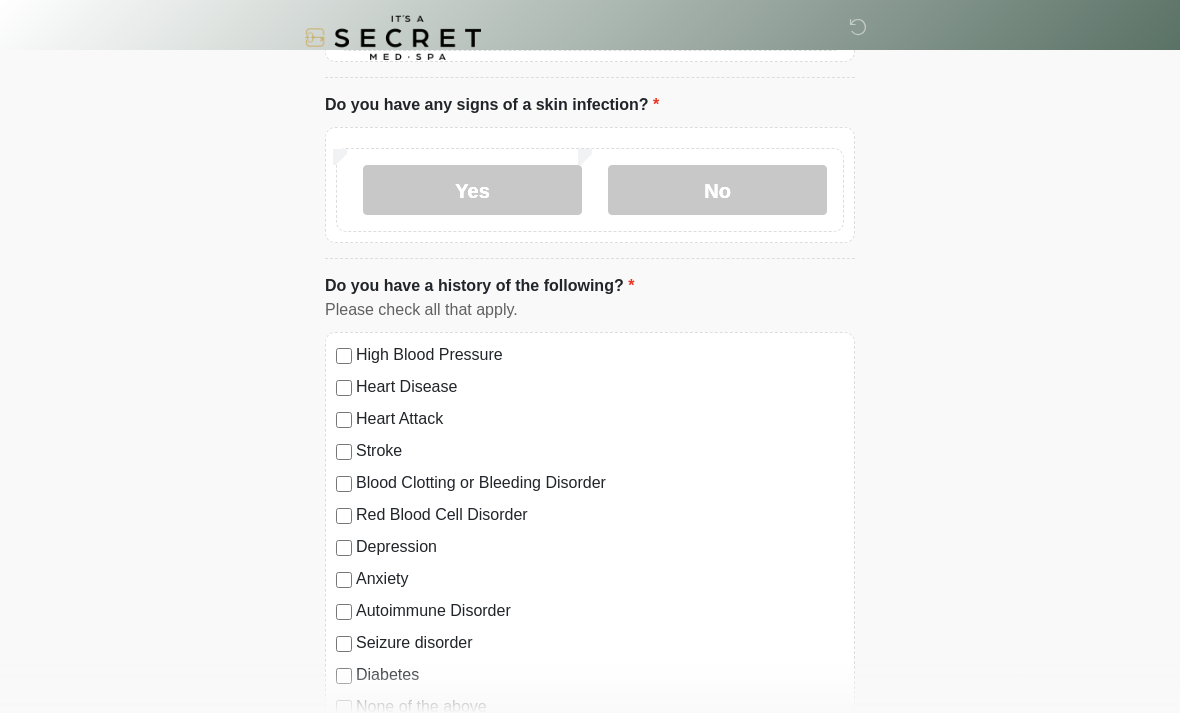 scroll, scrollTop: 0, scrollLeft: 0, axis: both 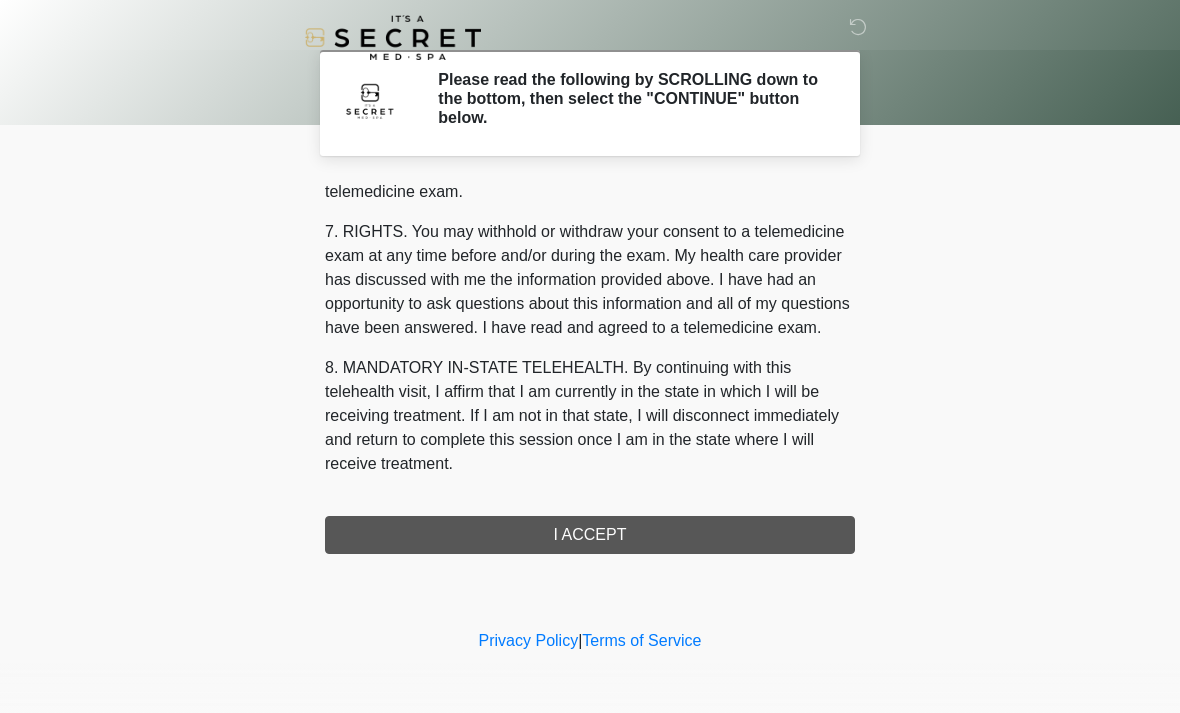 click on "‎ ‎
Please read the following by SCROLLING down to the bottom, then select the "CONTINUE" button below.
Please connect to Wi-Fi now   Provide us with your contact info  Answer some questions about your medical history  Complete a video call with one of our providers
This is the beginning of your  virtual Good Faith Exam .  ﻿﻿﻿﻿﻿﻿﻿﻿ This step is necessary to provide official medical clearance and documentation for your upcoming treatment(s).   ﻿﻿﻿﻿﻿﻿To begin, ﻿﻿﻿﻿﻿﻿ press the continue button below and answer all questions with honesty.
Continue
Please be sure your device is connected to a Wi-Fi Network for quicker service. Otherwise, you may experience connectivity issues with your provider and cause unnecessary delays  ." at bounding box center (590, 312) 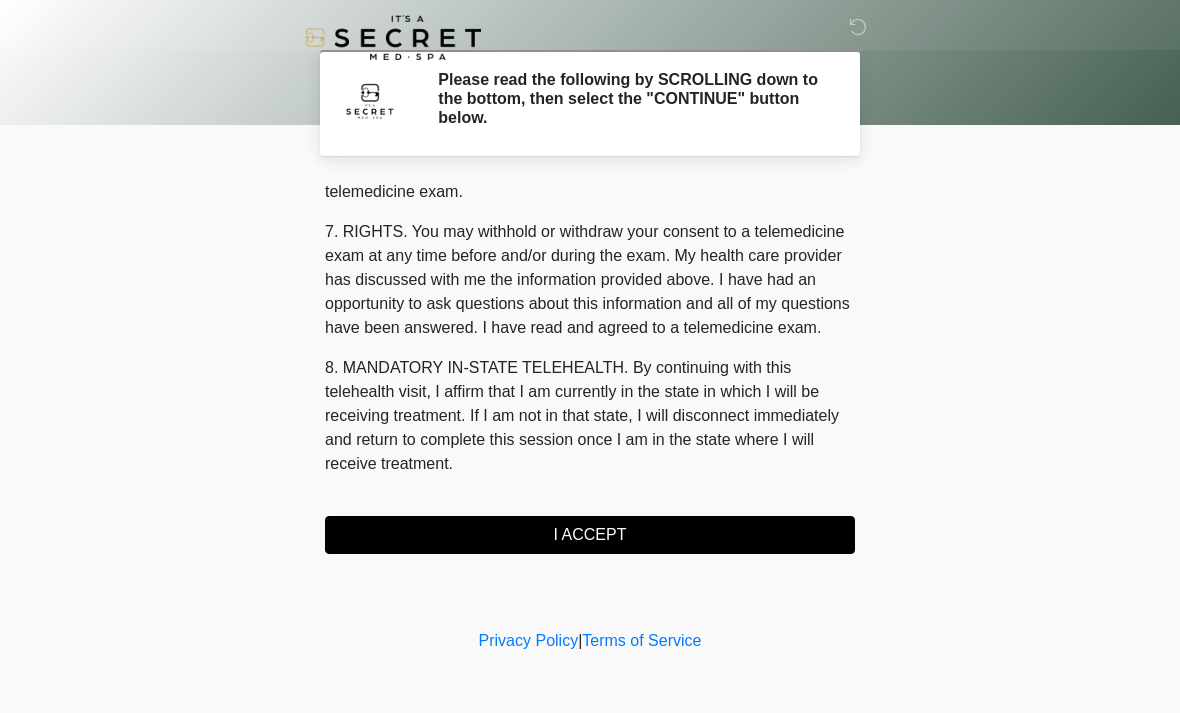 click on "I ACCEPT" at bounding box center (590, 535) 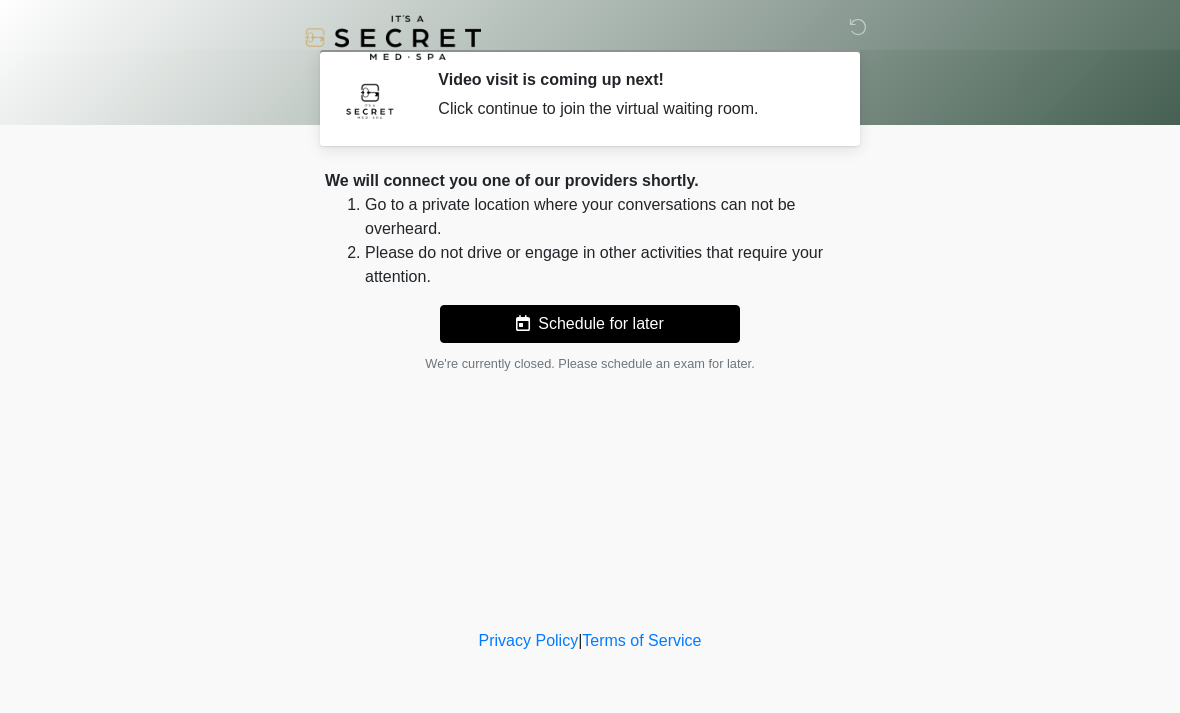 click on "Schedule for later" at bounding box center (590, 324) 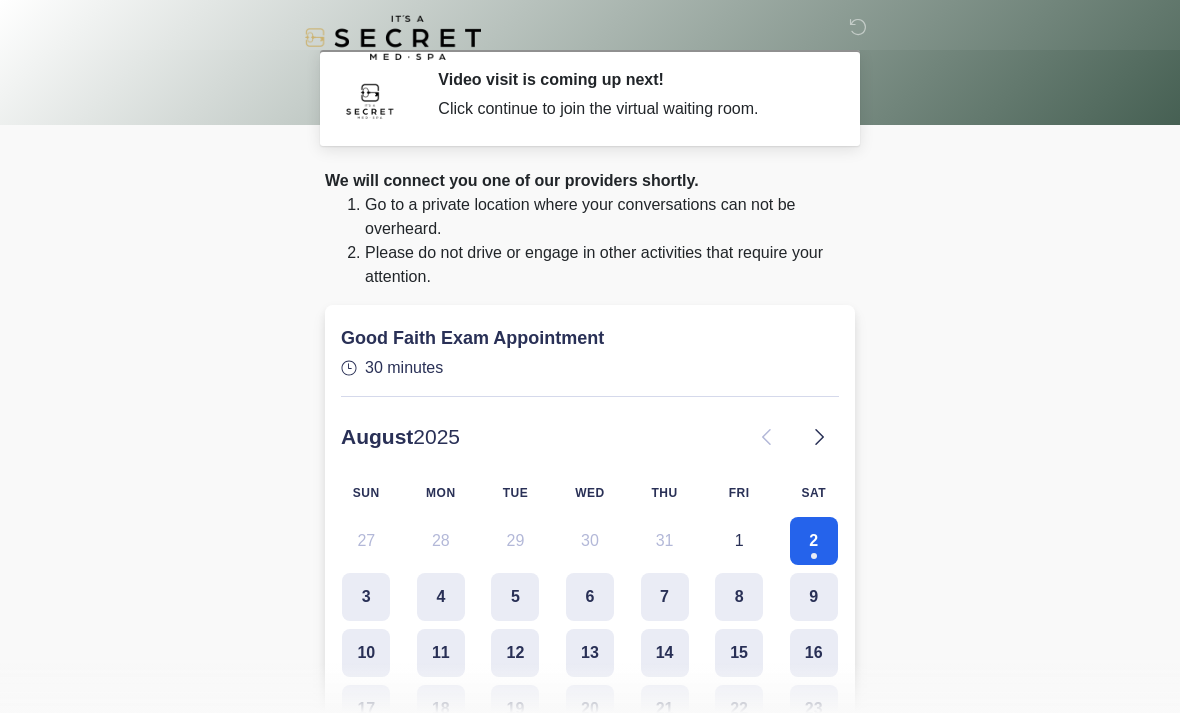 scroll, scrollTop: 2, scrollLeft: 0, axis: vertical 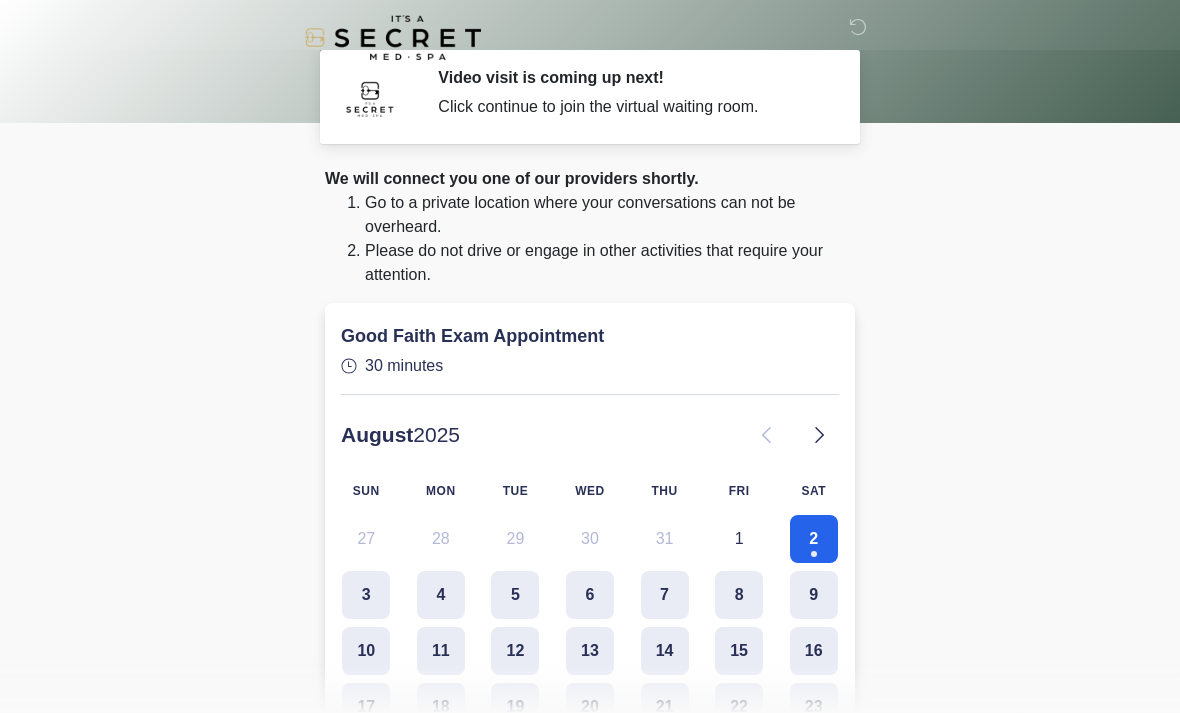 click on "2" at bounding box center [814, 539] 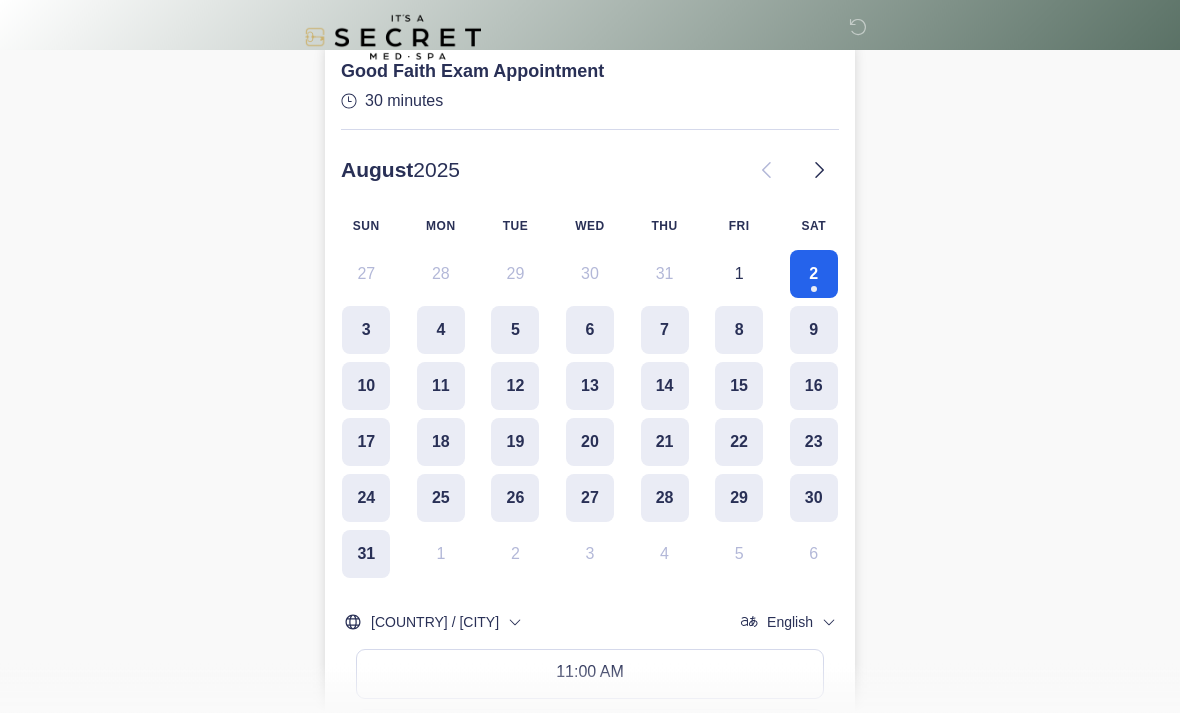 scroll, scrollTop: 267, scrollLeft: 0, axis: vertical 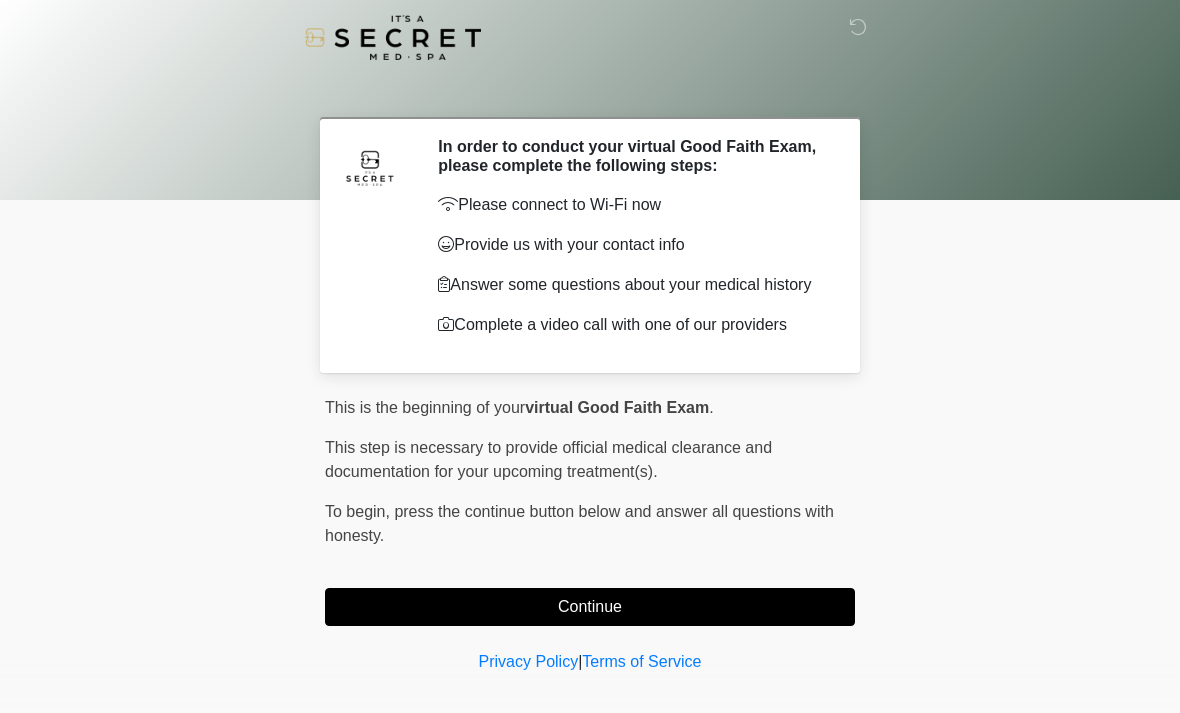 click on "Continue" at bounding box center (590, 607) 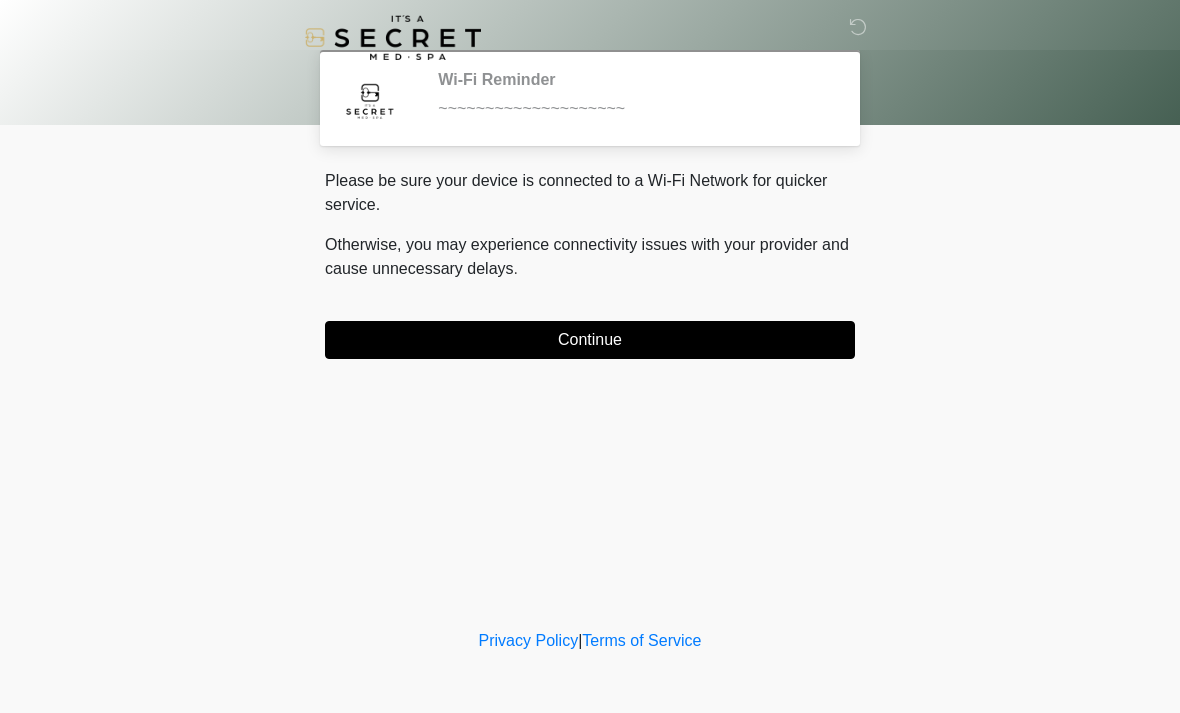 click on "Continue" at bounding box center [590, 340] 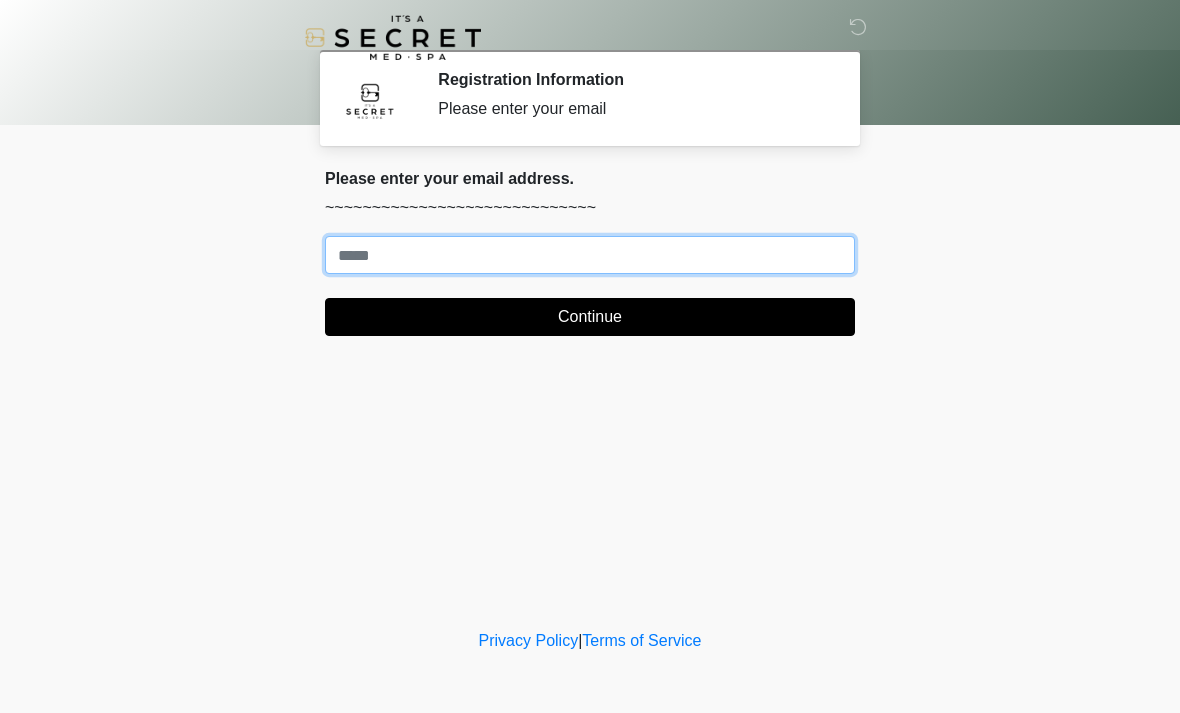 click on "Where should we email your treatment plan?" at bounding box center [590, 255] 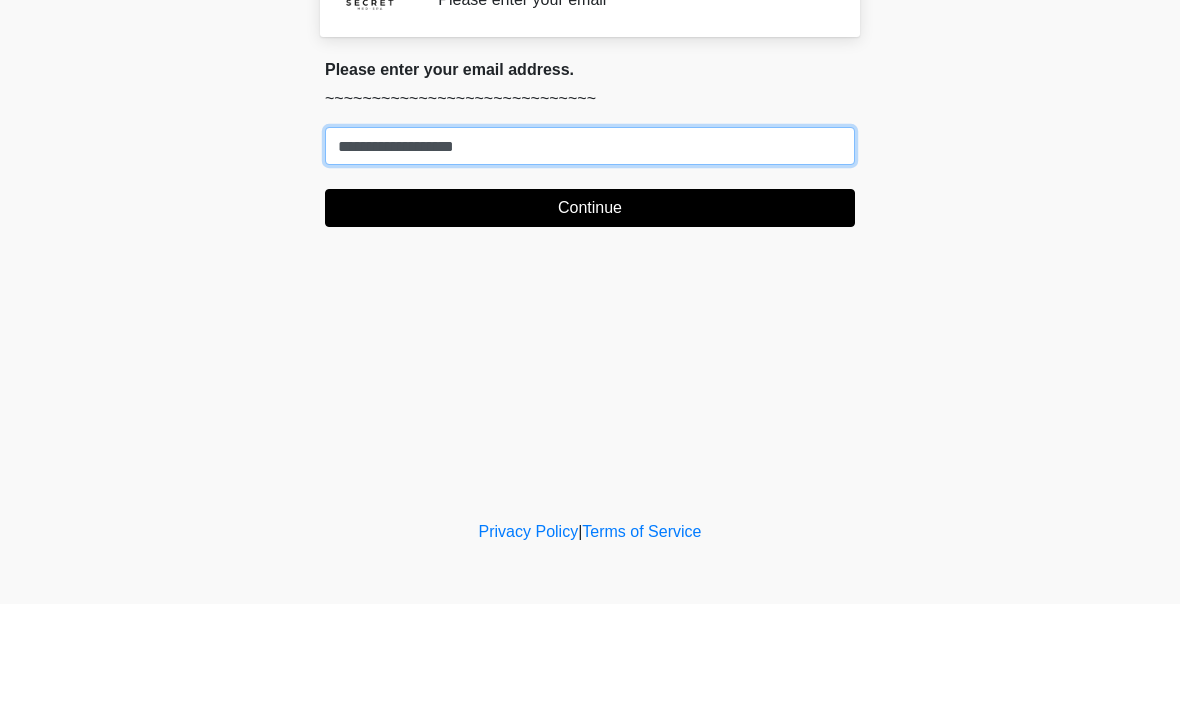 type on "**********" 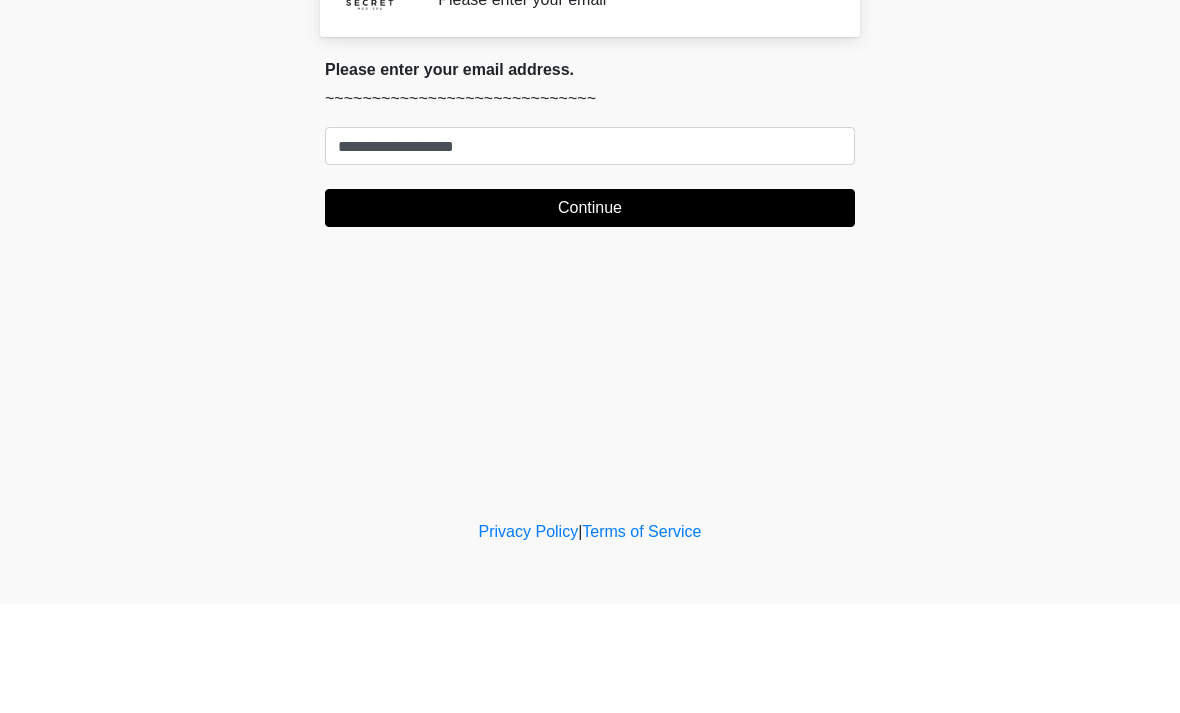 click on "Continue" at bounding box center (590, 317) 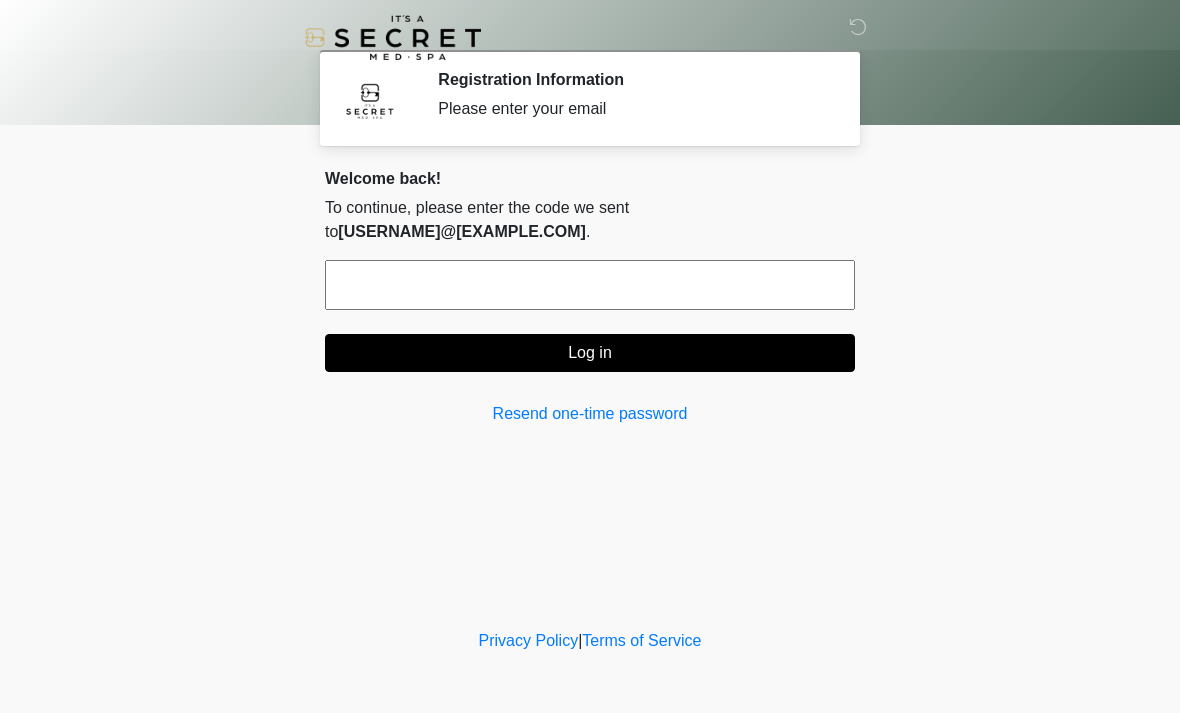 click at bounding box center (590, 285) 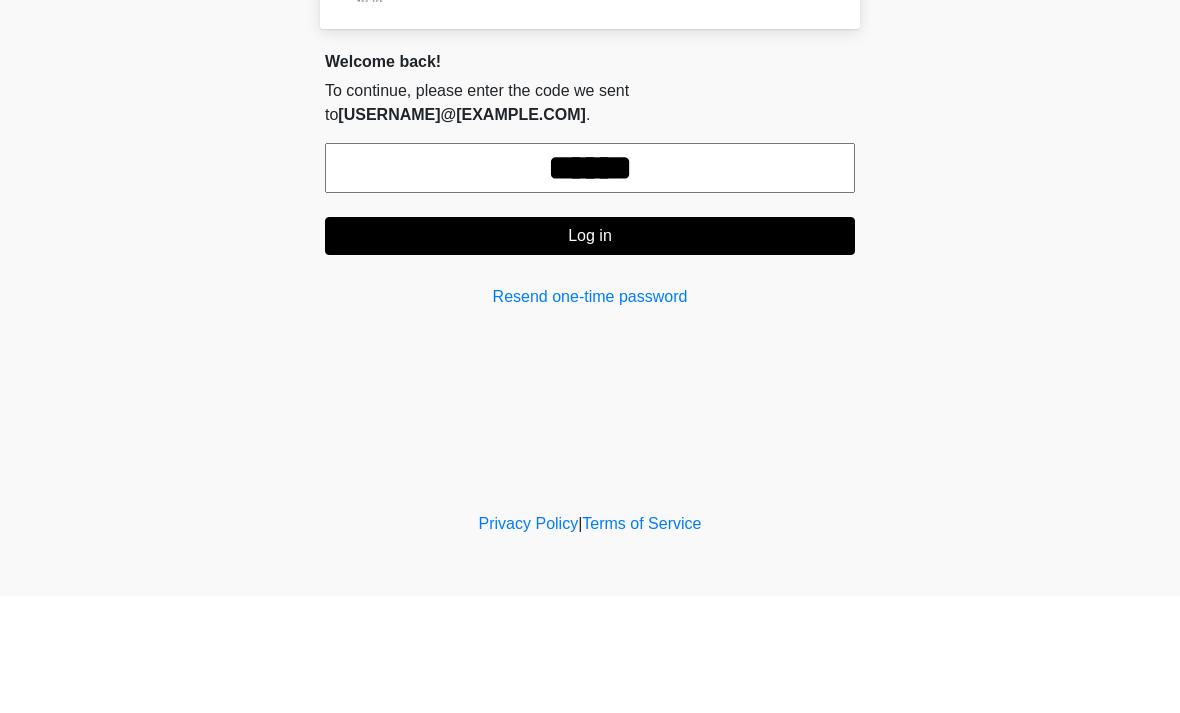 type on "******" 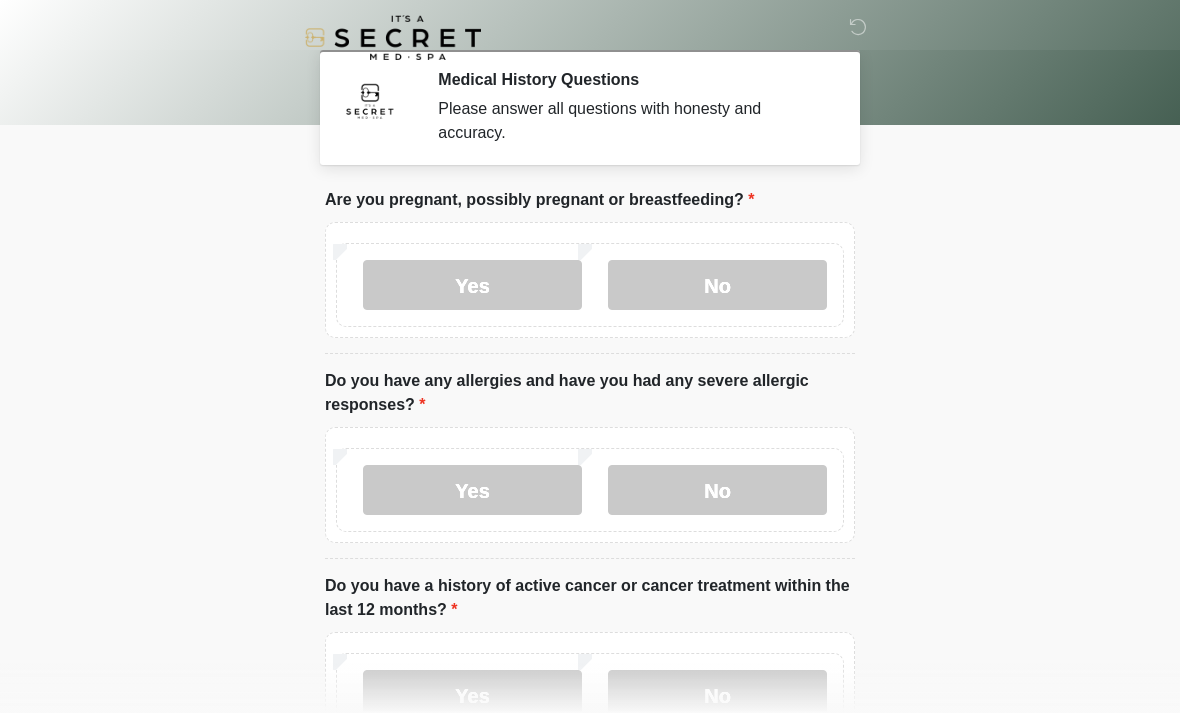 click on "No" at bounding box center (717, 285) 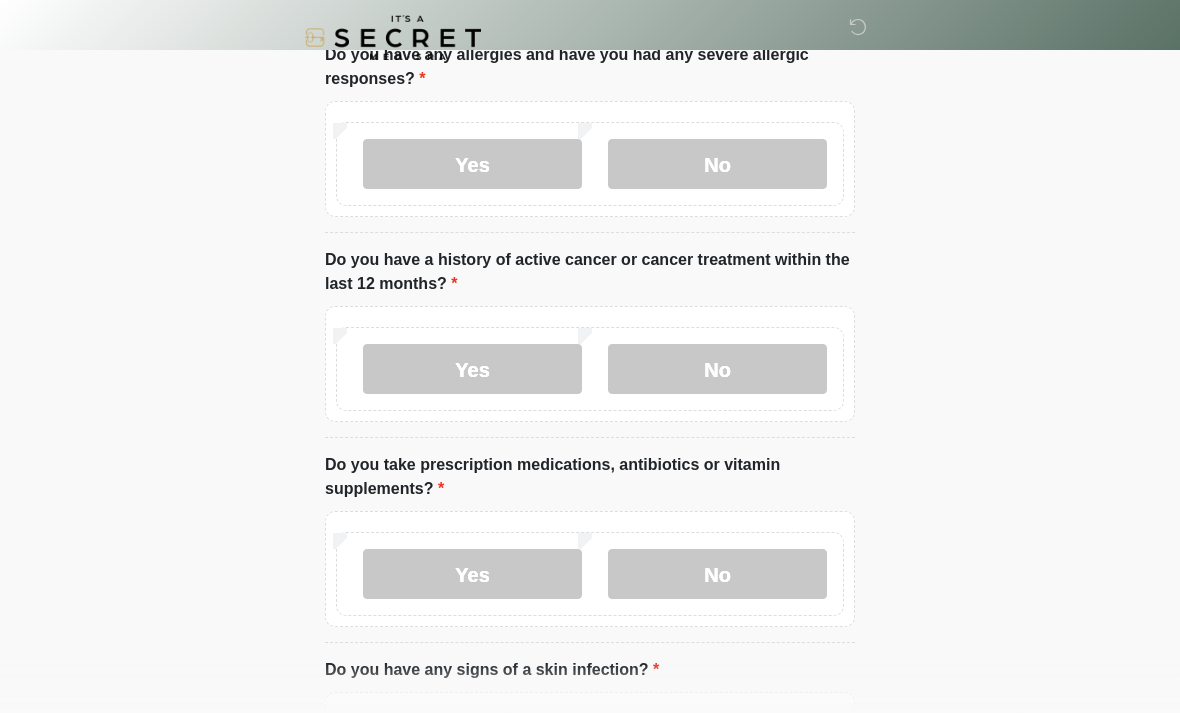 click on "No" at bounding box center (717, 369) 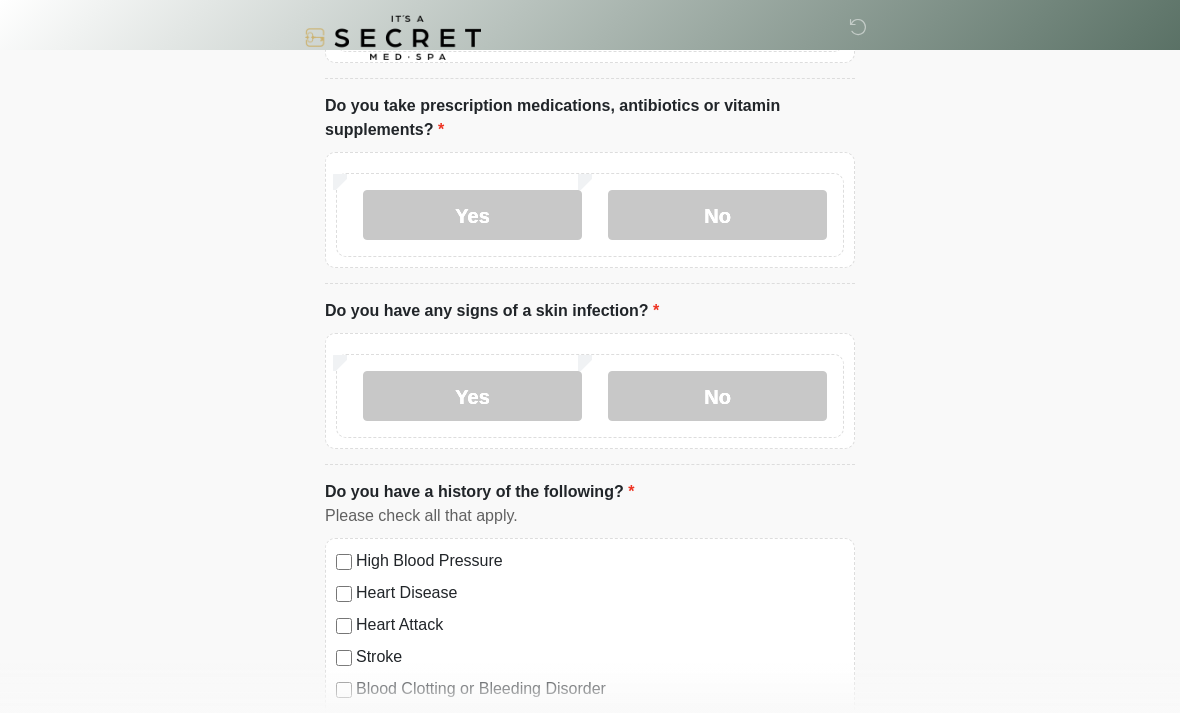 click on "No" at bounding box center (717, 396) 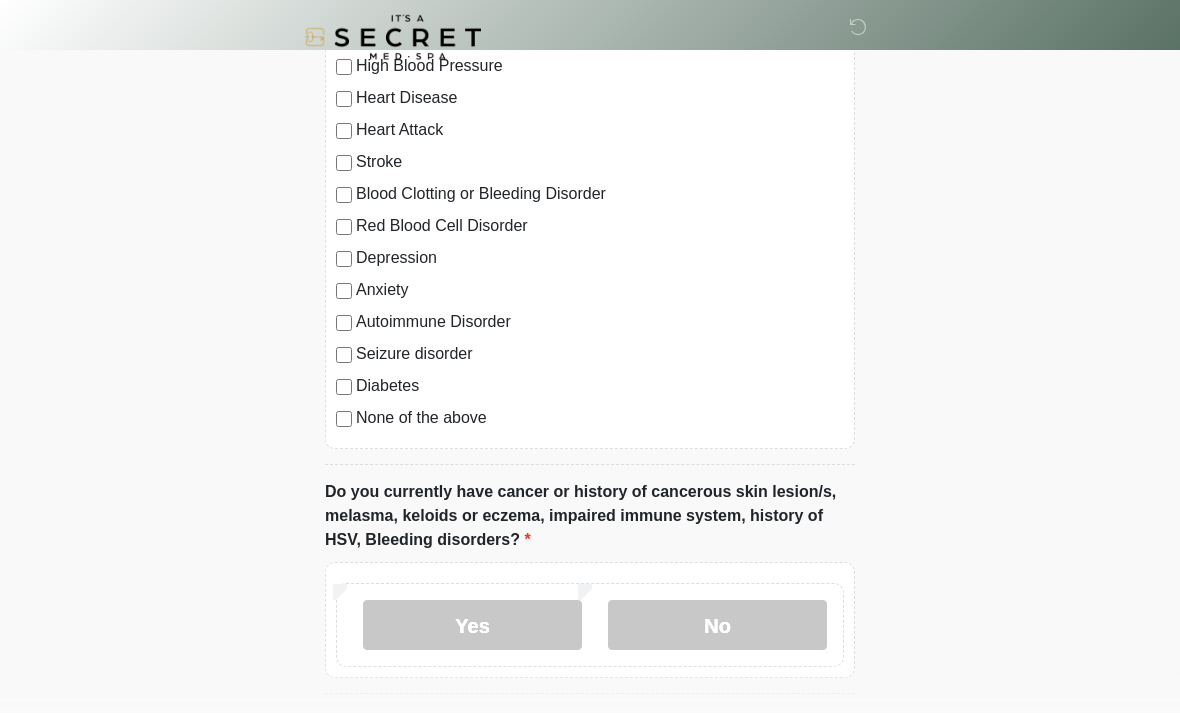 scroll, scrollTop: 1201, scrollLeft: 0, axis: vertical 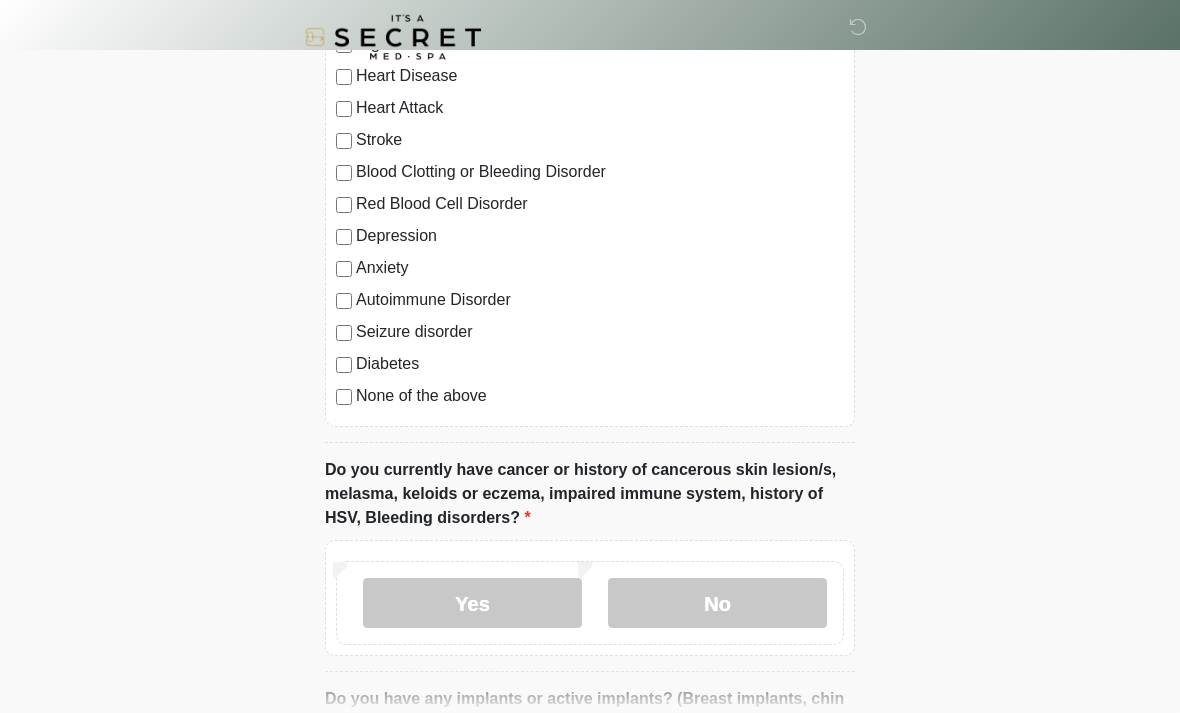 click on "No" at bounding box center [717, 604] 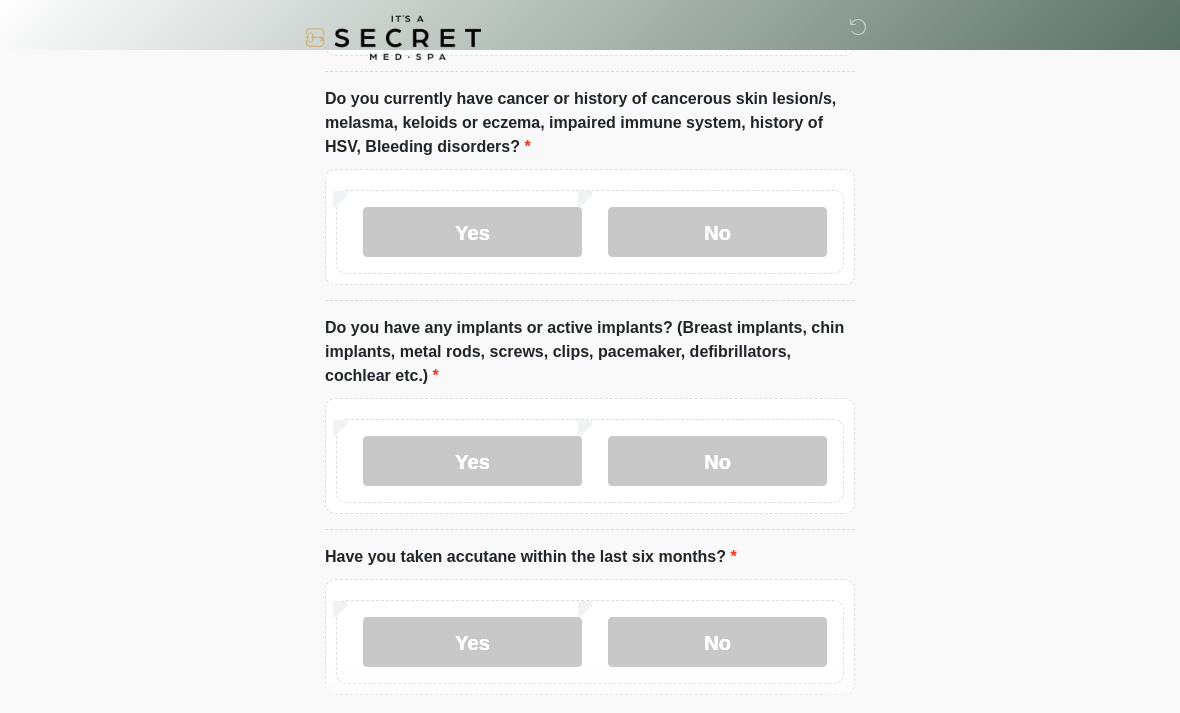 click on "No" at bounding box center (717, 461) 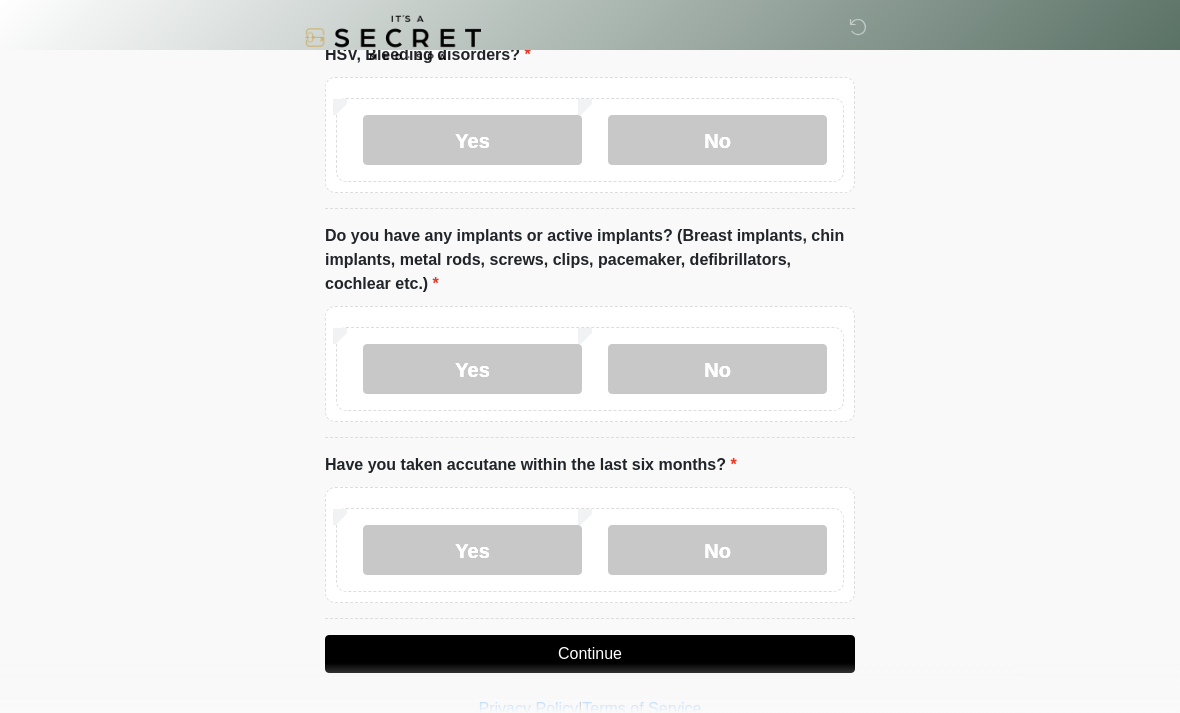 click on "Continue" at bounding box center (590, 654) 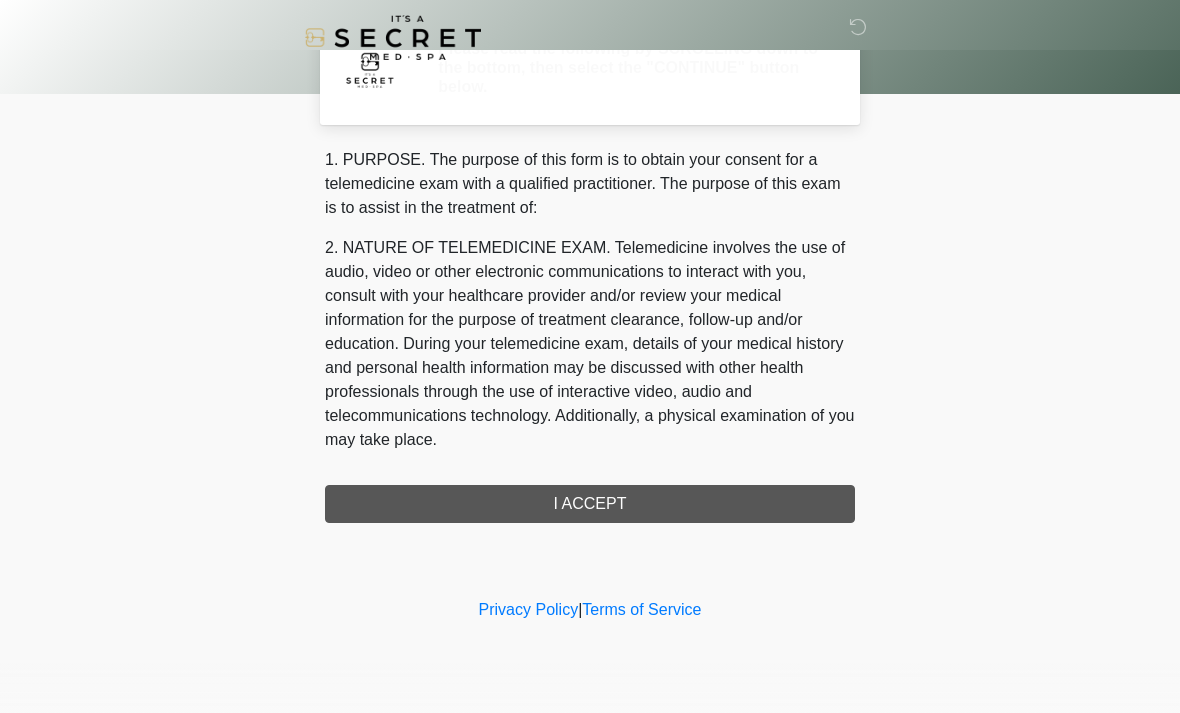 scroll, scrollTop: 0, scrollLeft: 0, axis: both 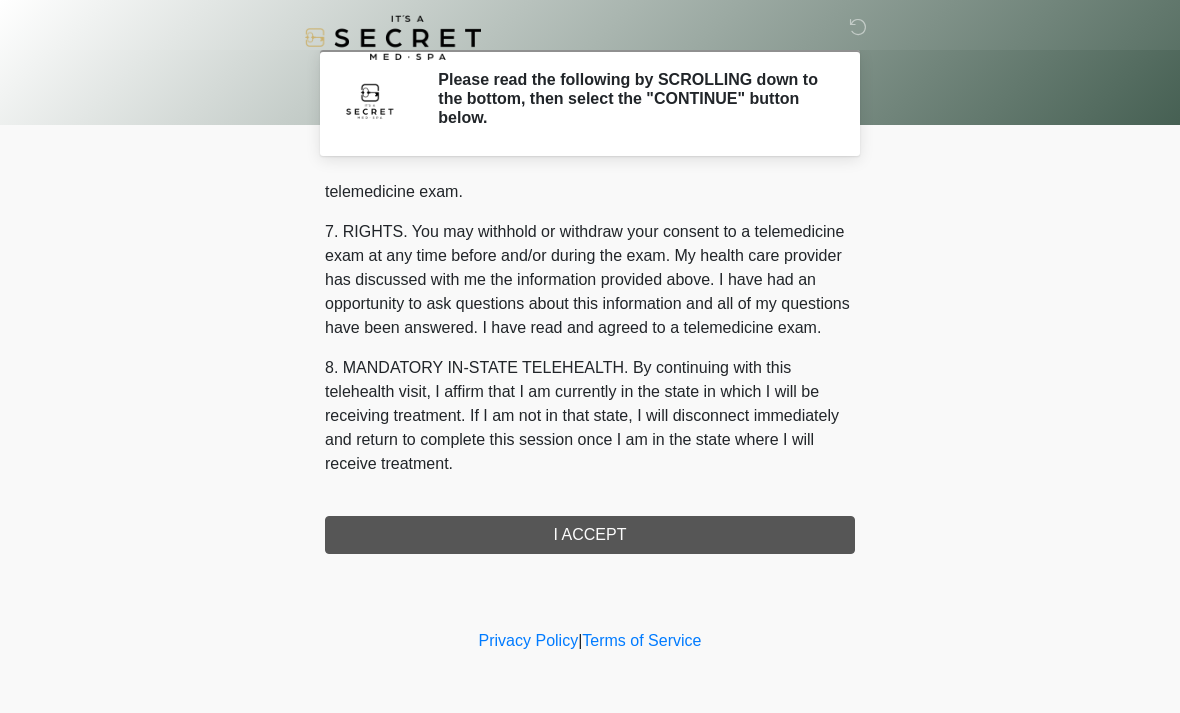 click on "1. PURPOSE. The purpose of this form is to obtain your consent for a telemedicine exam with a qualified practitioner. The purpose of this exam is to assist in the treatment of:  2. NATURE OF TELEMEDICINE EXAM. Telemedicine involves the use of audio, video or other electronic communications to interact with you, consult with your healthcare provider and/or review your medical information for the purpose of treatment clearance, follow-up and/or education. During your telemedicine exam, details of your medical history and personal health information may be discussed with other health professionals through the use of interactive video, audio and telecommunications technology. Additionally, a physical examination of you may take place. 4. HEALTHCARE INSTITUTION. It's A Secret Med Spa has medical and non-medical technical personnel who may participate in the telemedicine exam to aid in the audio/video link with the qualified practitioner.
I ACCEPT" at bounding box center [590, 366] 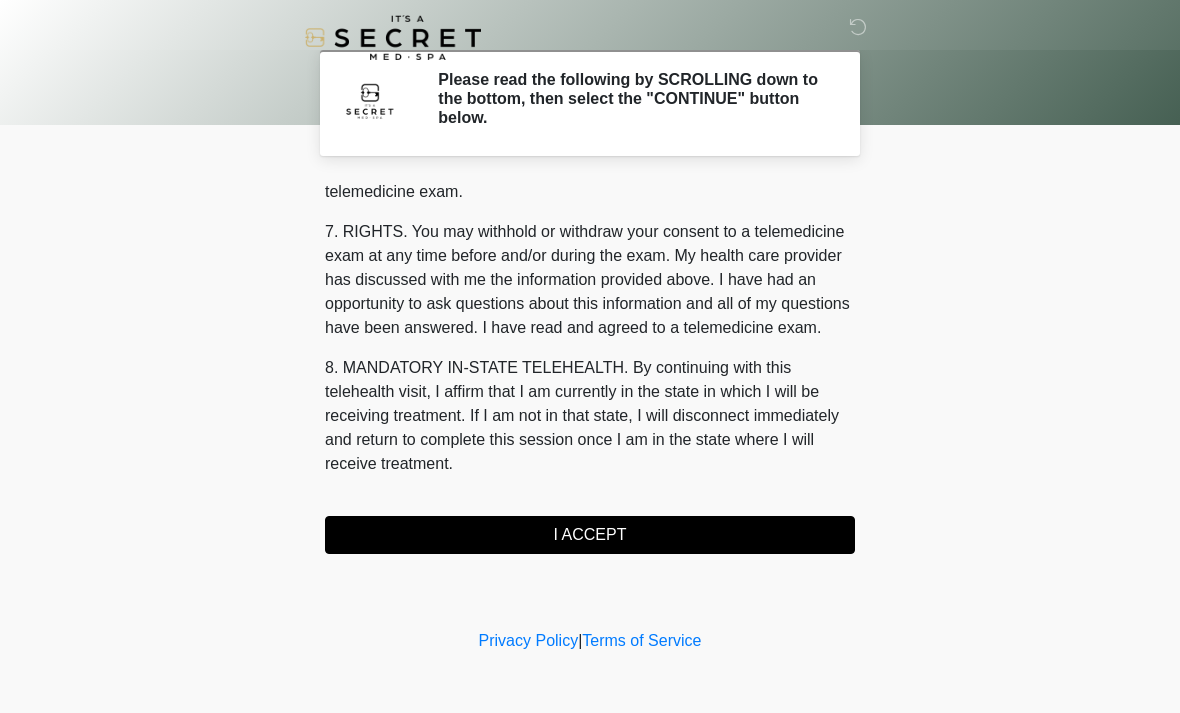click on "I ACCEPT" at bounding box center (590, 535) 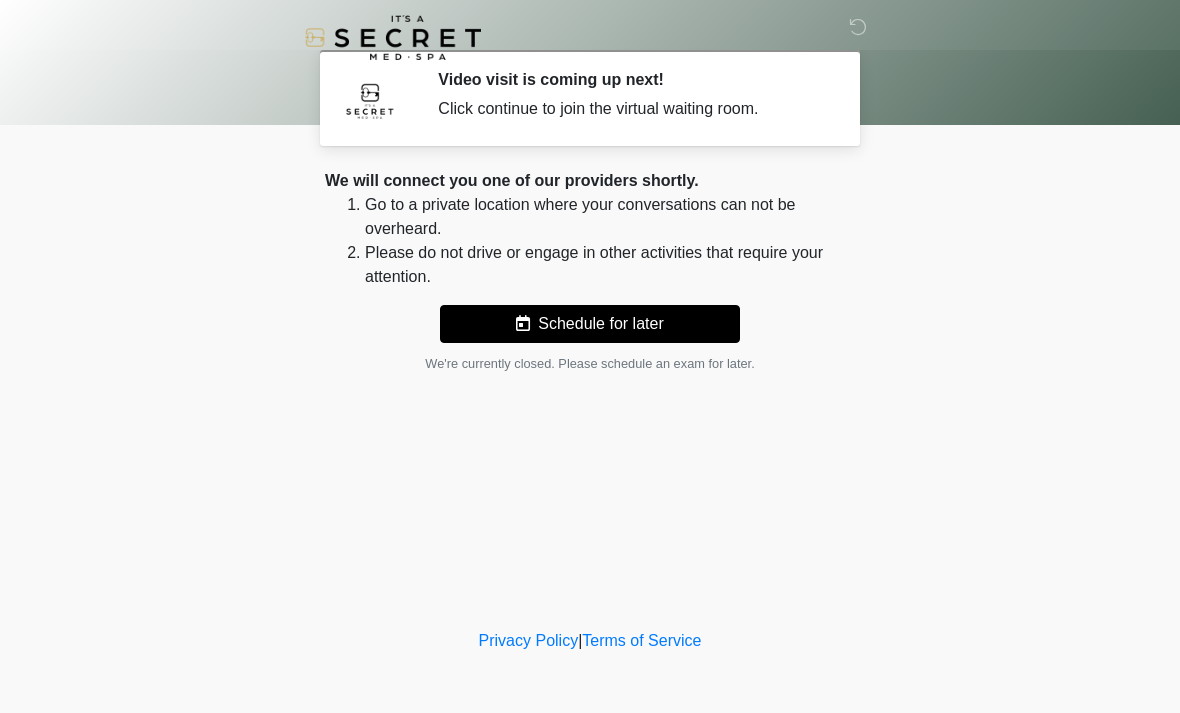 click on "Schedule for later" at bounding box center (590, 324) 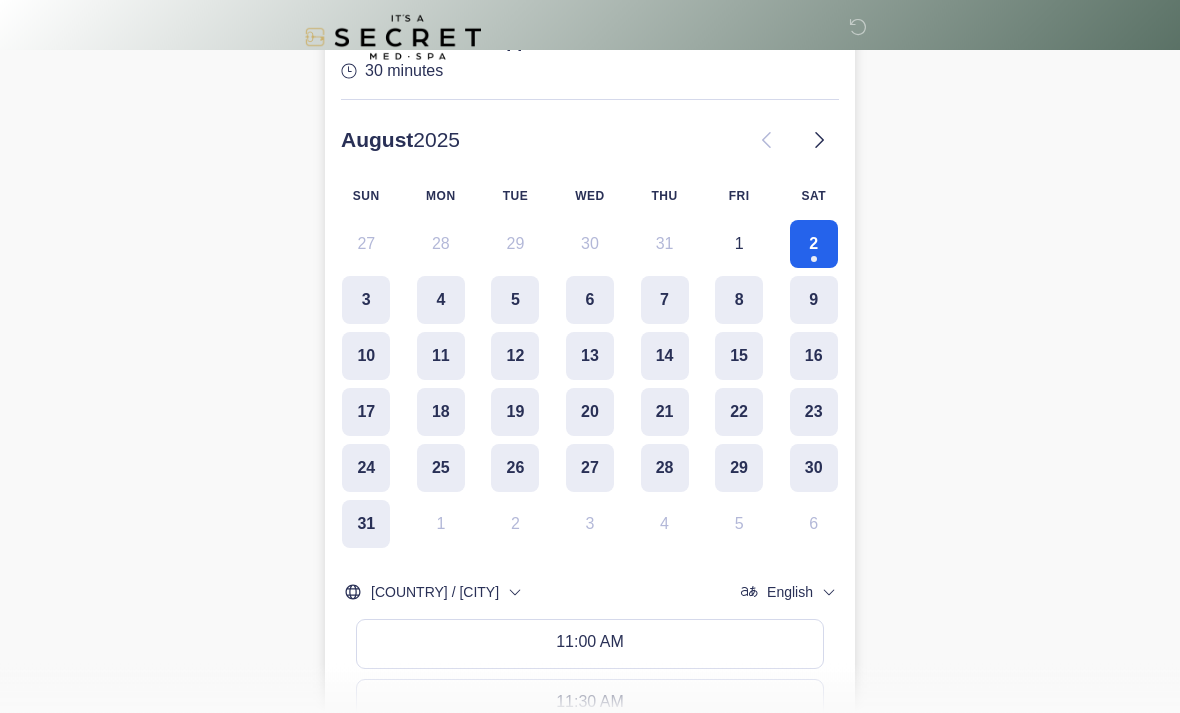 scroll, scrollTop: 297, scrollLeft: 0, axis: vertical 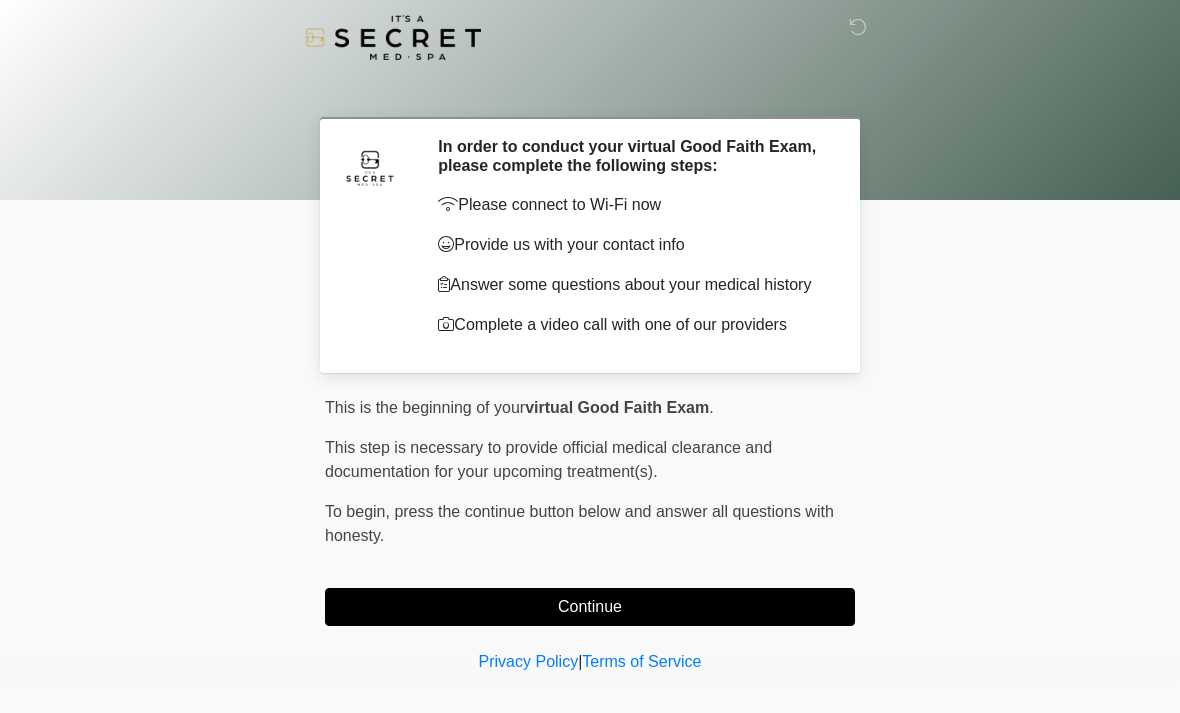 click on "Continue" at bounding box center (590, 607) 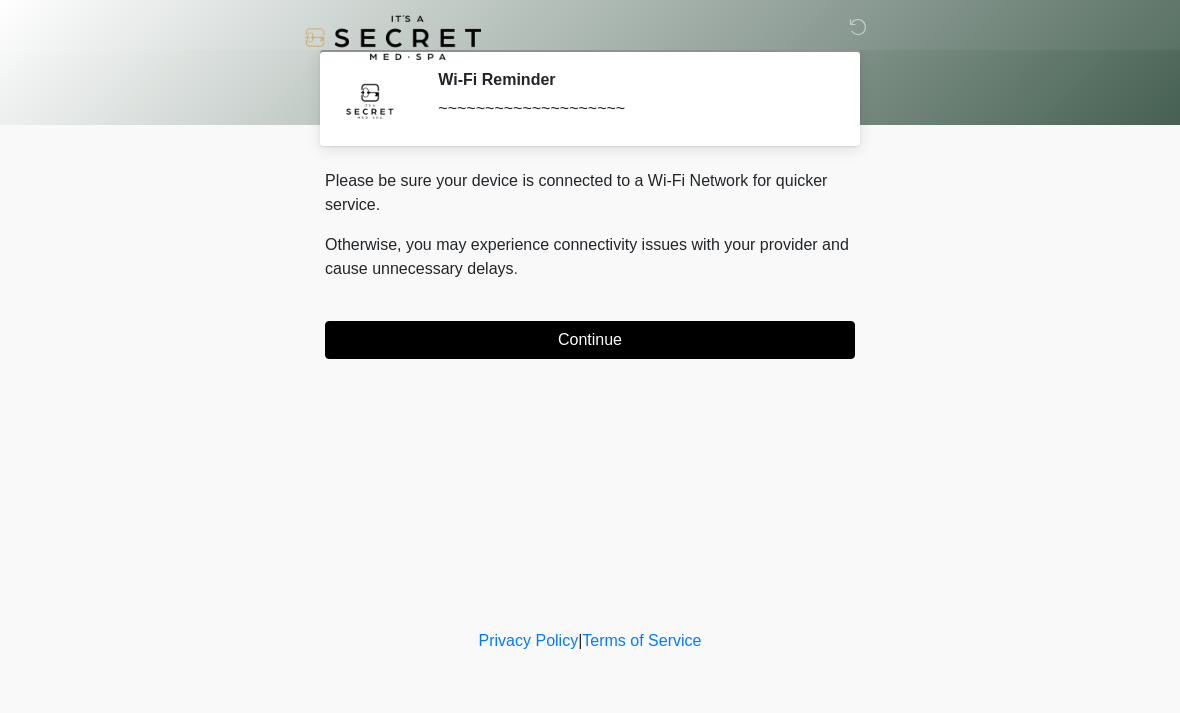 click on "Continue" at bounding box center [590, 340] 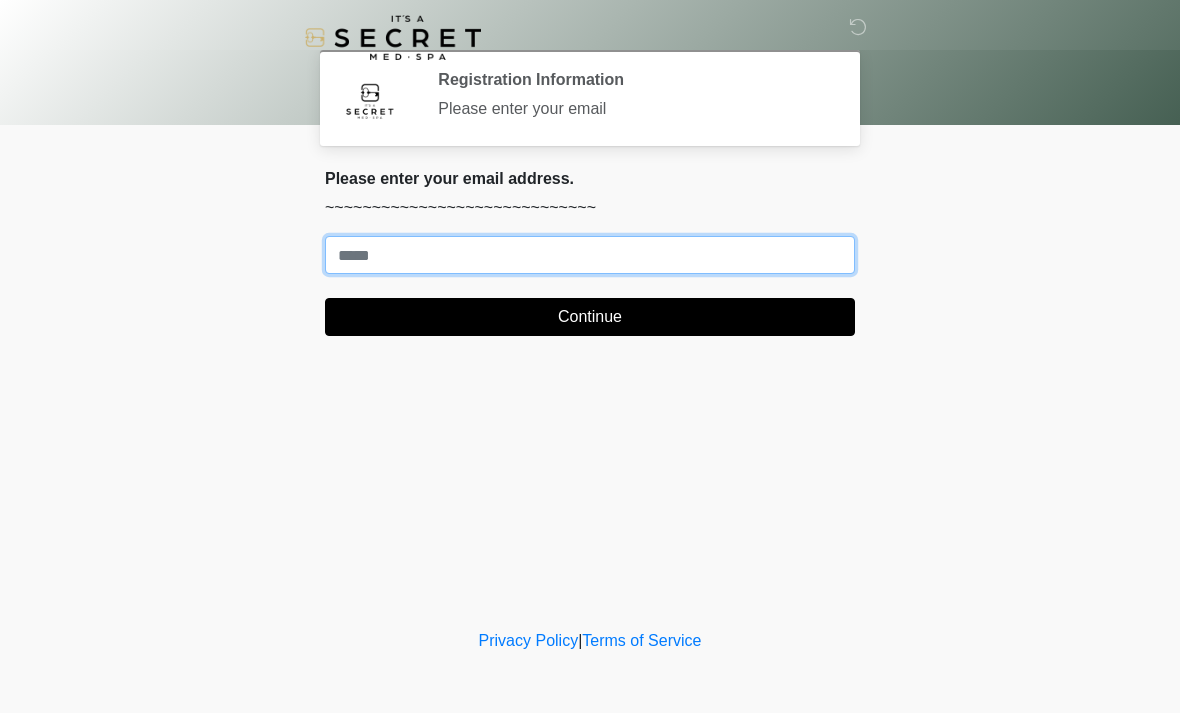 click on "Where should we email your treatment plan?" at bounding box center [590, 255] 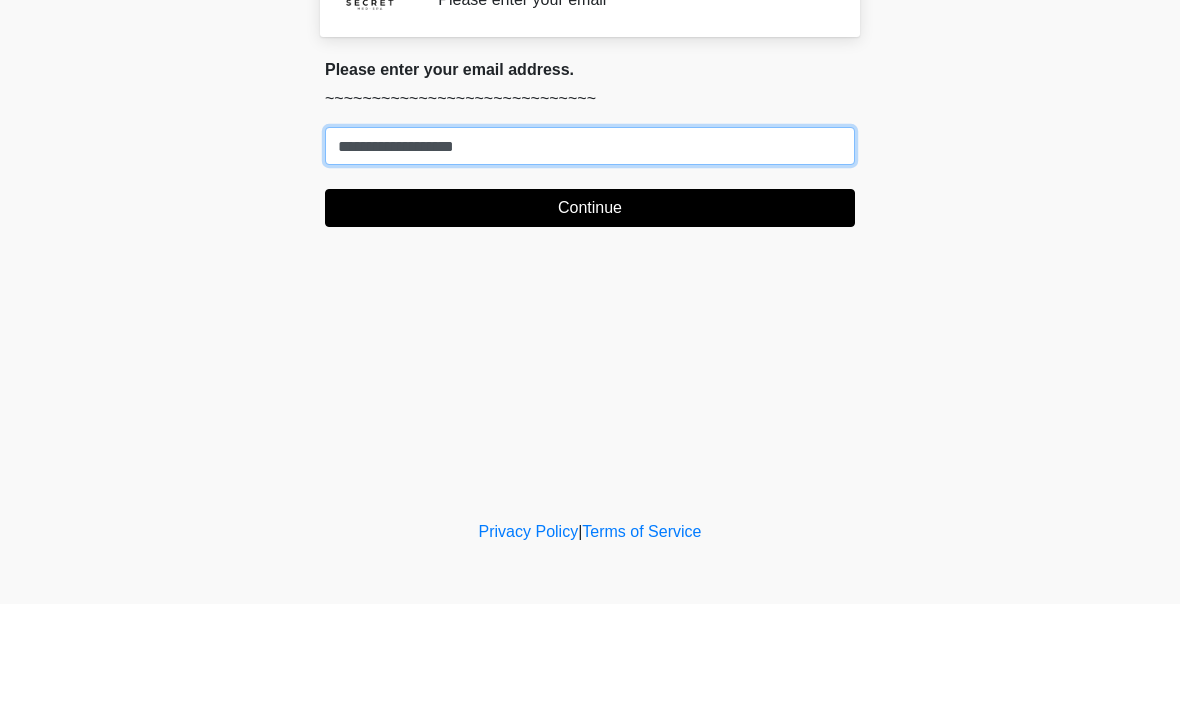 type on "**********" 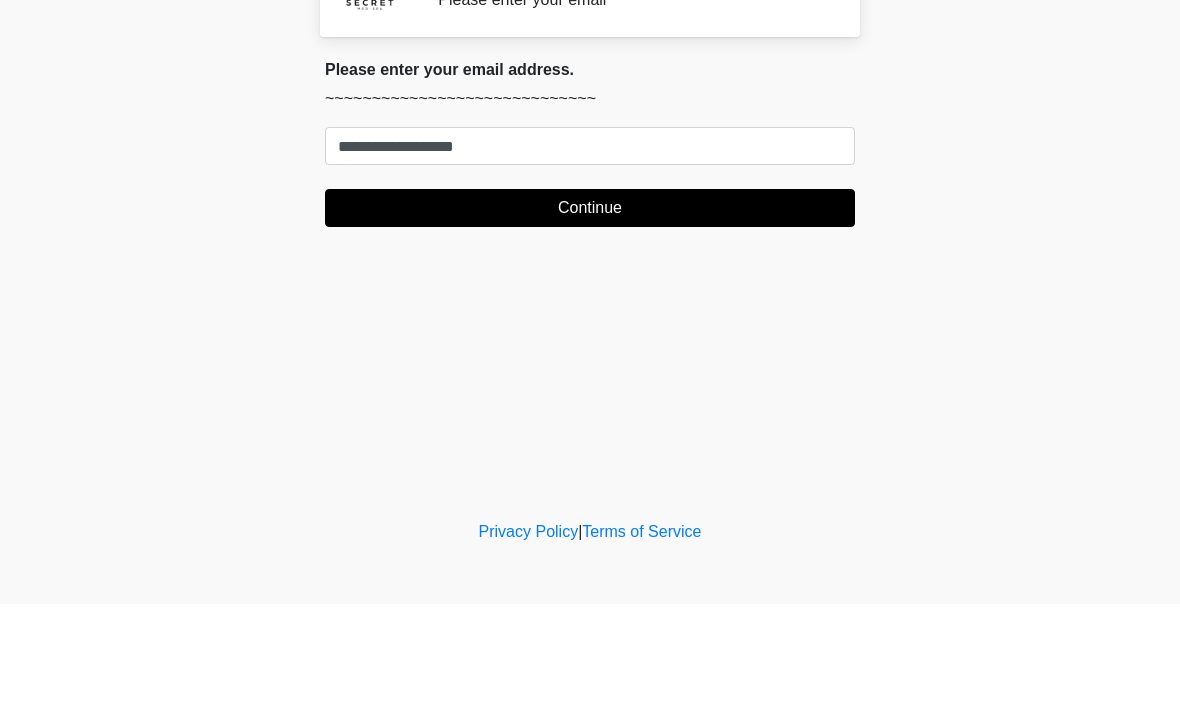 click on "Continue" at bounding box center (590, 317) 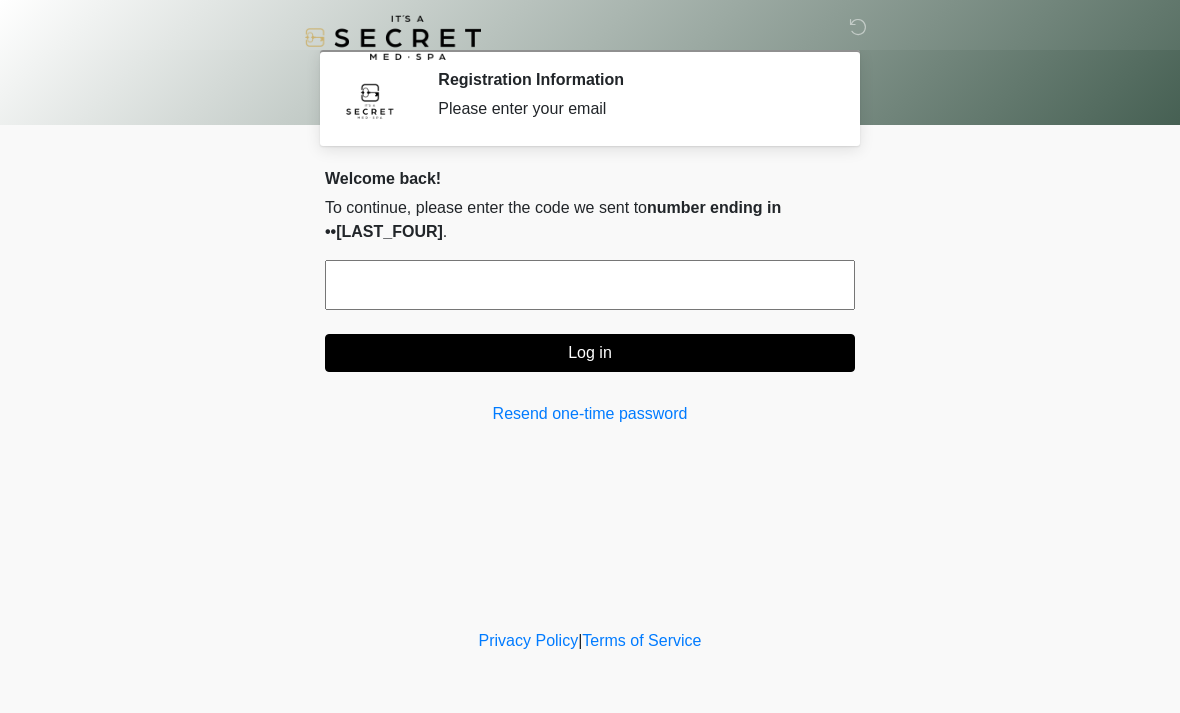 click at bounding box center [590, 285] 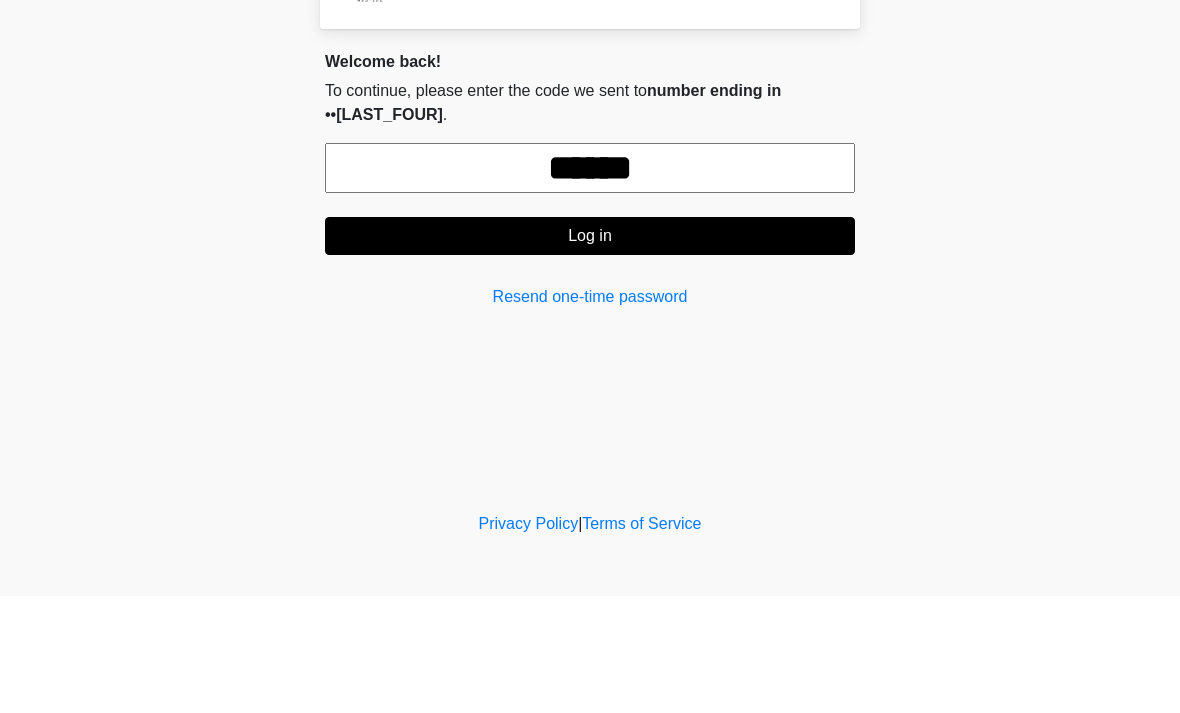 type on "******" 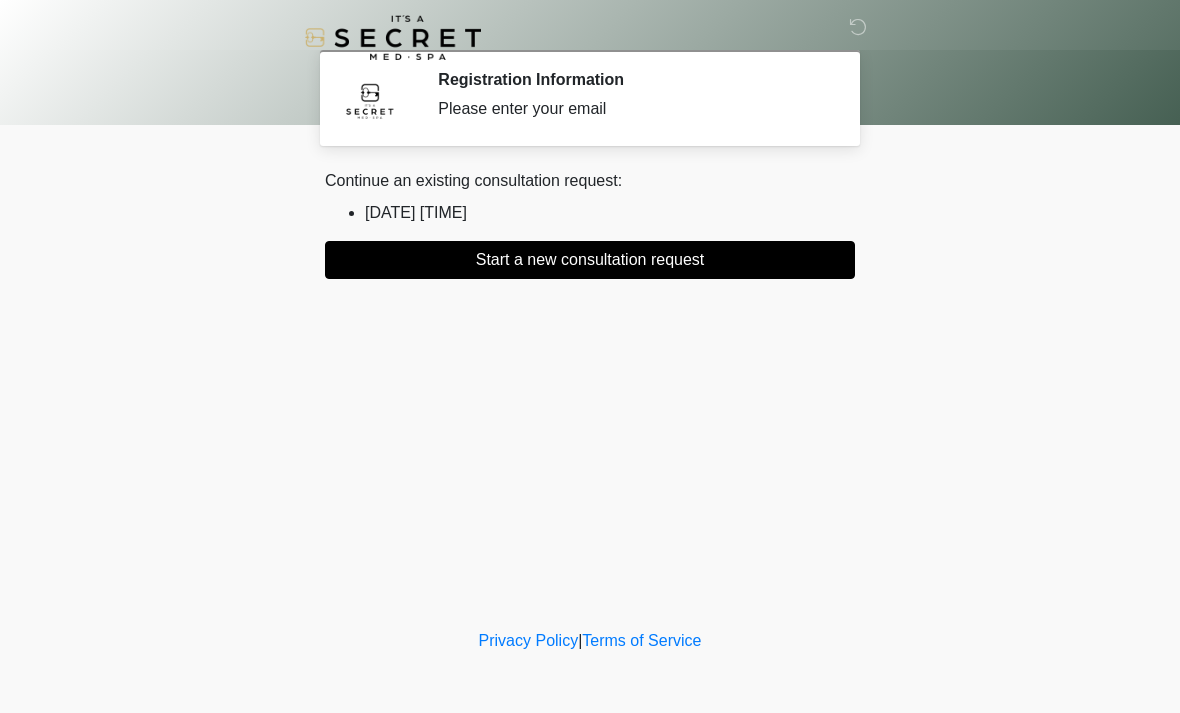 click on "Start a new consultation request" at bounding box center [590, 260] 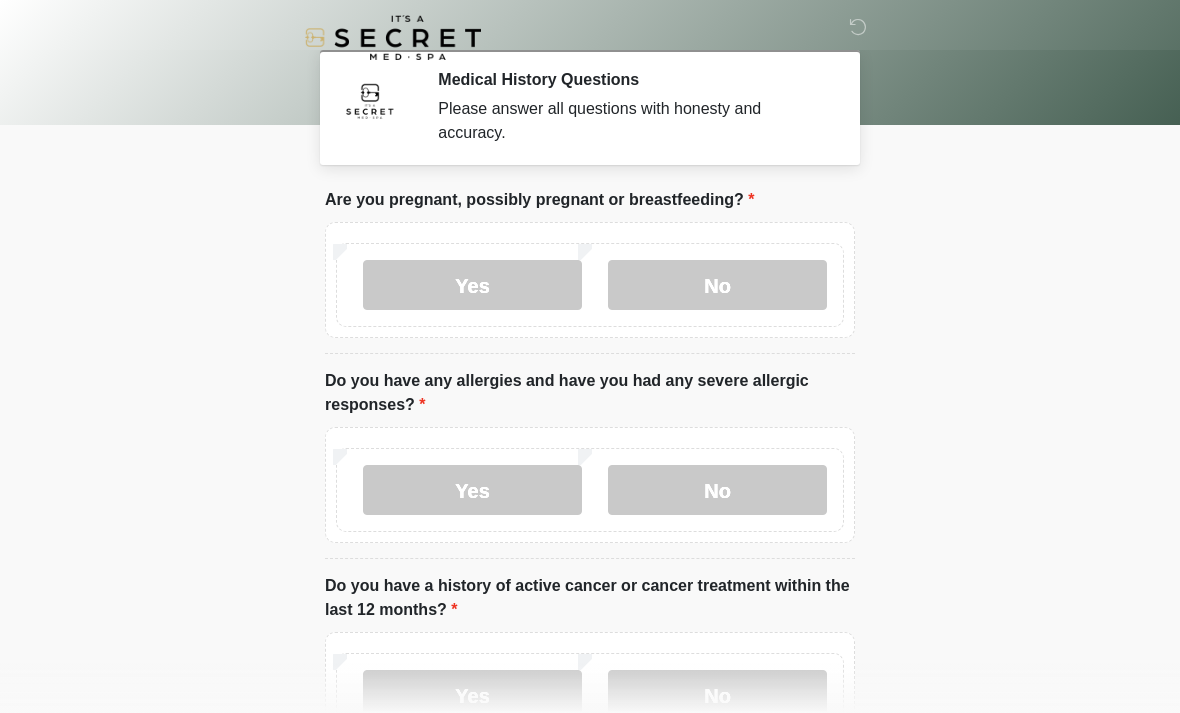 click on "No" at bounding box center [717, 285] 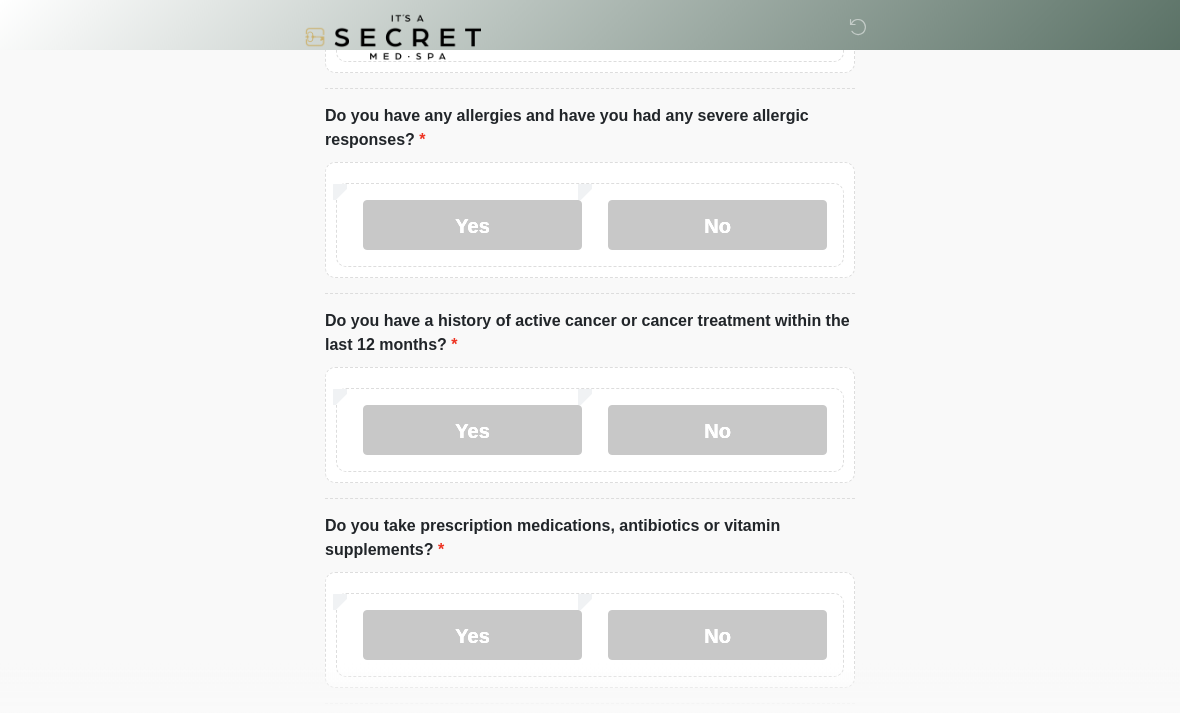click on "No" at bounding box center (717, 431) 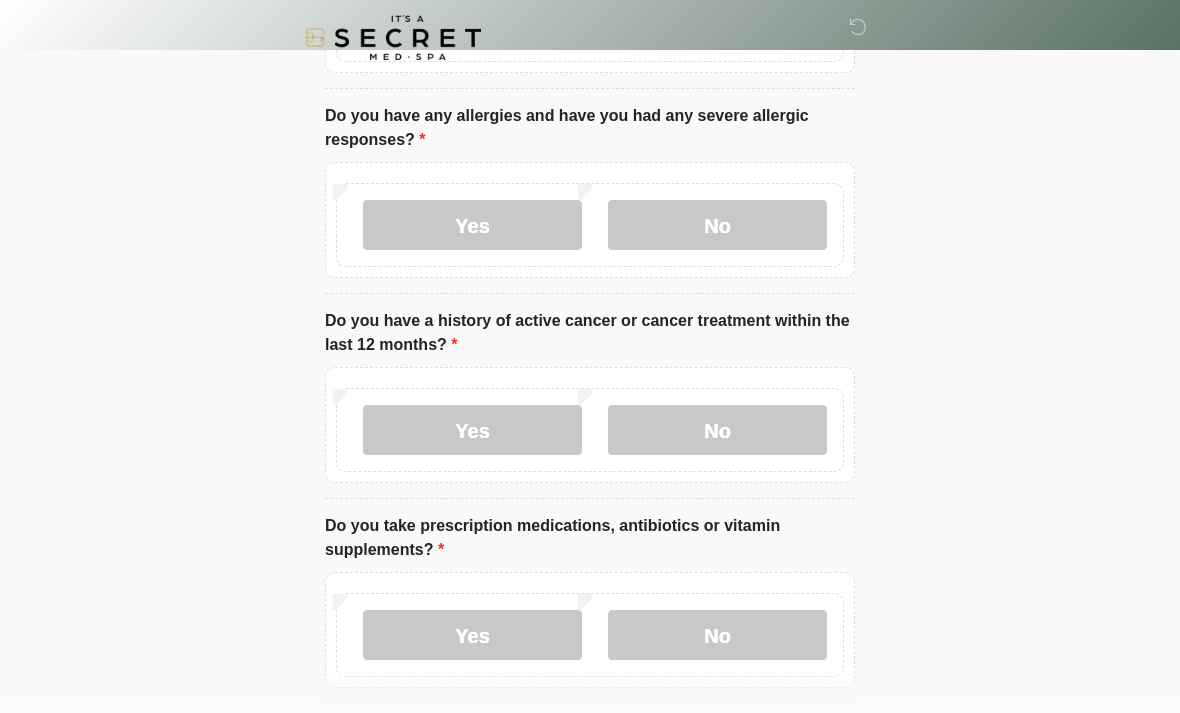click on "No" at bounding box center [717, 635] 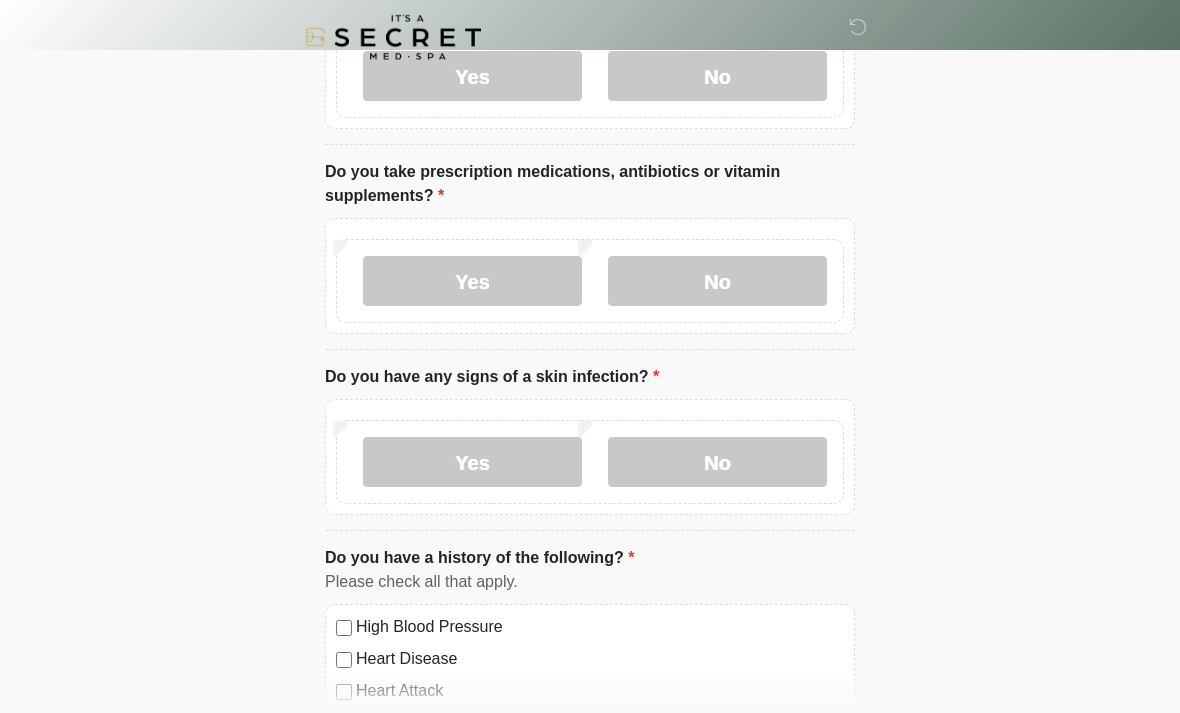 click on "No" at bounding box center [717, 463] 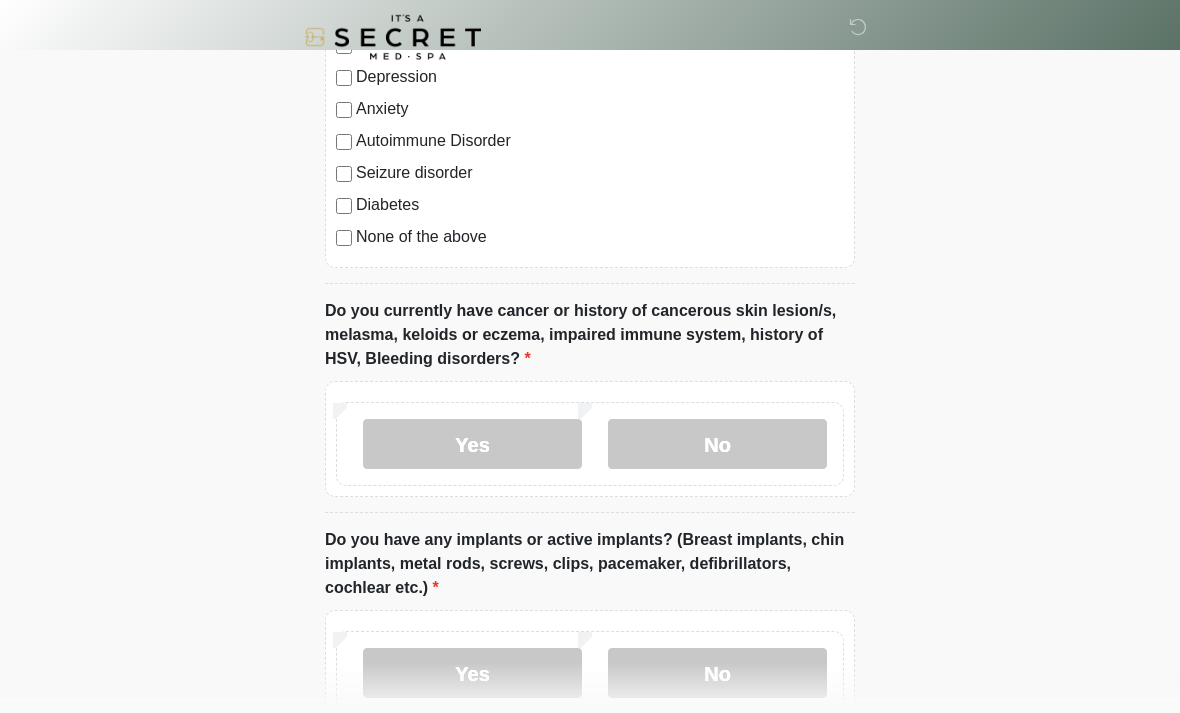 scroll, scrollTop: 1379, scrollLeft: 0, axis: vertical 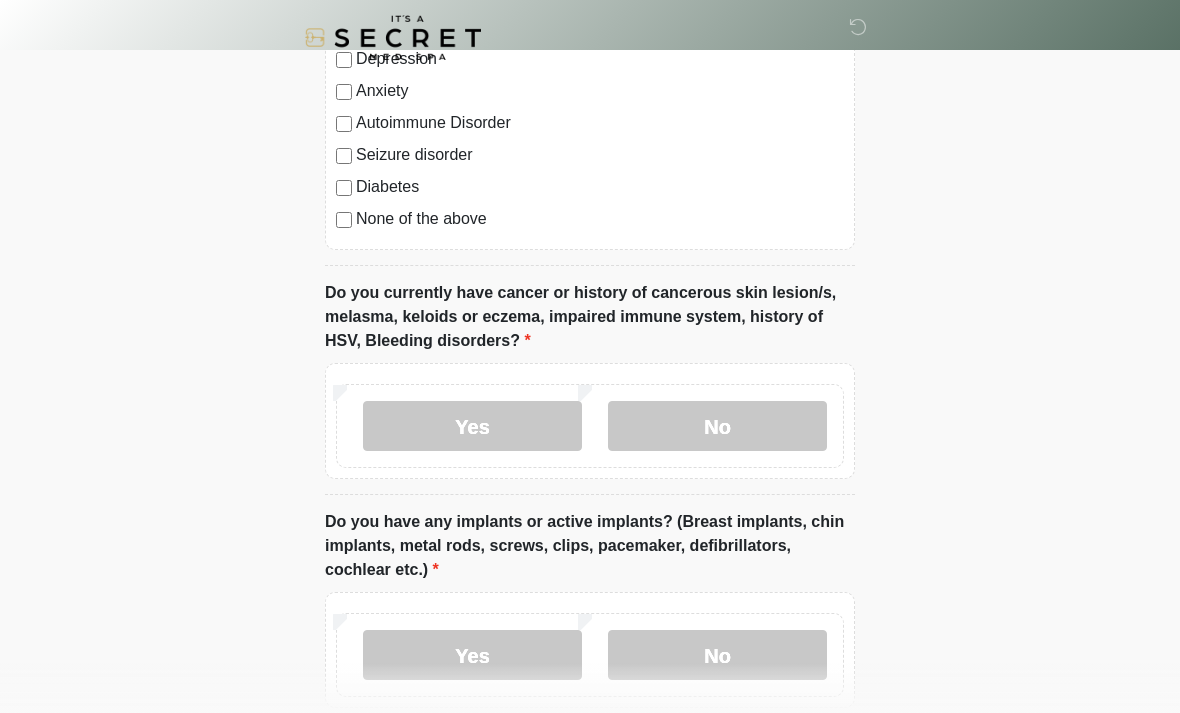 click on "No" at bounding box center (717, 426) 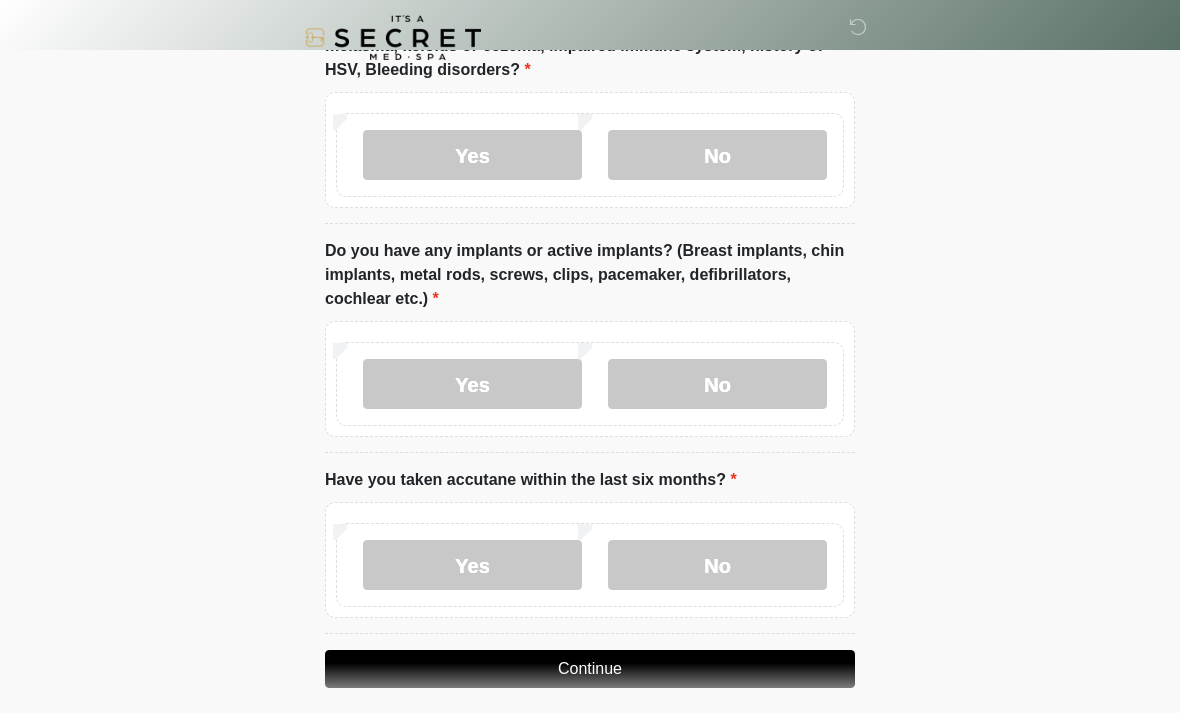 scroll, scrollTop: 1665, scrollLeft: 0, axis: vertical 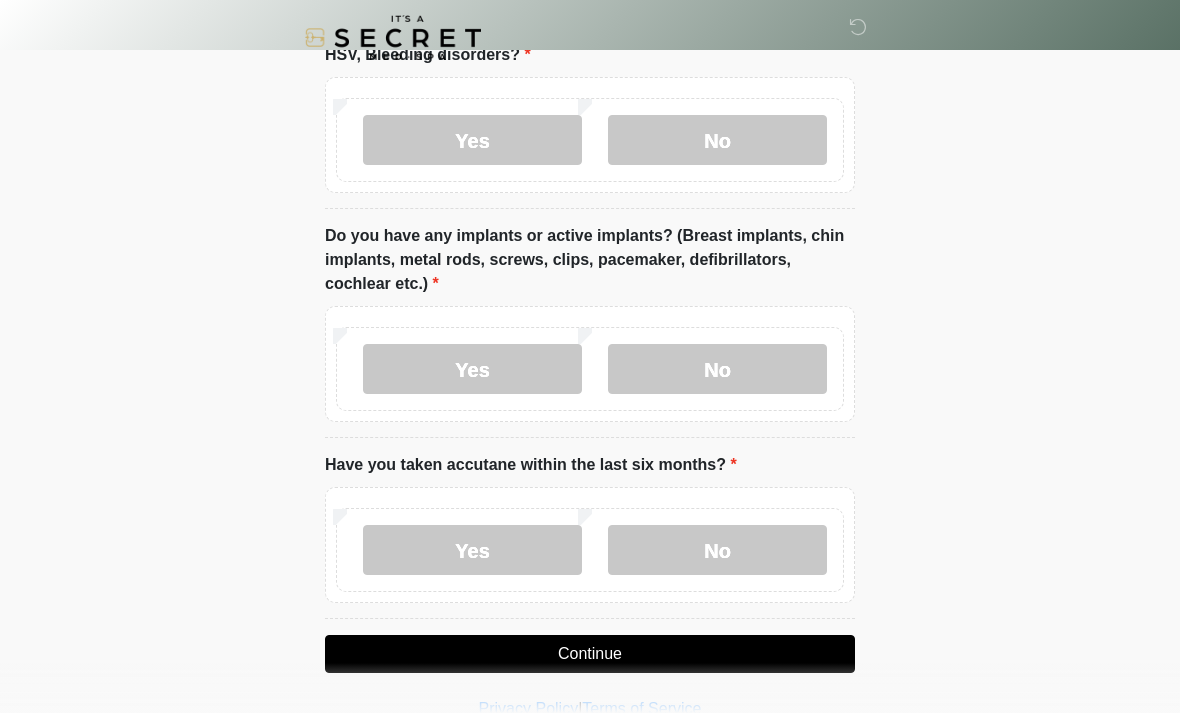 click on "No" at bounding box center [717, 550] 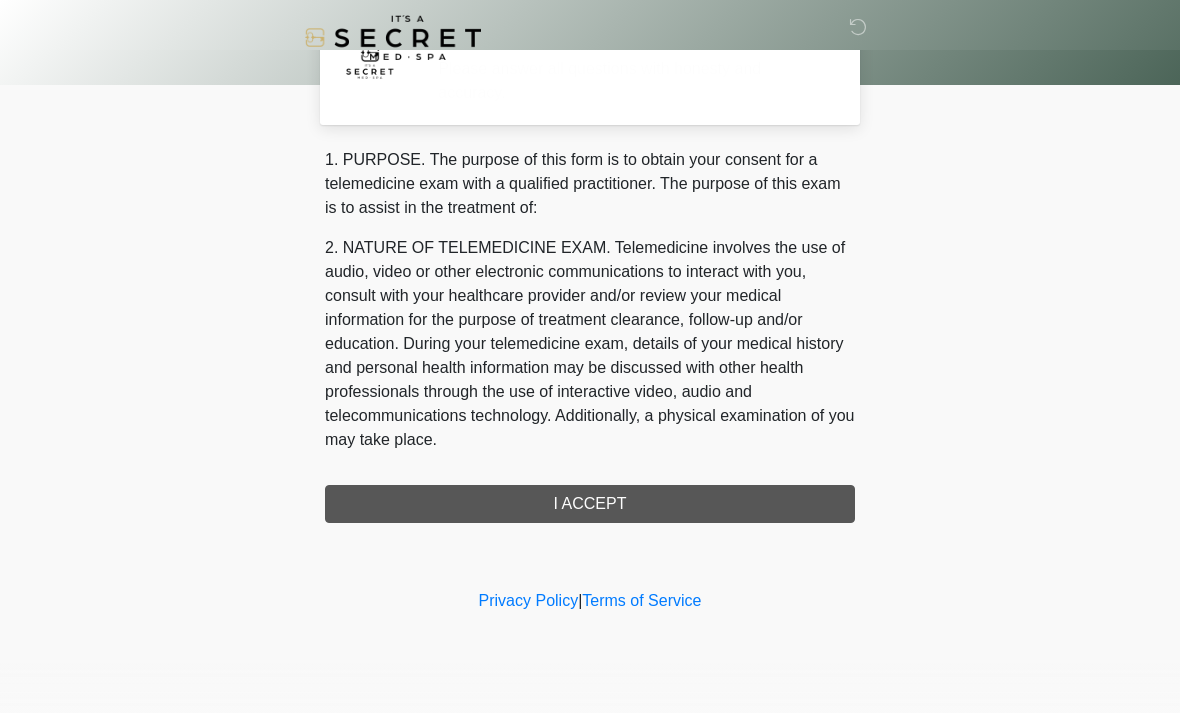 scroll, scrollTop: 0, scrollLeft: 0, axis: both 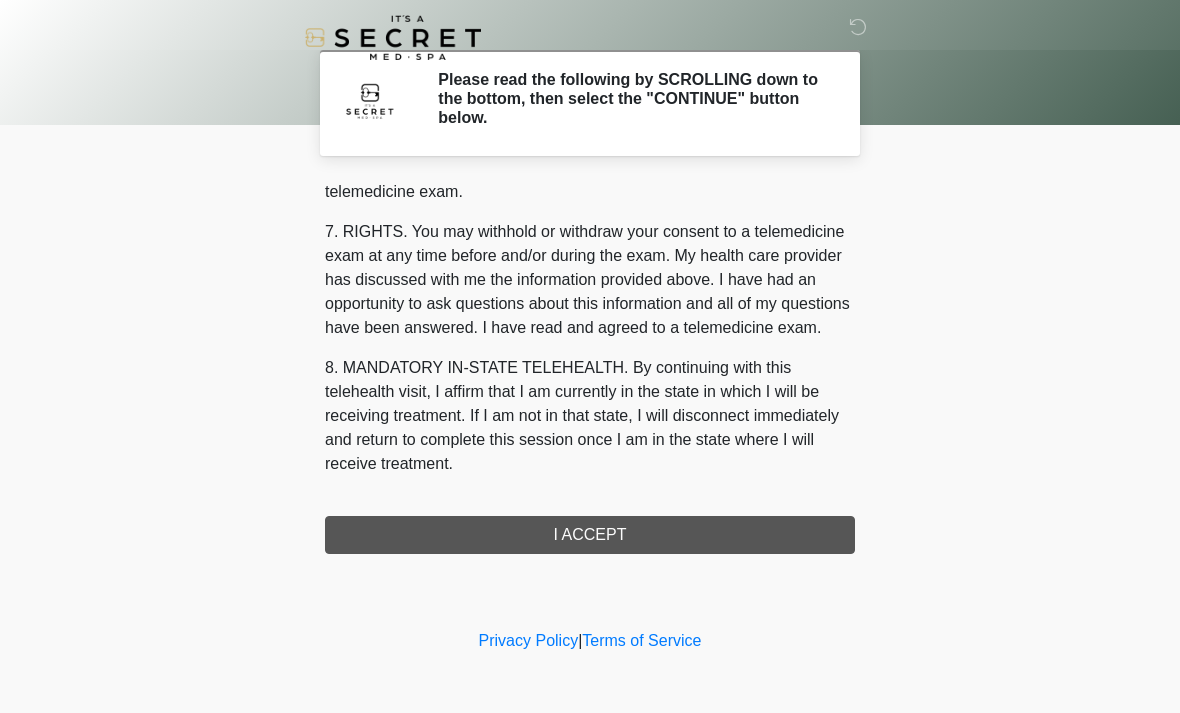 click on "I ACCEPT" at bounding box center (590, 535) 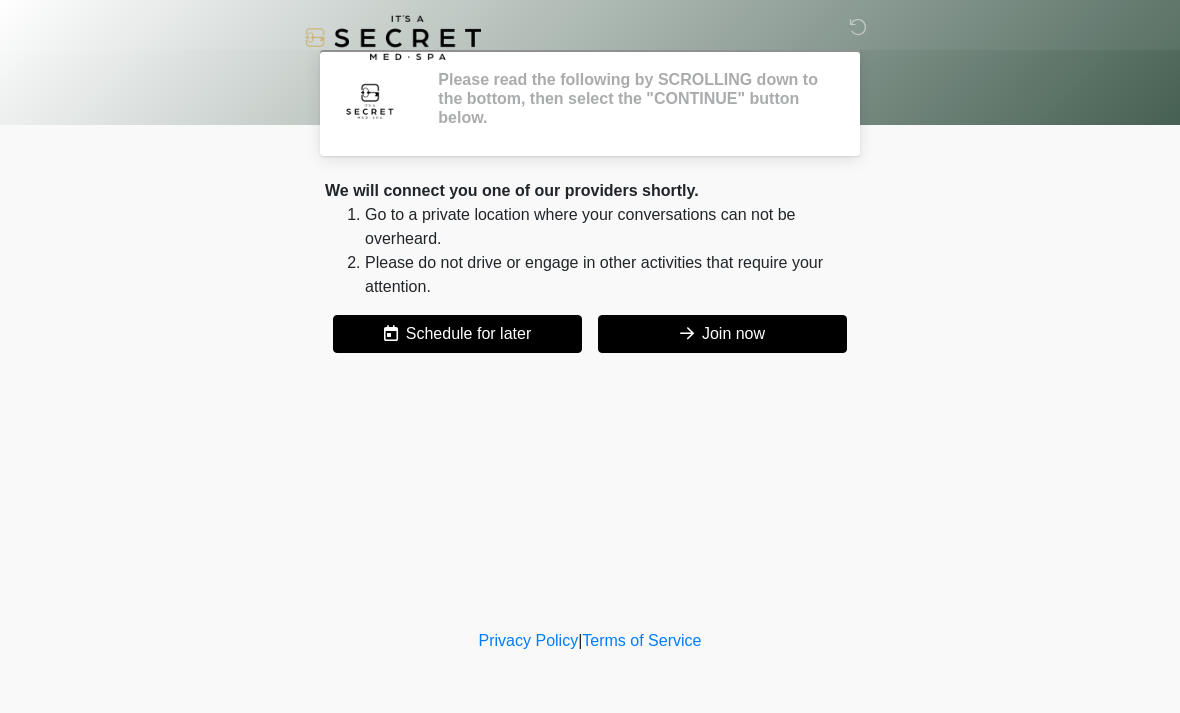 click on "‎ ‎
Please read the following by SCROLLING down to the bottom, then select the "CONTINUE" button below.
Please connect to Wi-Fi now   Provide us with your contact info  Answer some questions about your medical history  Complete a video call with one of our providers
This is the beginning of your  virtual Good Faith Exam .  ﻿﻿﻿﻿﻿﻿﻿﻿ This step is necessary to provide official medical clearance and documentation for your upcoming treatment(s).   ﻿﻿﻿﻿﻿﻿To begin, ﻿﻿﻿﻿﻿﻿ press the continue button below and answer all questions with honesty.
Continue
Please be sure your device is connected to a Wi-Fi Network for quicker service. Otherwise, you may experience connectivity issues with your provider and cause unnecessary delays  ." at bounding box center (590, 312) 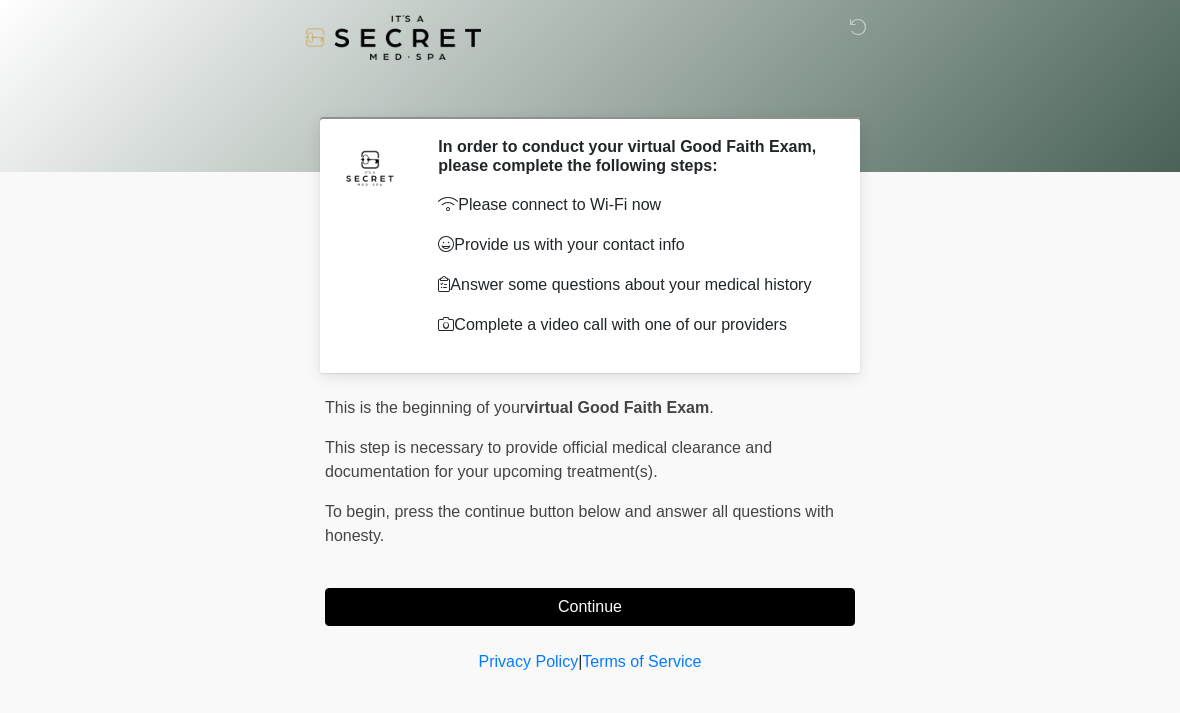 scroll, scrollTop: 28, scrollLeft: 0, axis: vertical 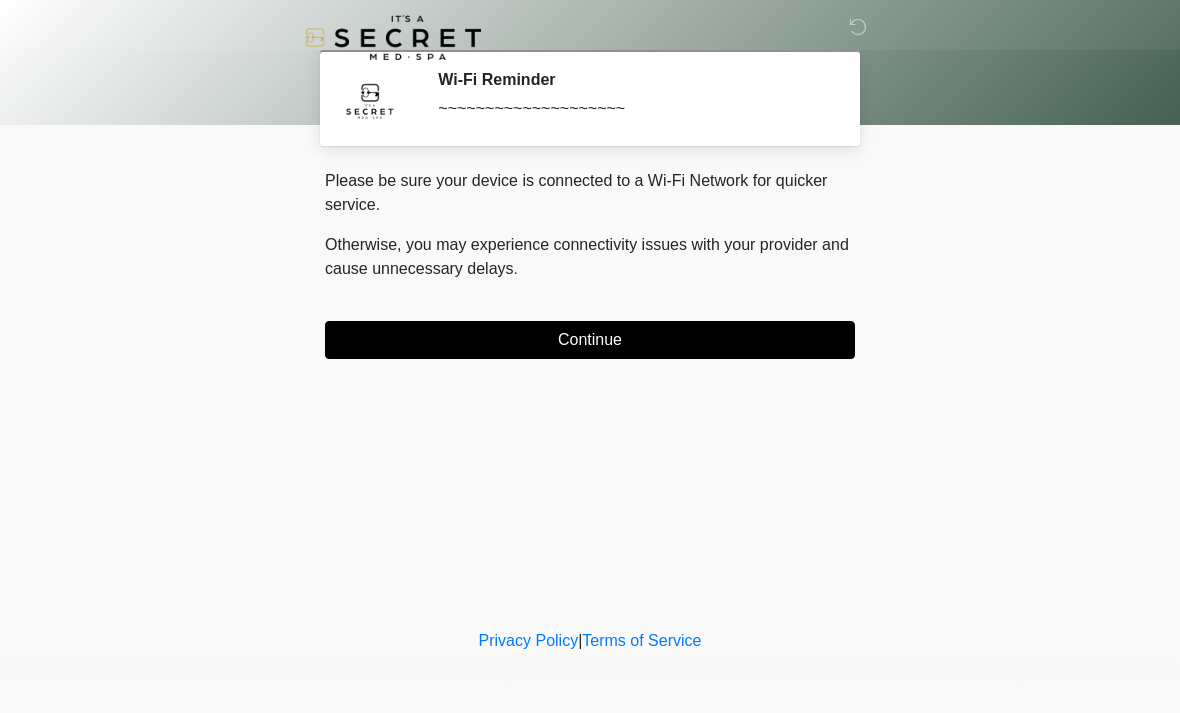 click on "Continue" at bounding box center [590, 340] 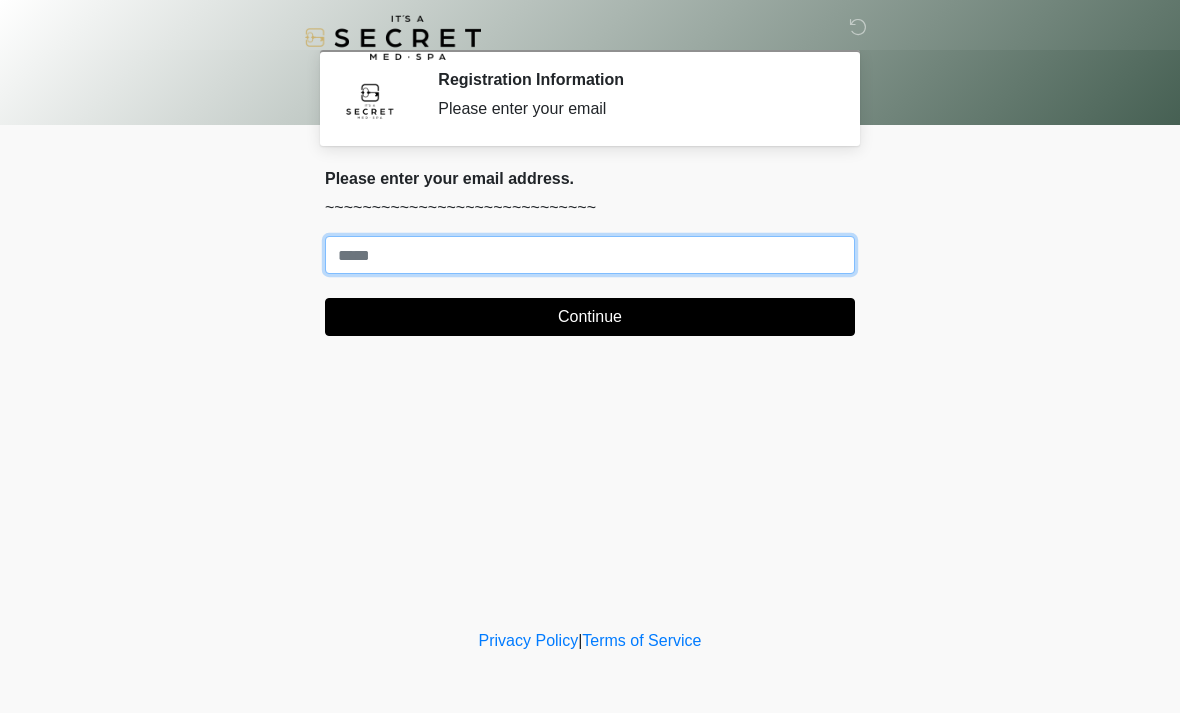 click on "Where should we email your treatment plan?" at bounding box center (590, 255) 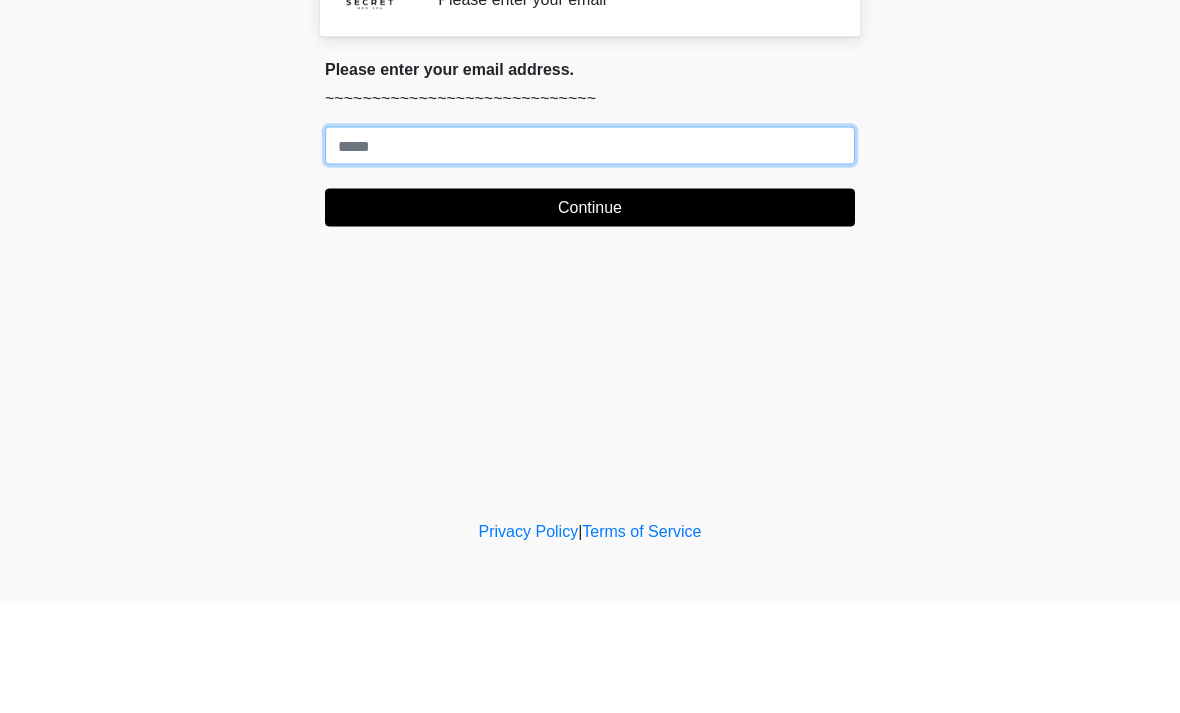 type on "*" 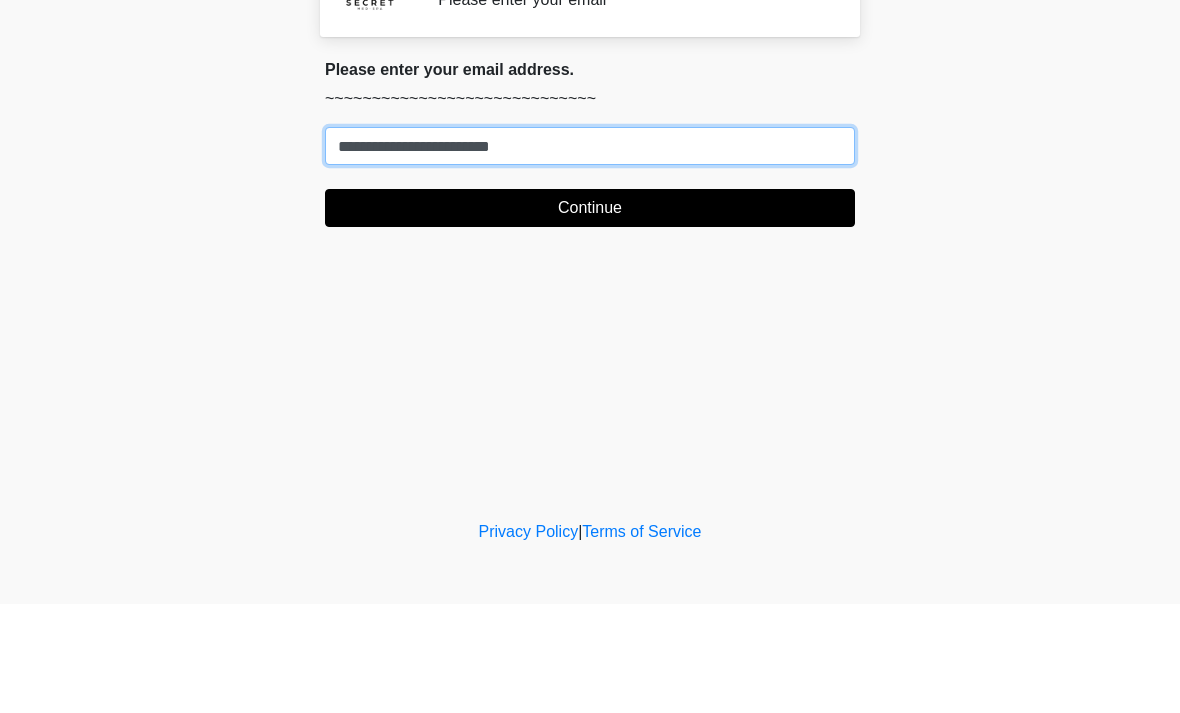 type on "**********" 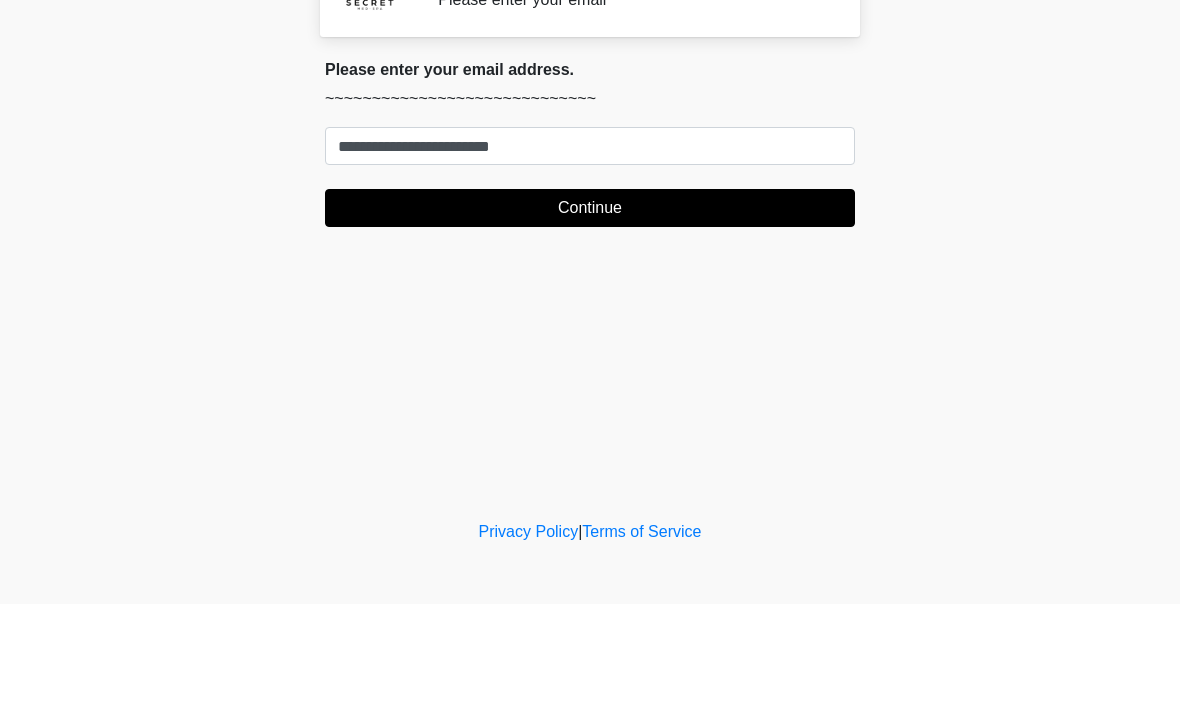 click on "Continue" at bounding box center [590, 317] 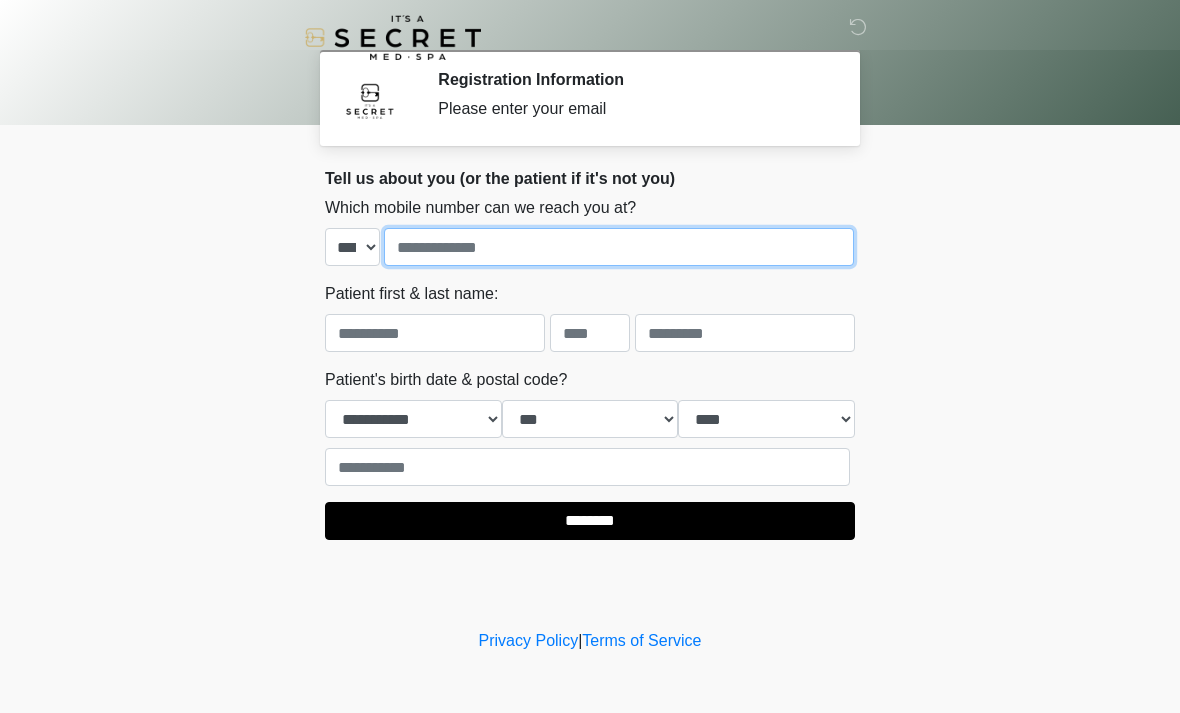 click at bounding box center [619, 247] 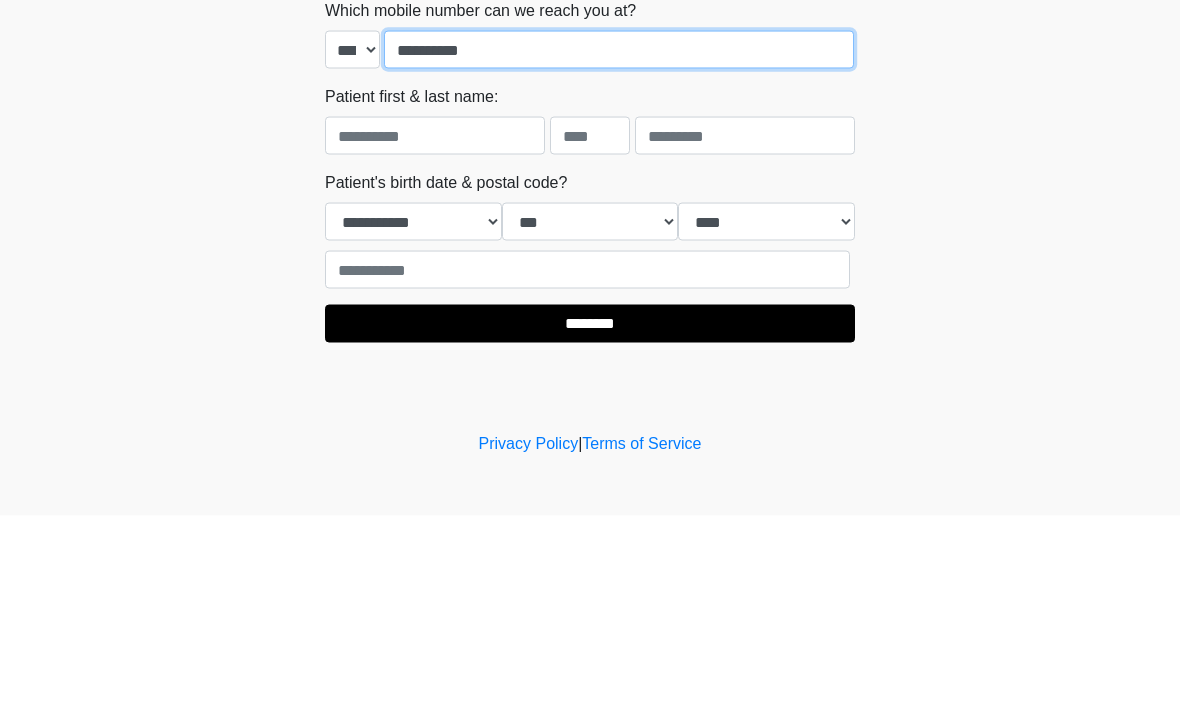 type on "**********" 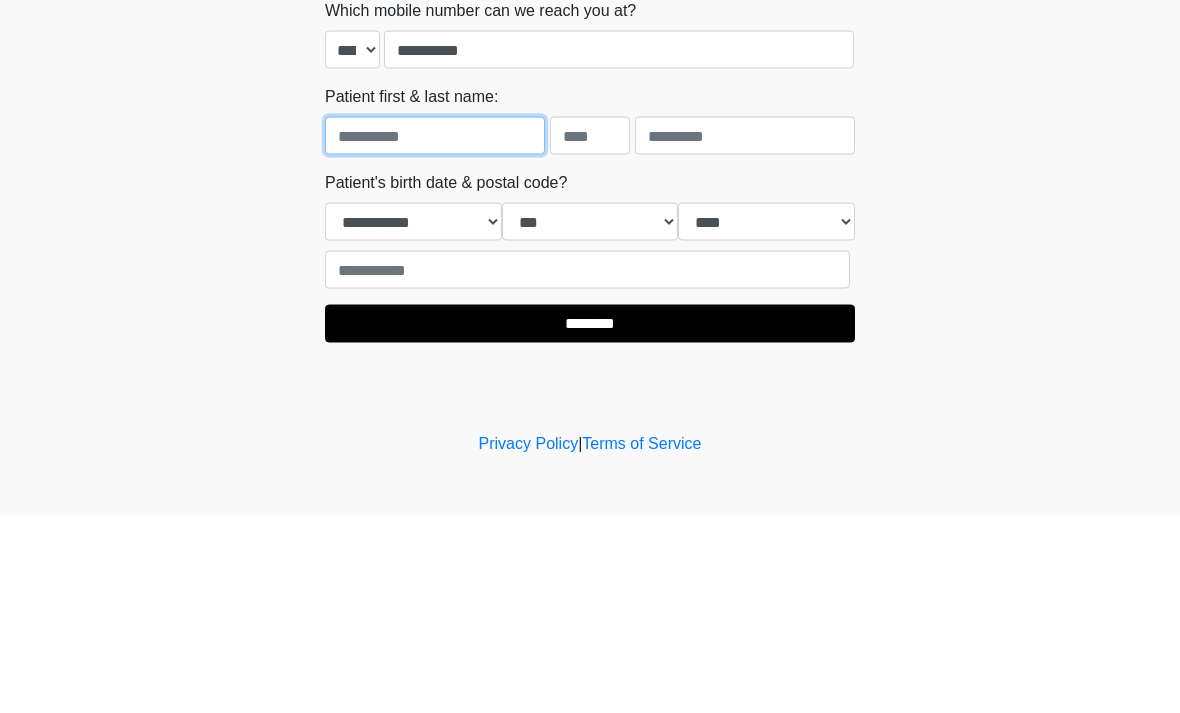 click at bounding box center [435, 333] 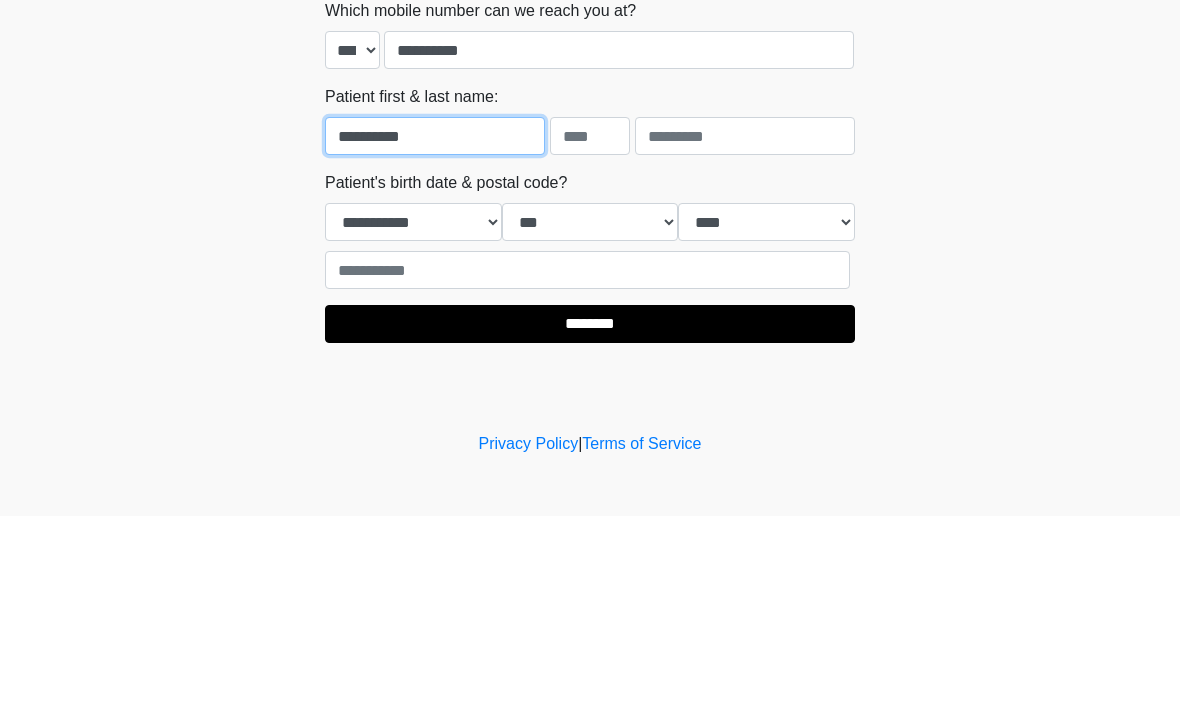 type on "*********" 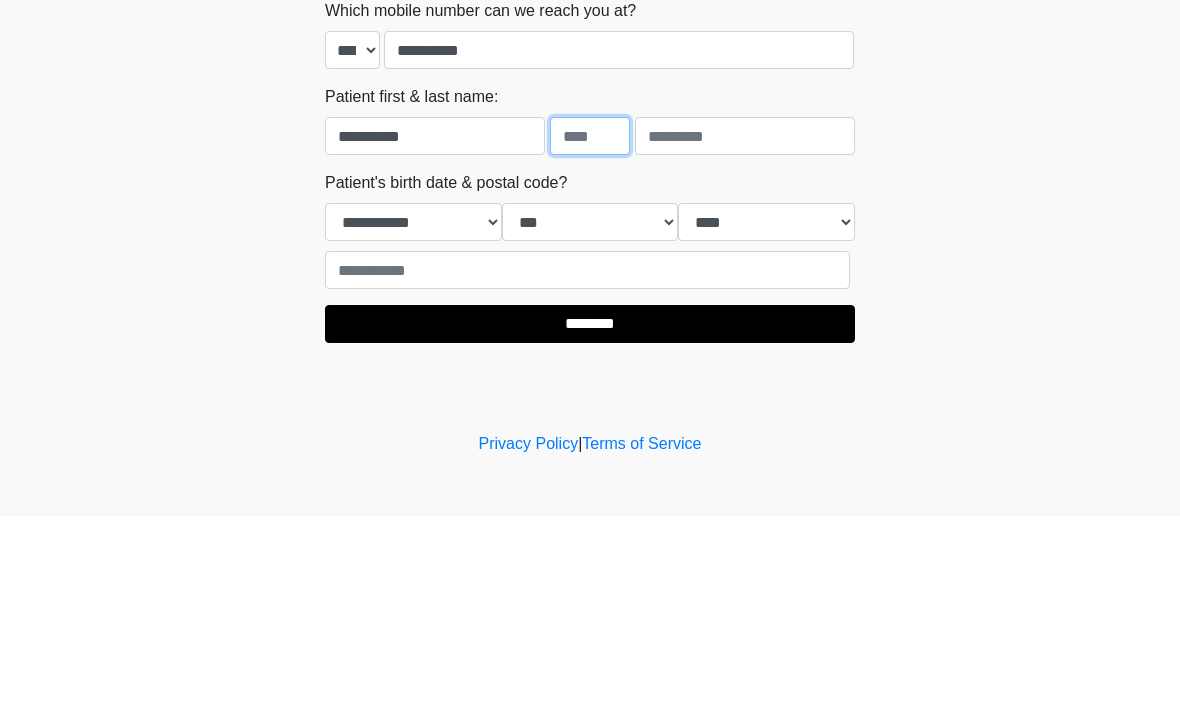 click at bounding box center (590, 333) 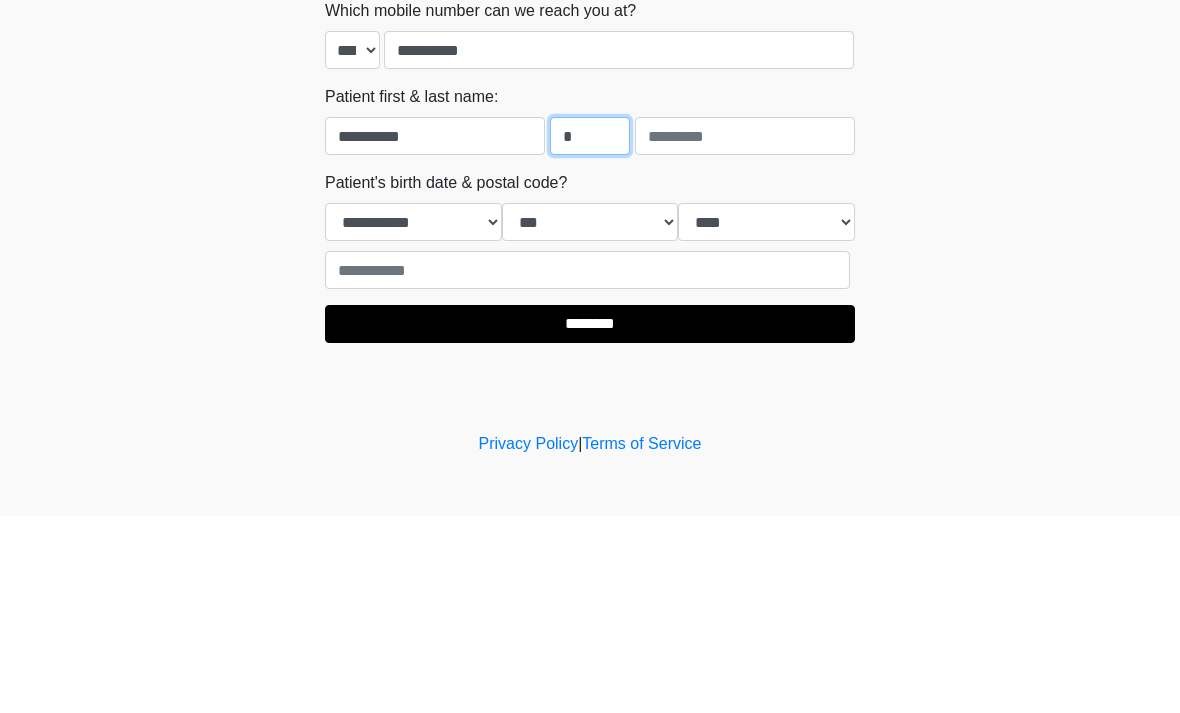 type on "*" 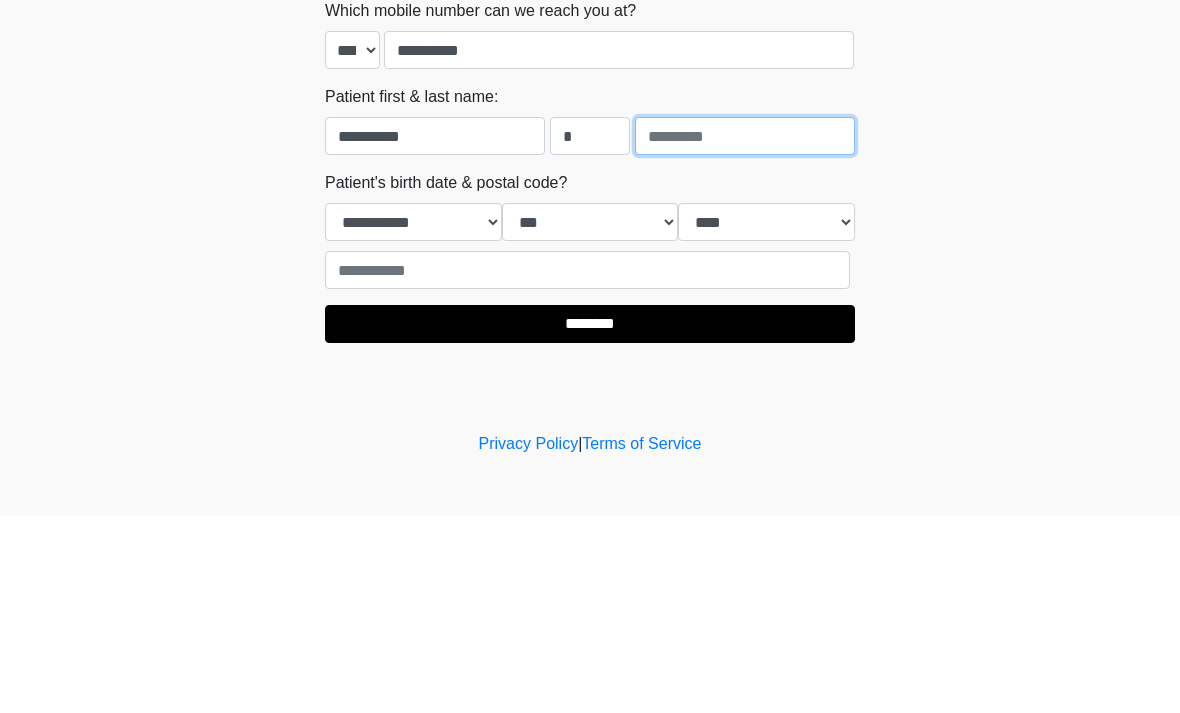 click at bounding box center (745, 333) 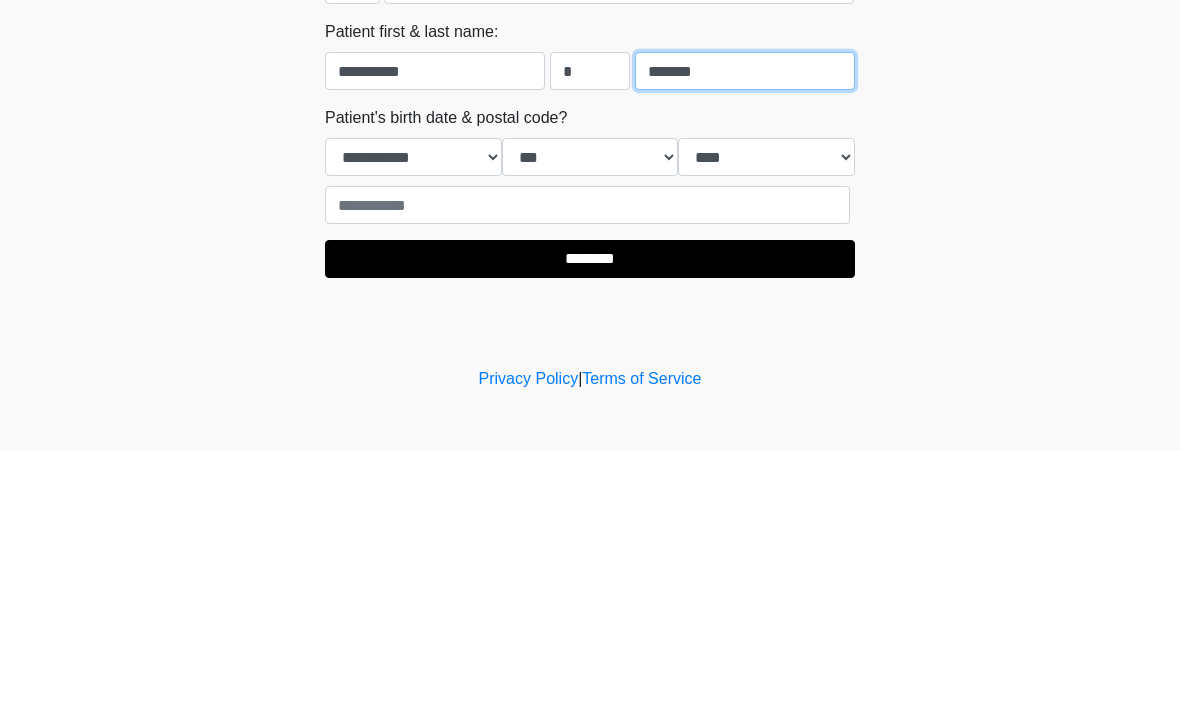 type on "*******" 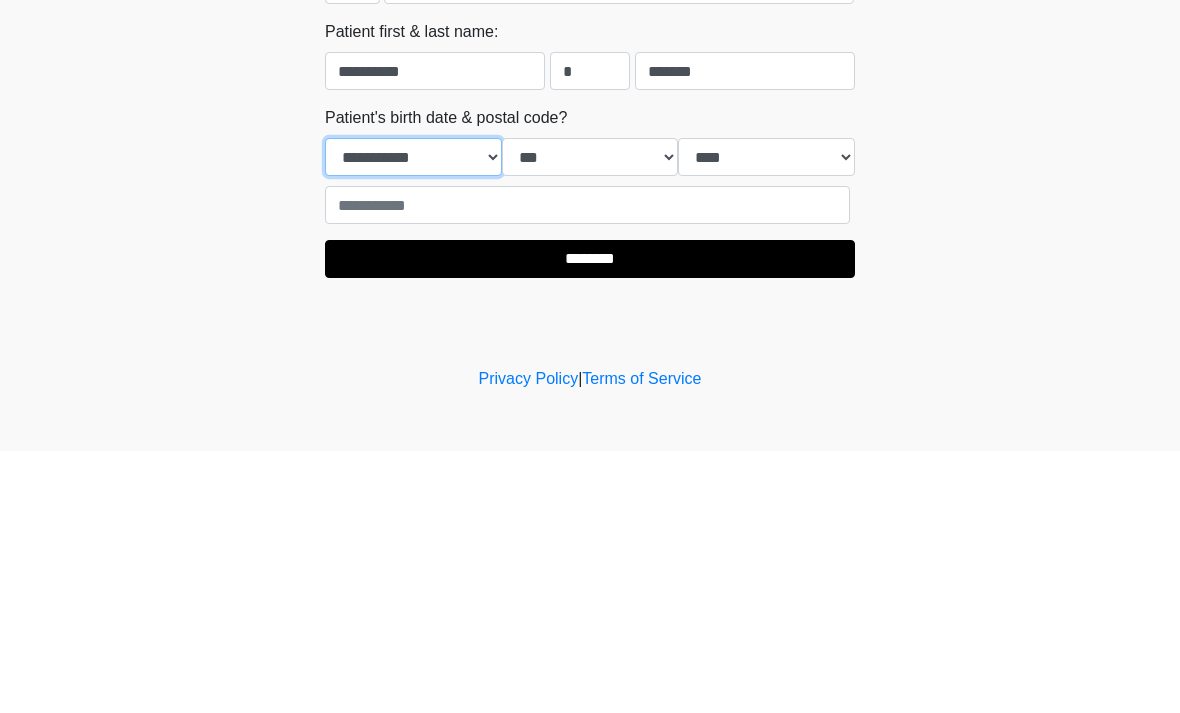 click on "**********" at bounding box center (413, 419) 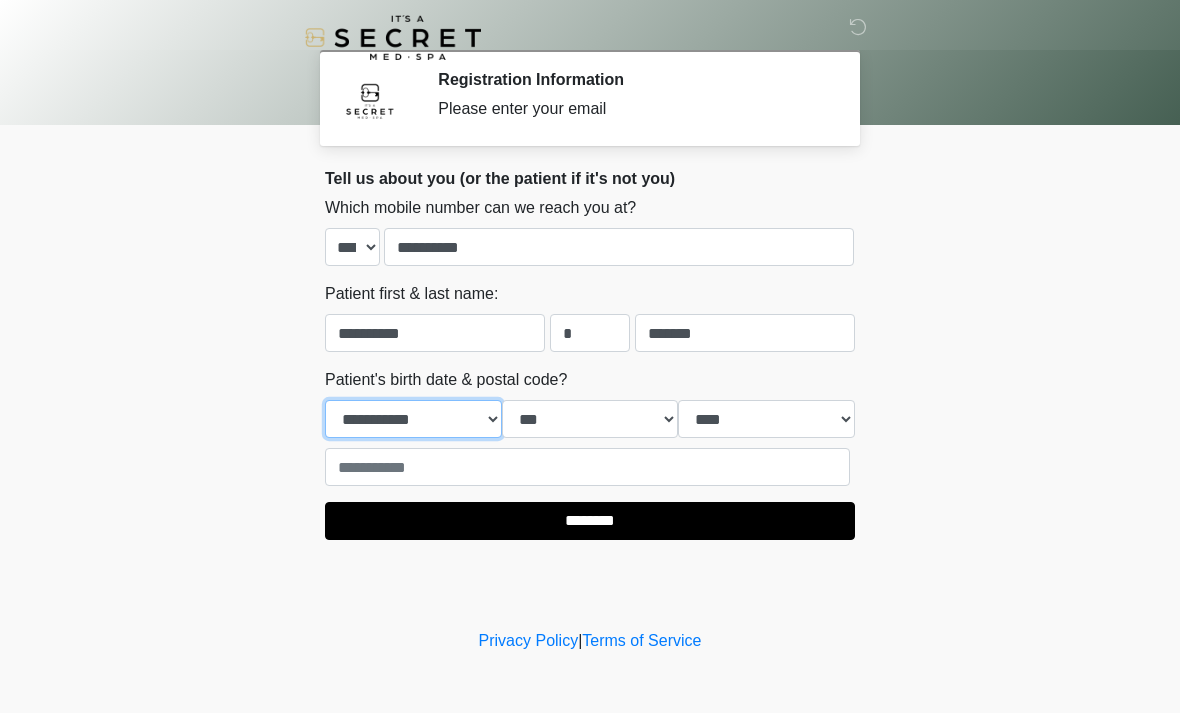 select on "*" 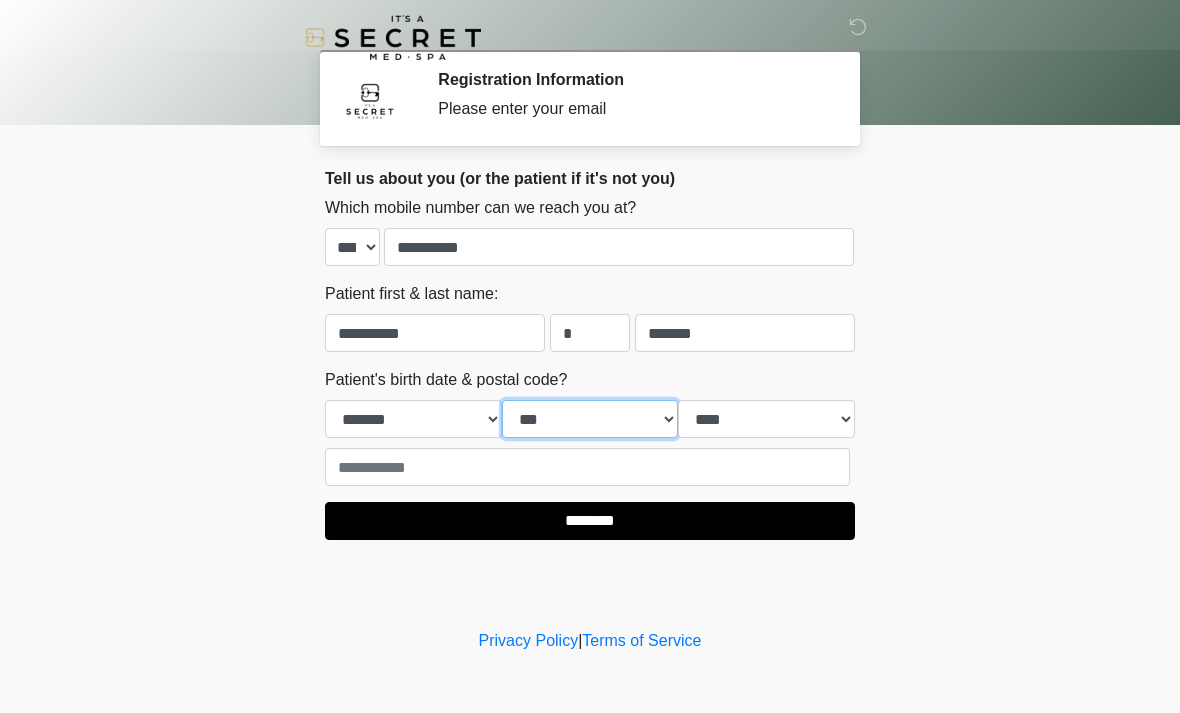 click on "***
*
*
*
*
*
*
*
*
*
**
**
**
**
**
**
**
**
**
**
**
**
**
**
**
**
**
**
**
**
**
**" at bounding box center [590, 419] 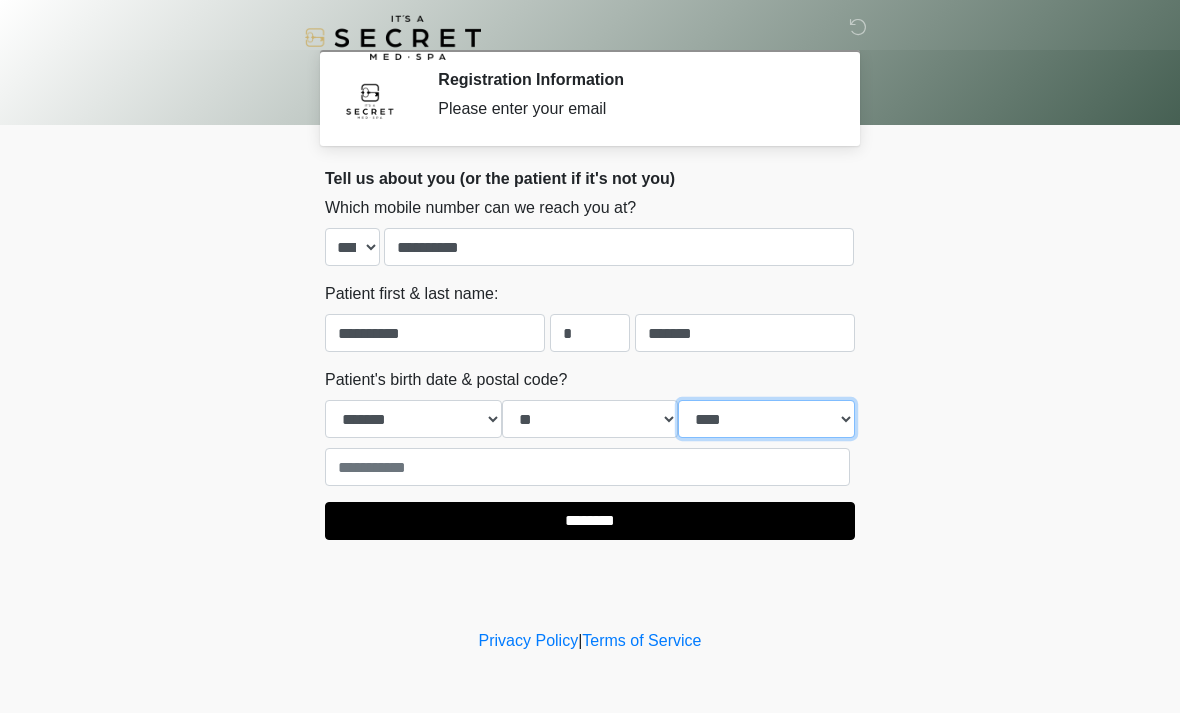 click on "****
****
****
****
****
****
****
****
****
****
****
****
****
****
****
****
****
****
****
****
****
****
****
****
****
****
****
****
****
****
****
****
****
****
****
****
****
****
****
****
****
****
****
****
****
****
****
****
****
****
****
****
****
****
****
****
****
****
****
****
****
****
****
****
****
****
****
****
****
****
****
****
****
****
****
****
****
****
****
****
****
****
****
****
****
****
****
****
****
****
****
****
****
****
****
****
****
****
****
****
****
****" at bounding box center [766, 419] 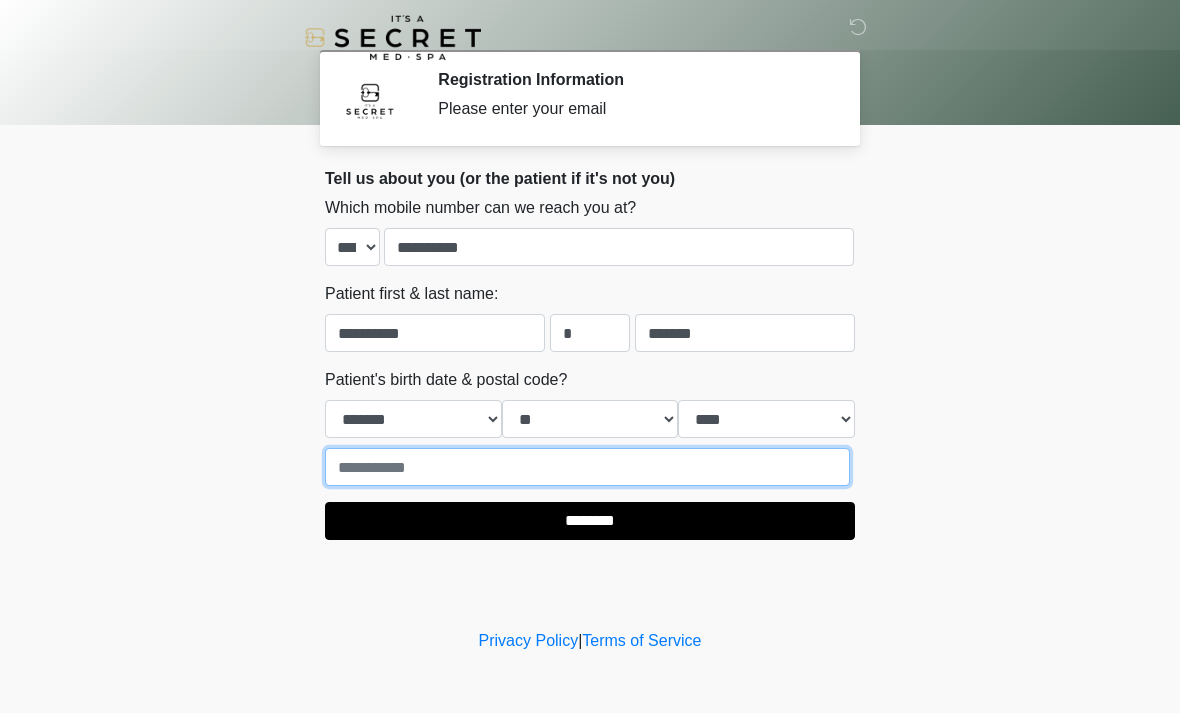 click at bounding box center (587, 467) 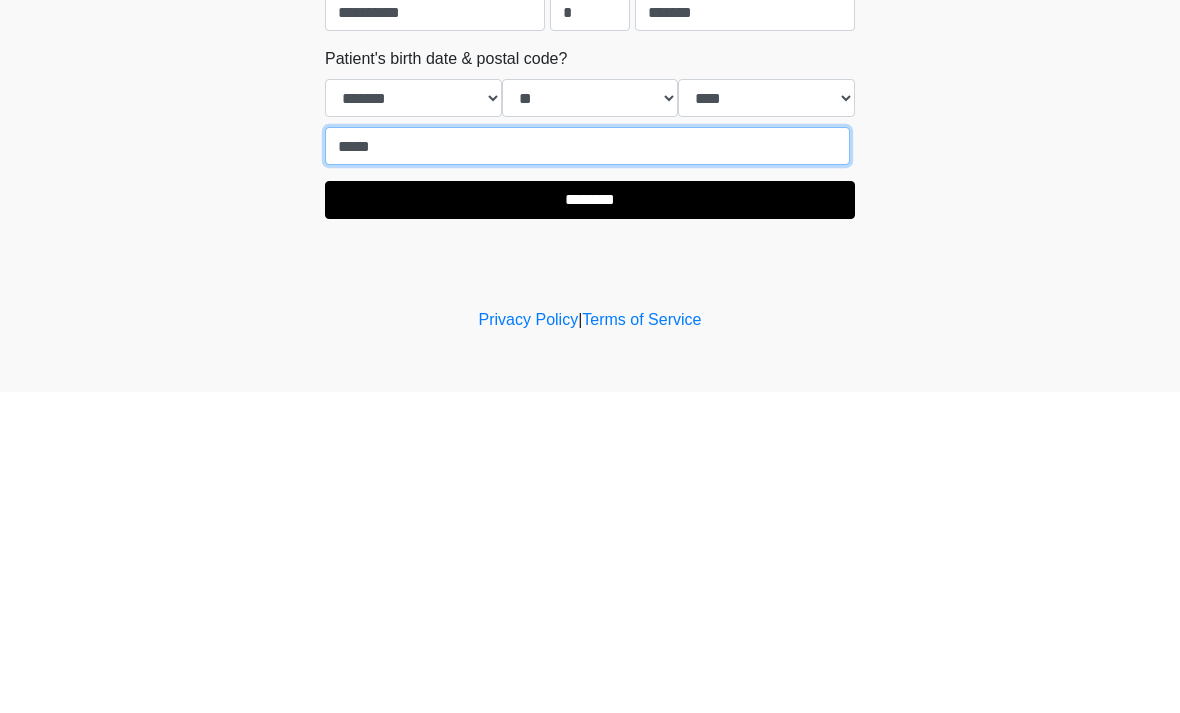 type on "*****" 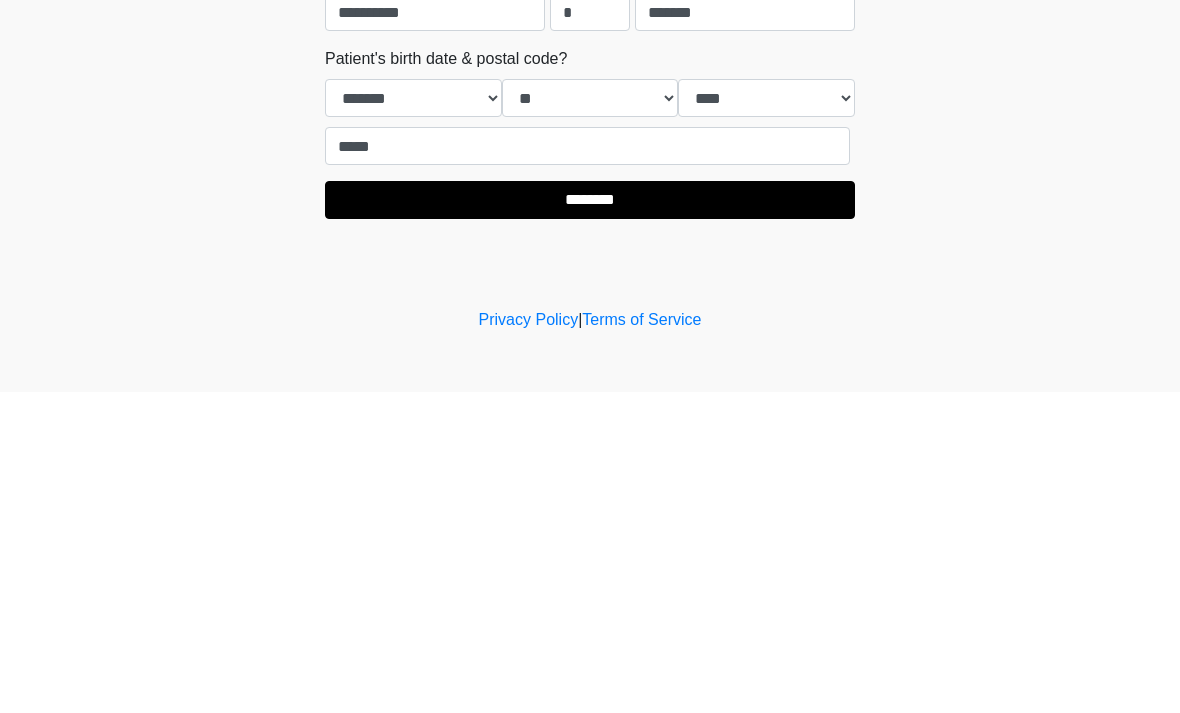 click on "********" at bounding box center (590, 521) 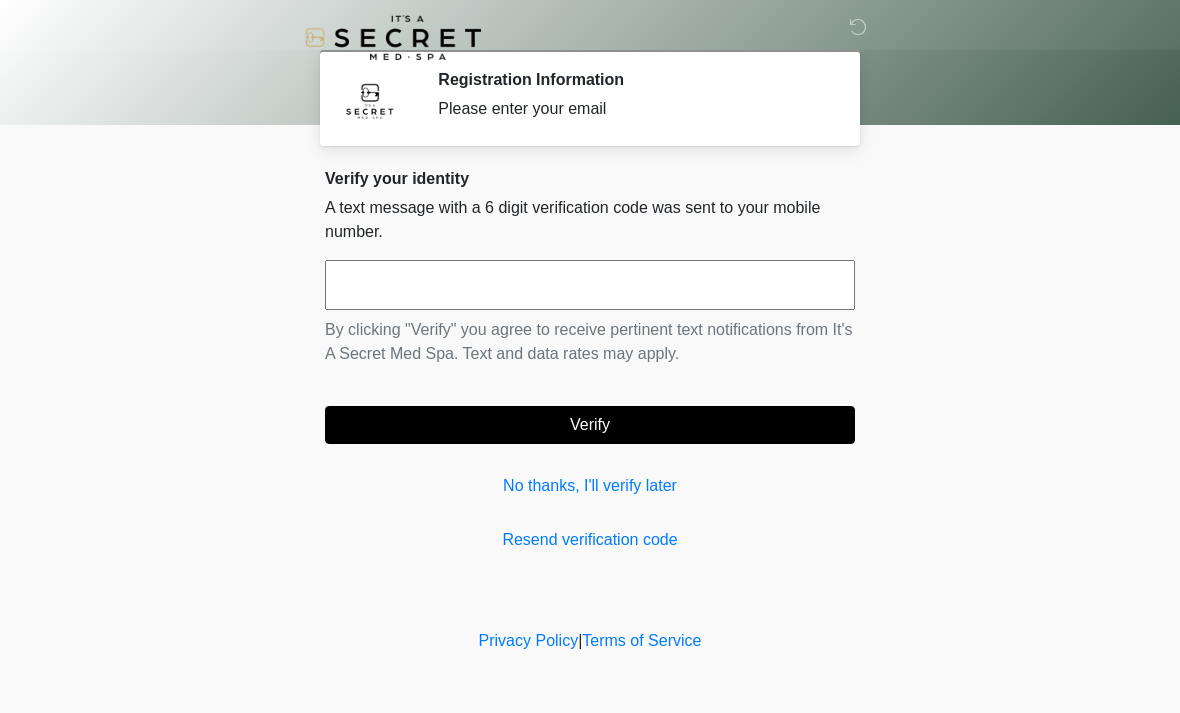 click at bounding box center [590, 285] 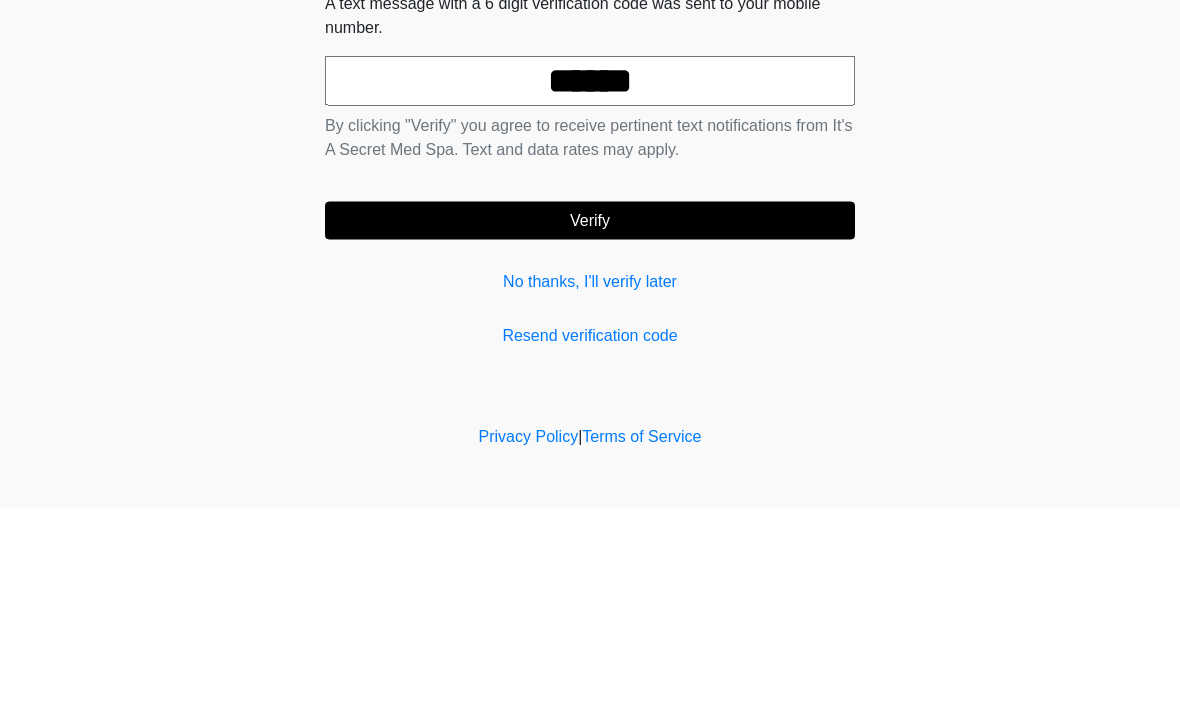 type on "******" 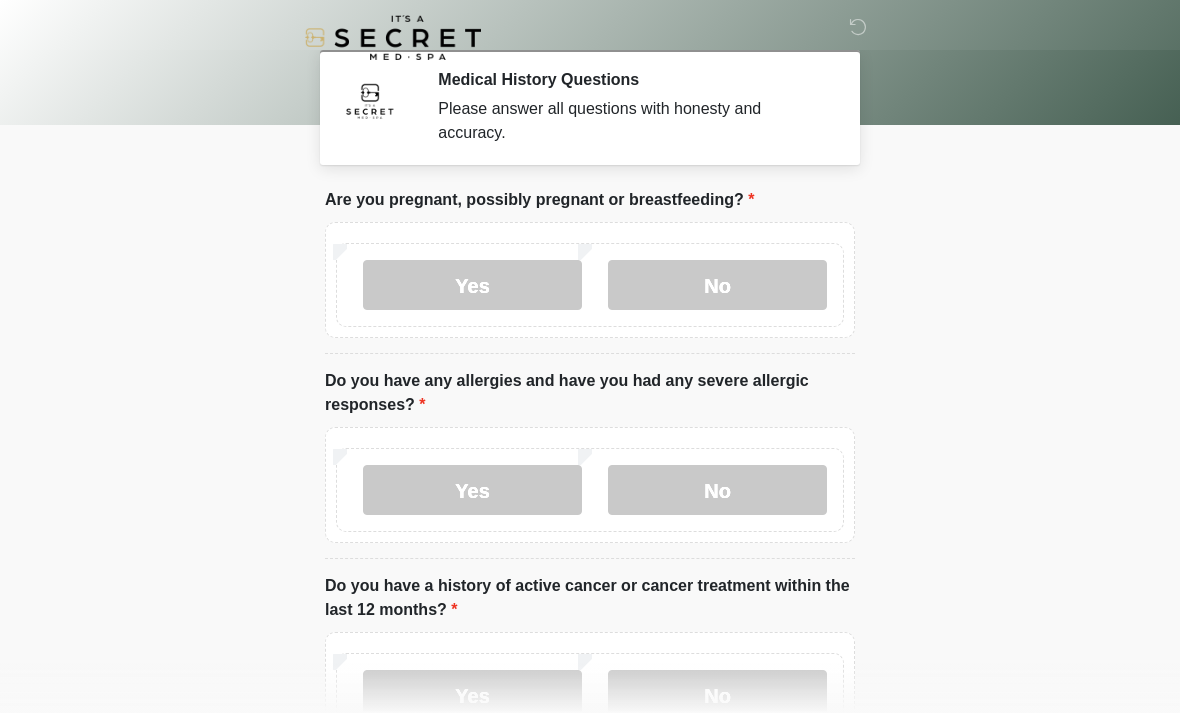 click on "No" at bounding box center [717, 285] 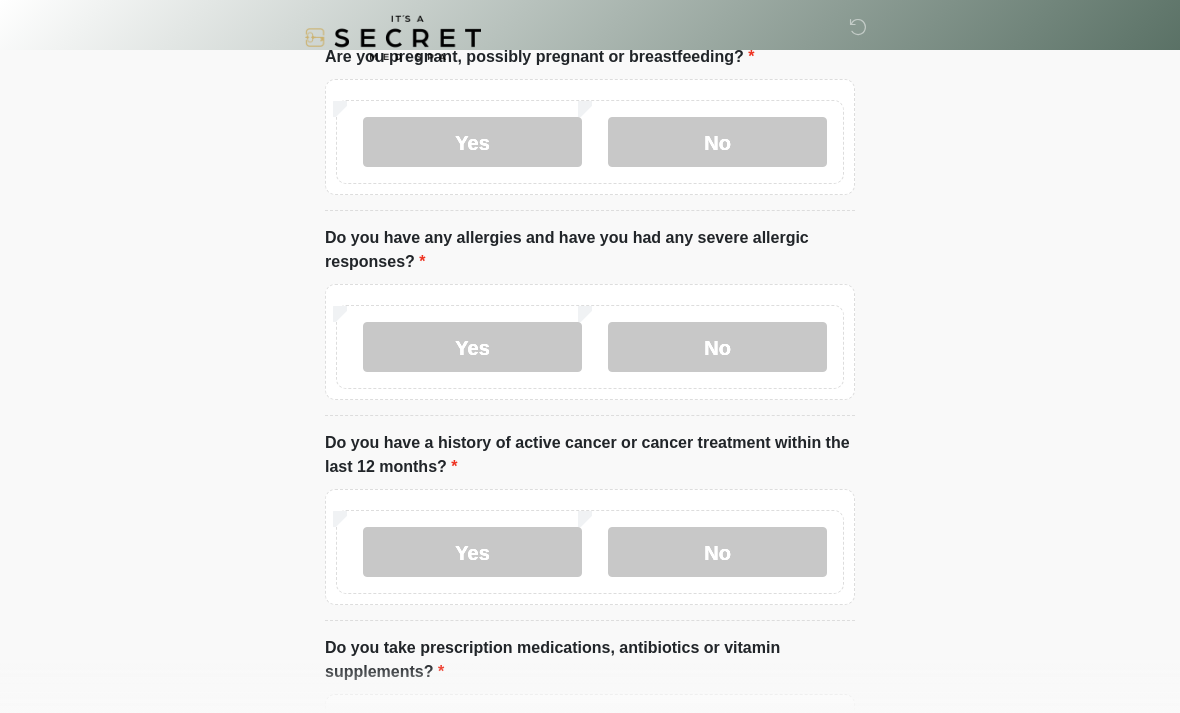 scroll, scrollTop: 147, scrollLeft: 0, axis: vertical 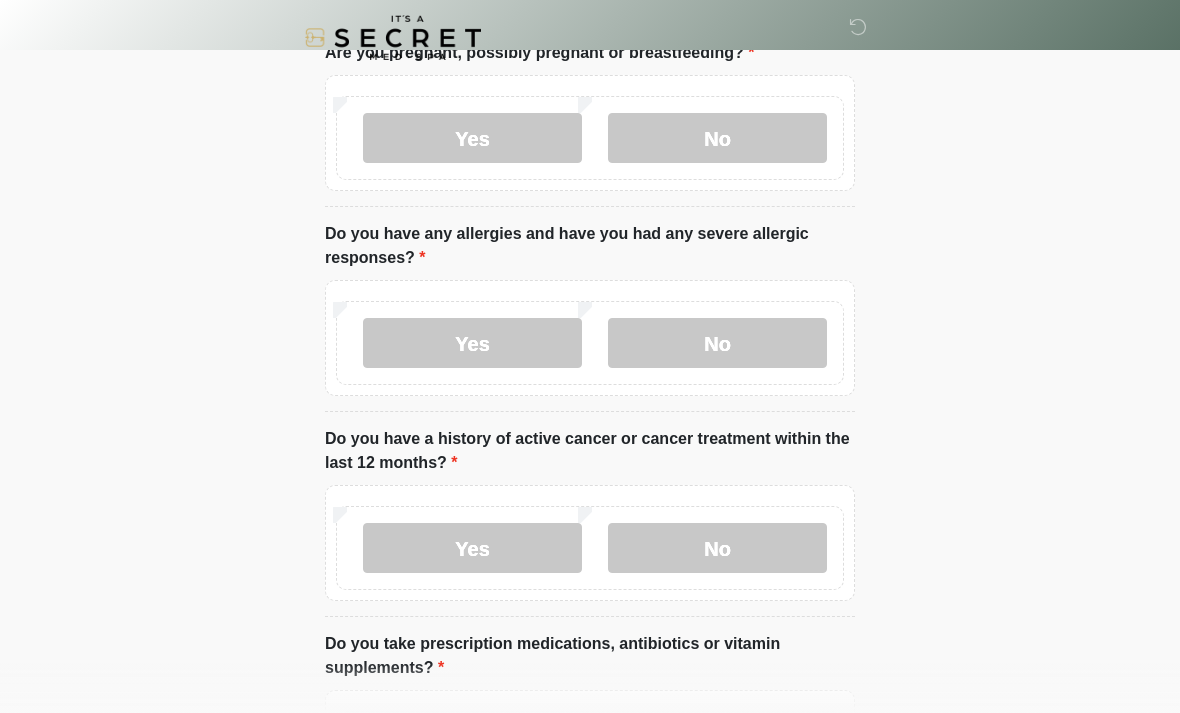 click on "No" at bounding box center (717, 548) 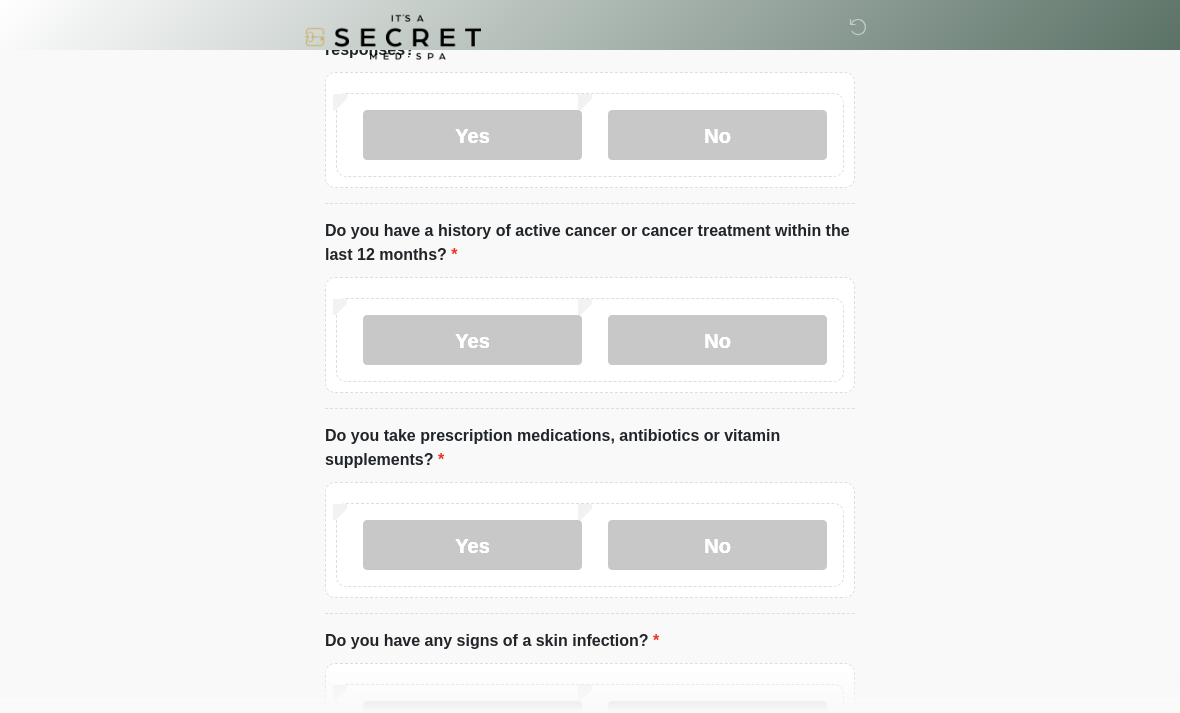 scroll, scrollTop: 380, scrollLeft: 0, axis: vertical 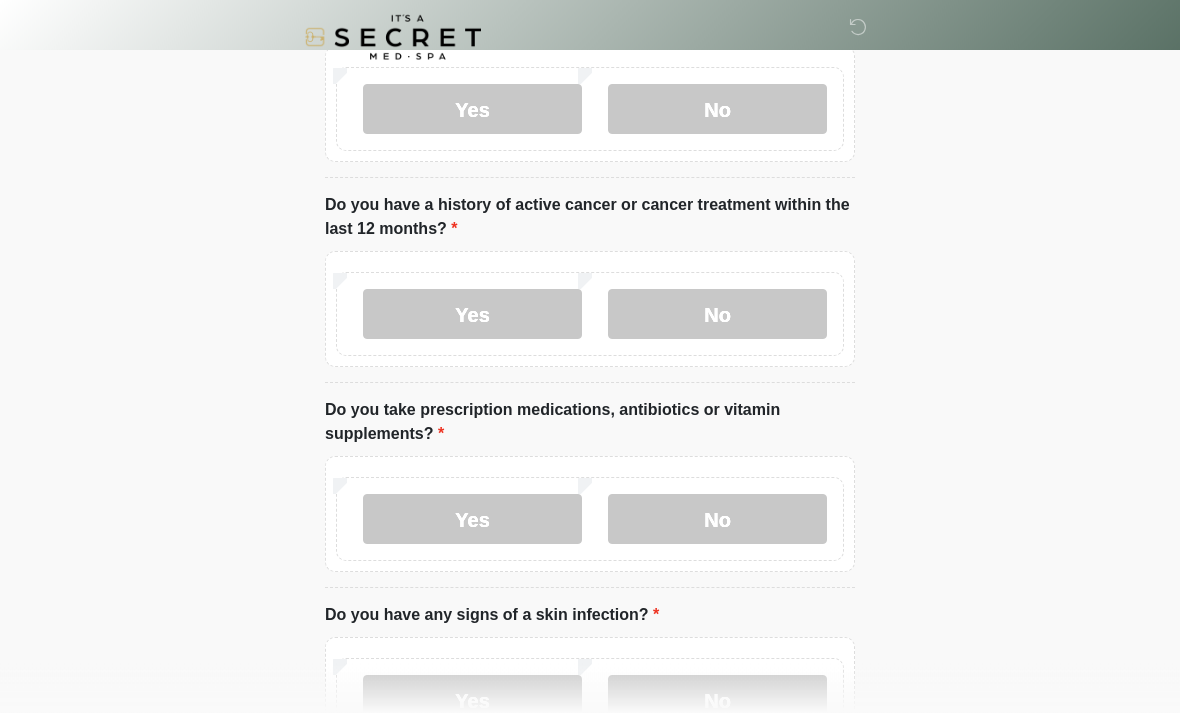 click on "Yes" at bounding box center [472, 520] 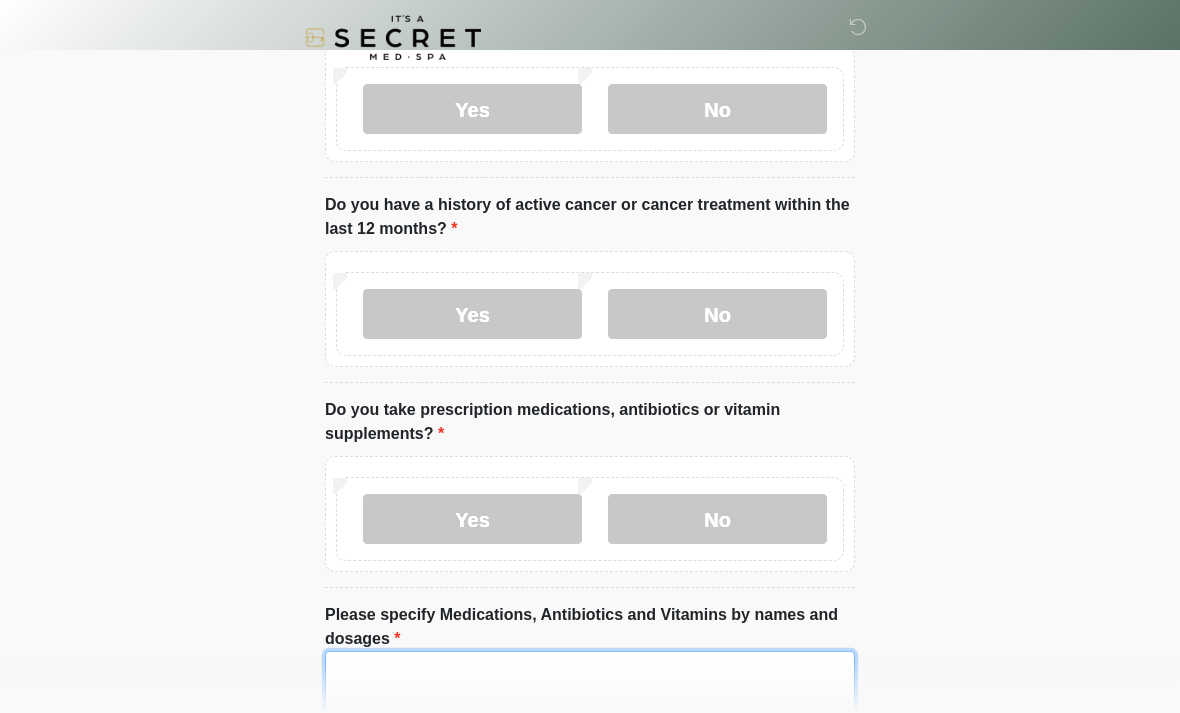 click on "Please specify Medications, Antibiotics and Vitamins by names and dosages" at bounding box center (590, 694) 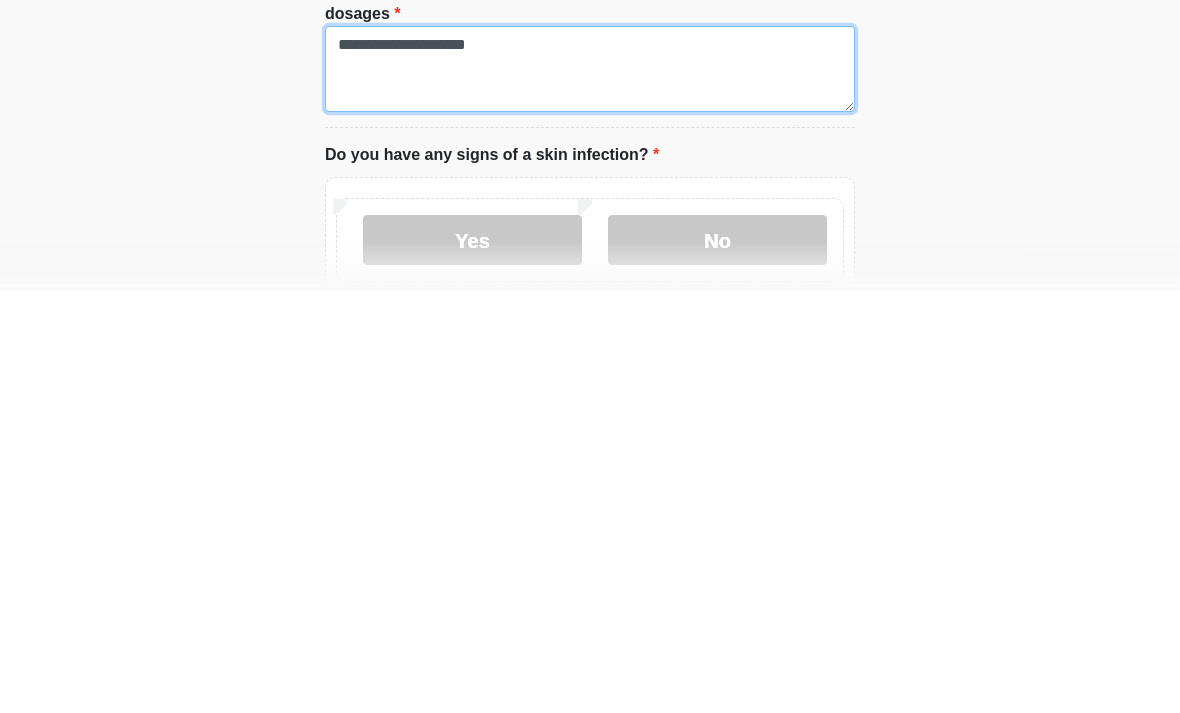 scroll, scrollTop: 596, scrollLeft: 0, axis: vertical 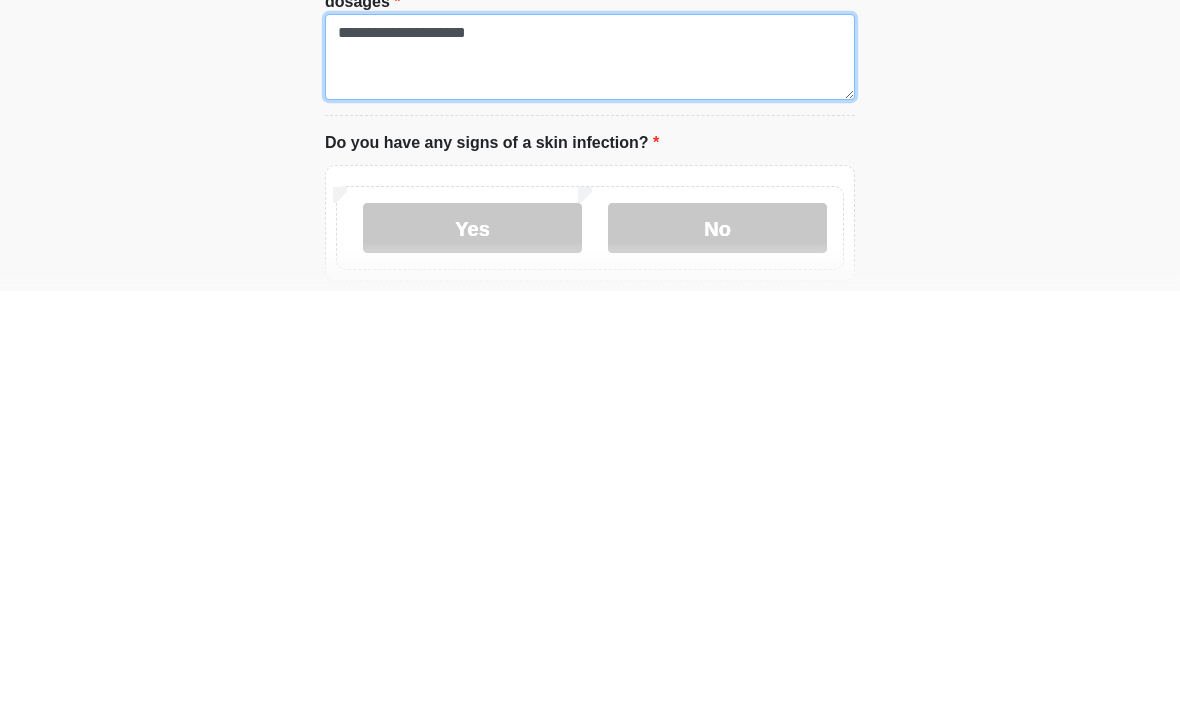type on "**********" 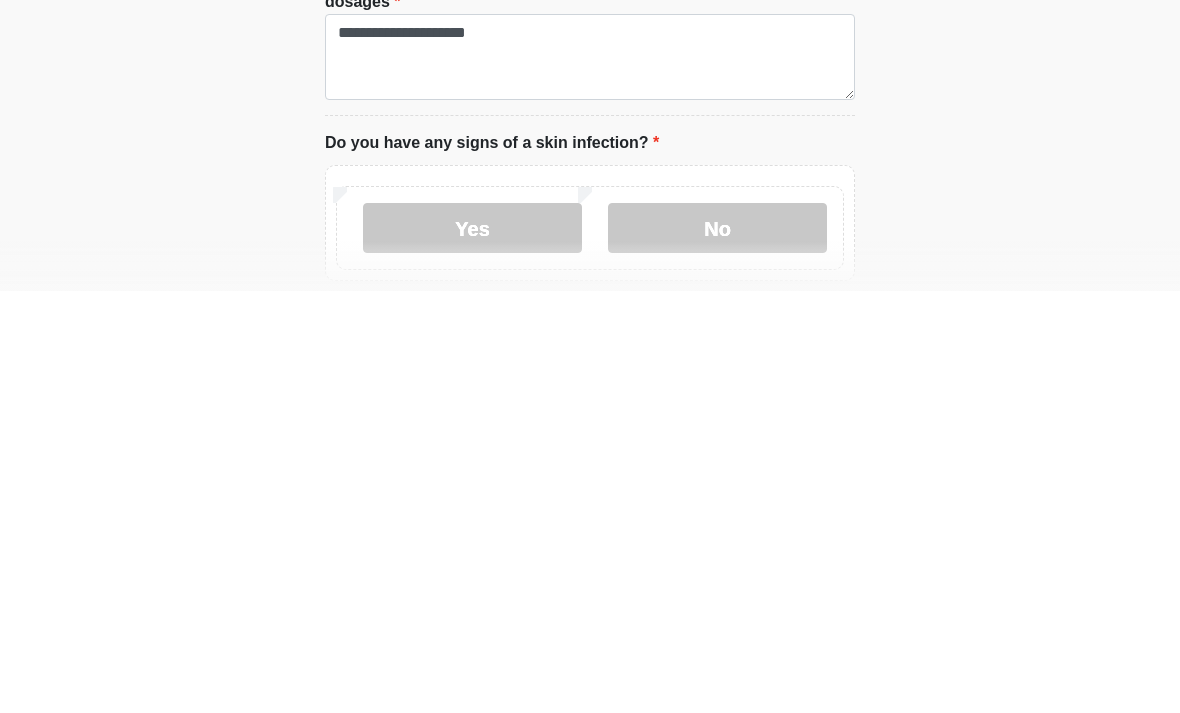 click on "No" at bounding box center (717, 650) 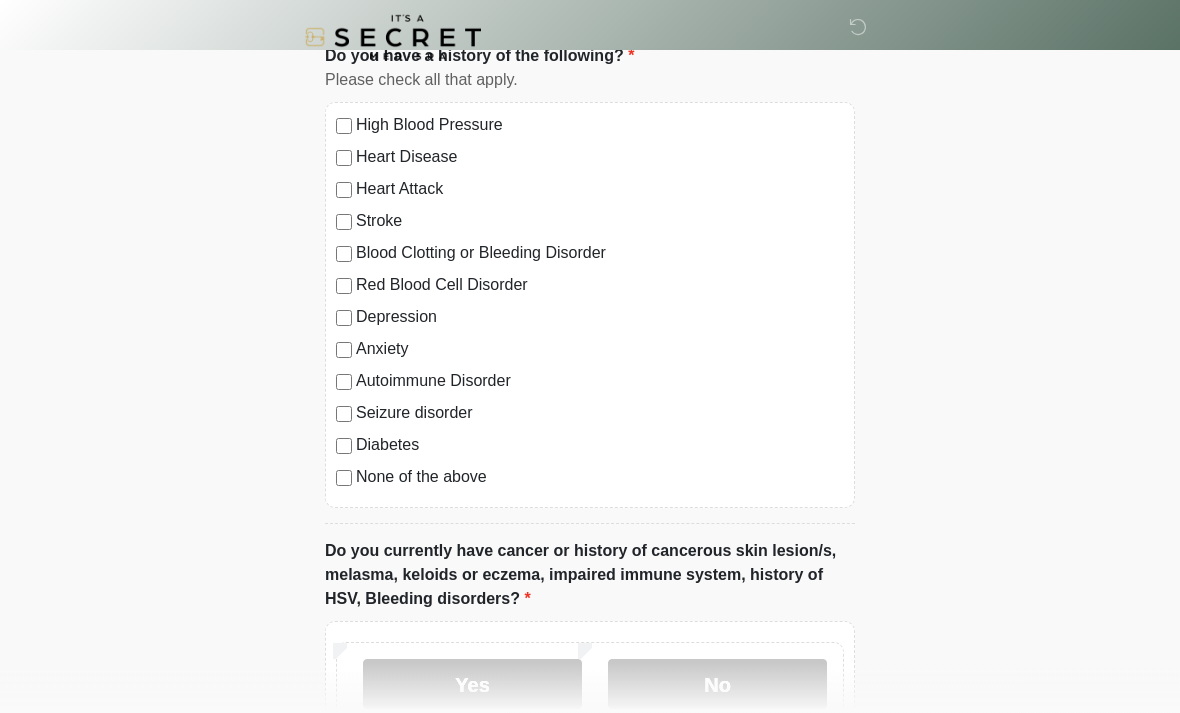 scroll, scrollTop: 1376, scrollLeft: 0, axis: vertical 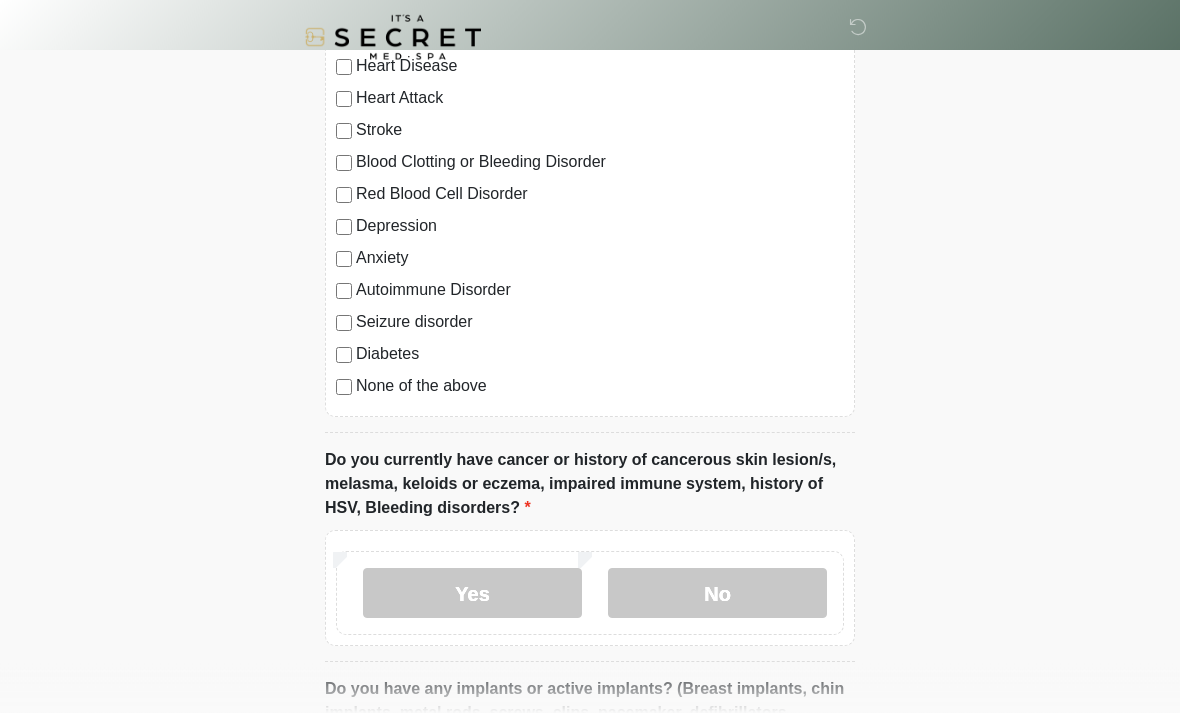 click on "No" at bounding box center [717, 594] 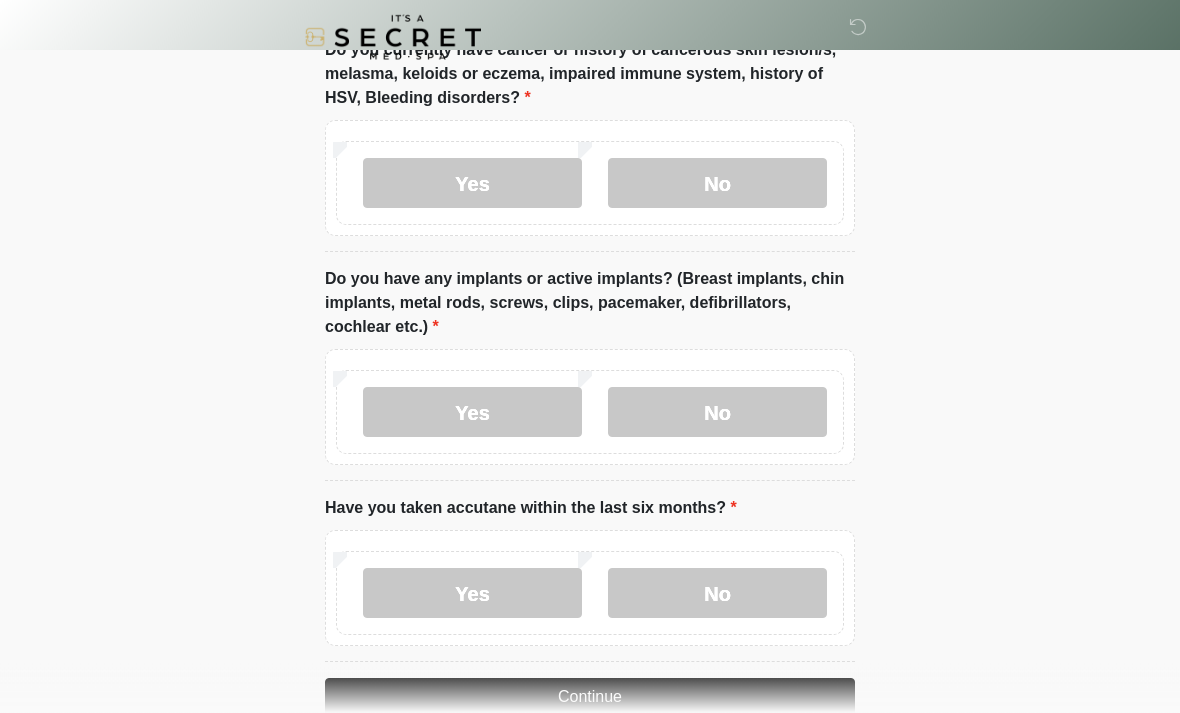 scroll, scrollTop: 1788, scrollLeft: 0, axis: vertical 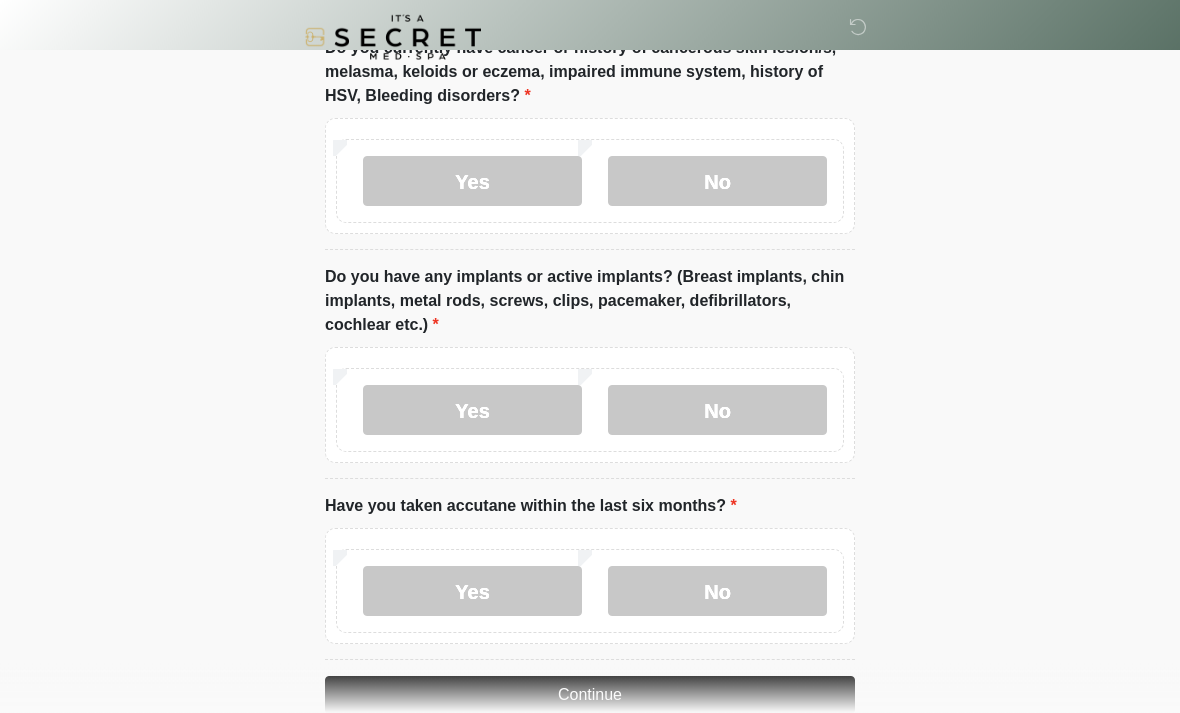 click on "No" at bounding box center (717, 411) 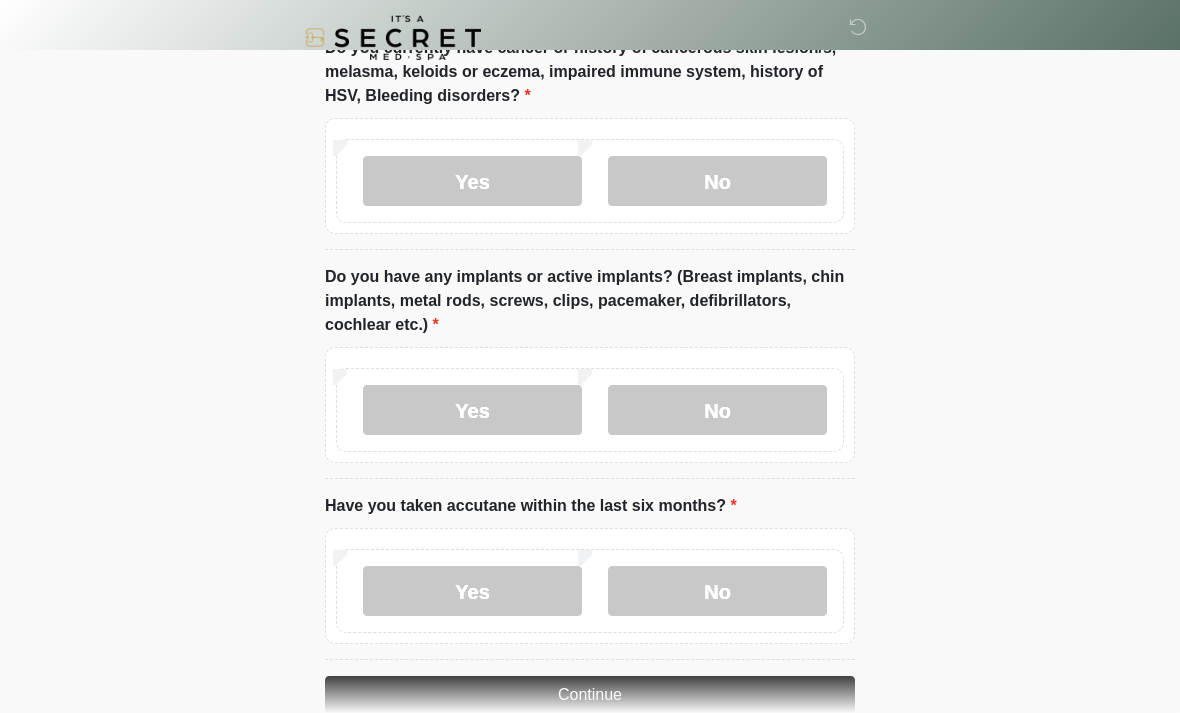 scroll, scrollTop: 1829, scrollLeft: 0, axis: vertical 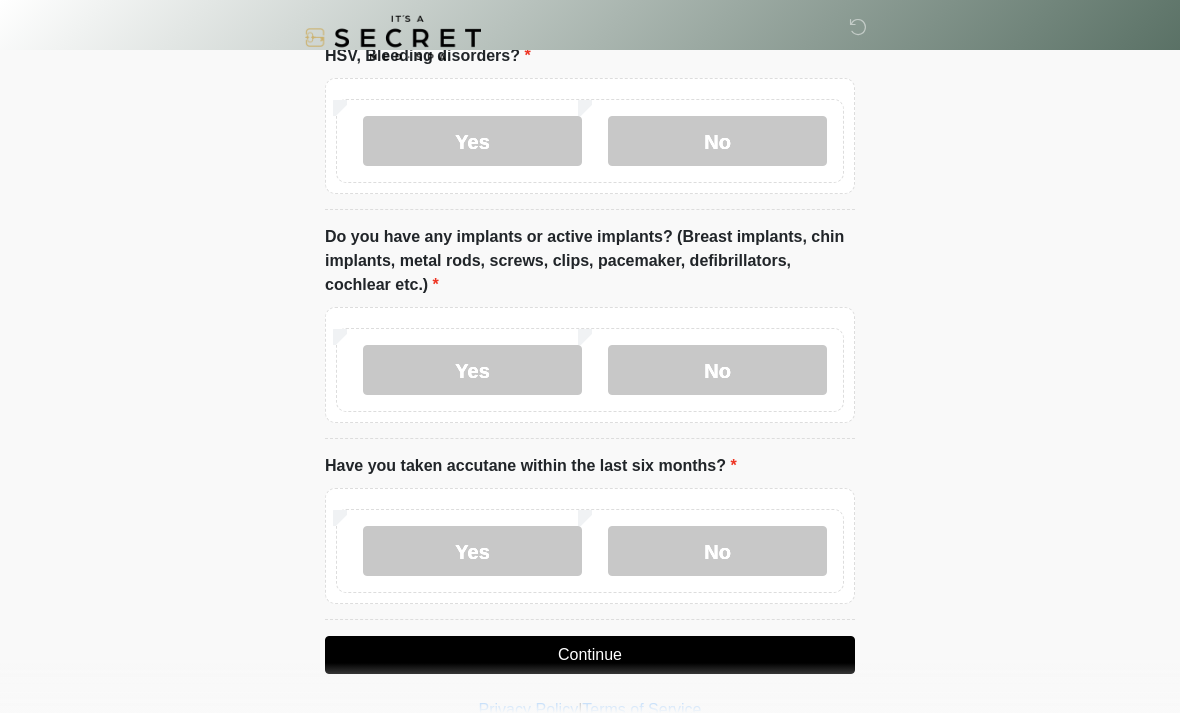 click on "No" at bounding box center [717, 551] 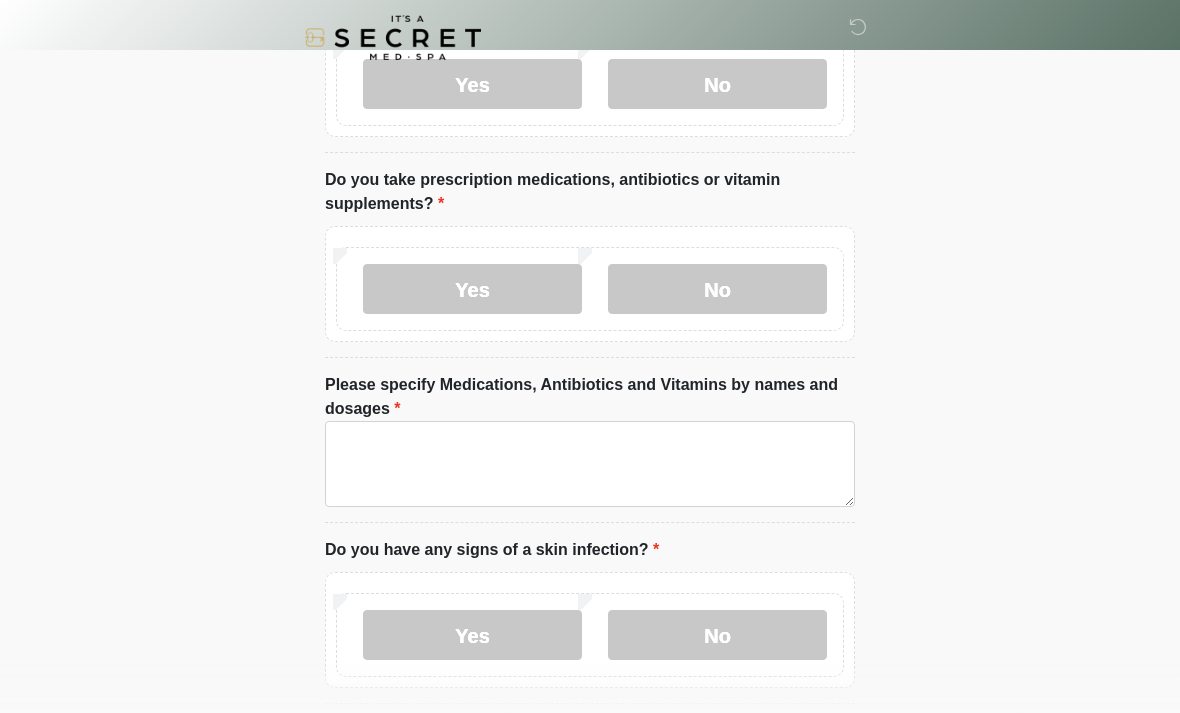 scroll, scrollTop: 0, scrollLeft: 0, axis: both 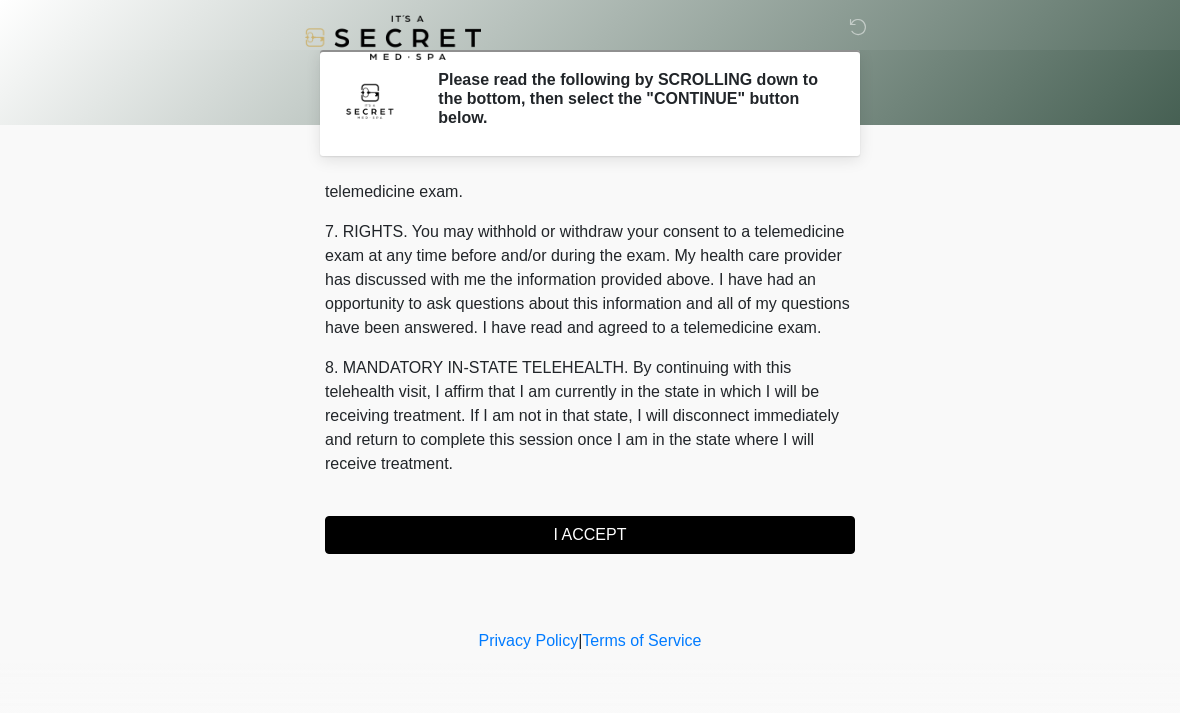 click on "I ACCEPT" at bounding box center [590, 535] 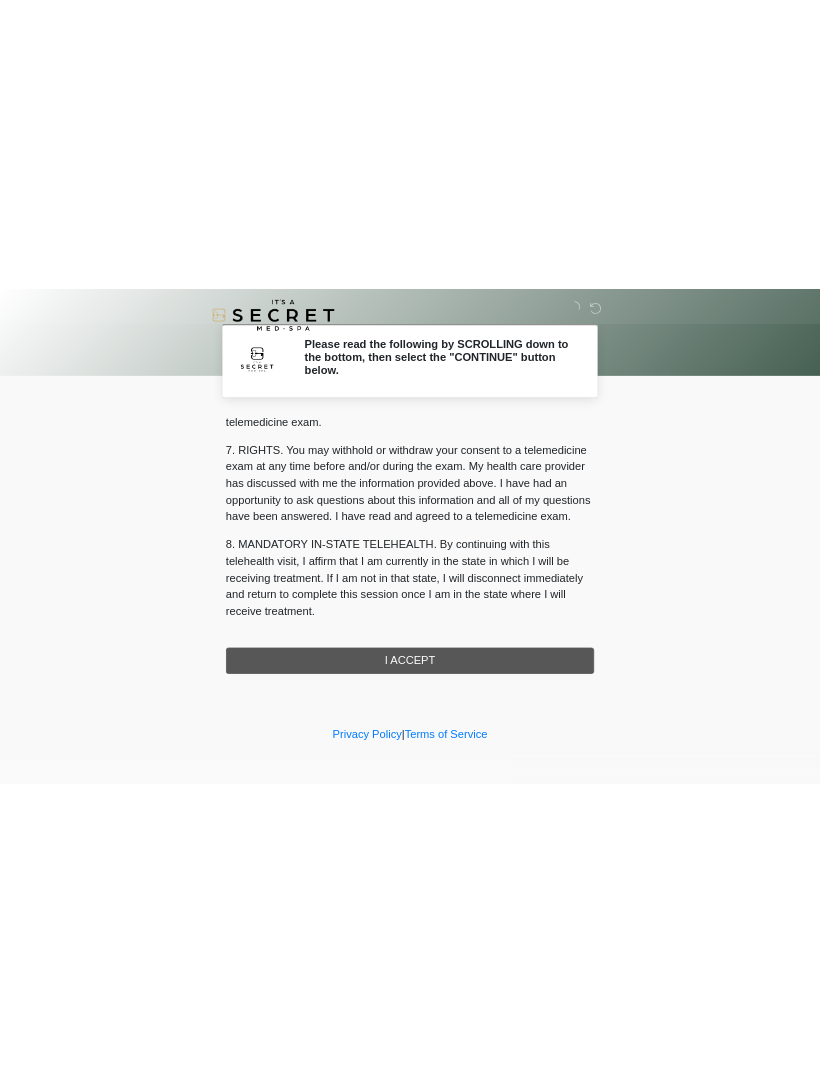 scroll, scrollTop: 847, scrollLeft: 0, axis: vertical 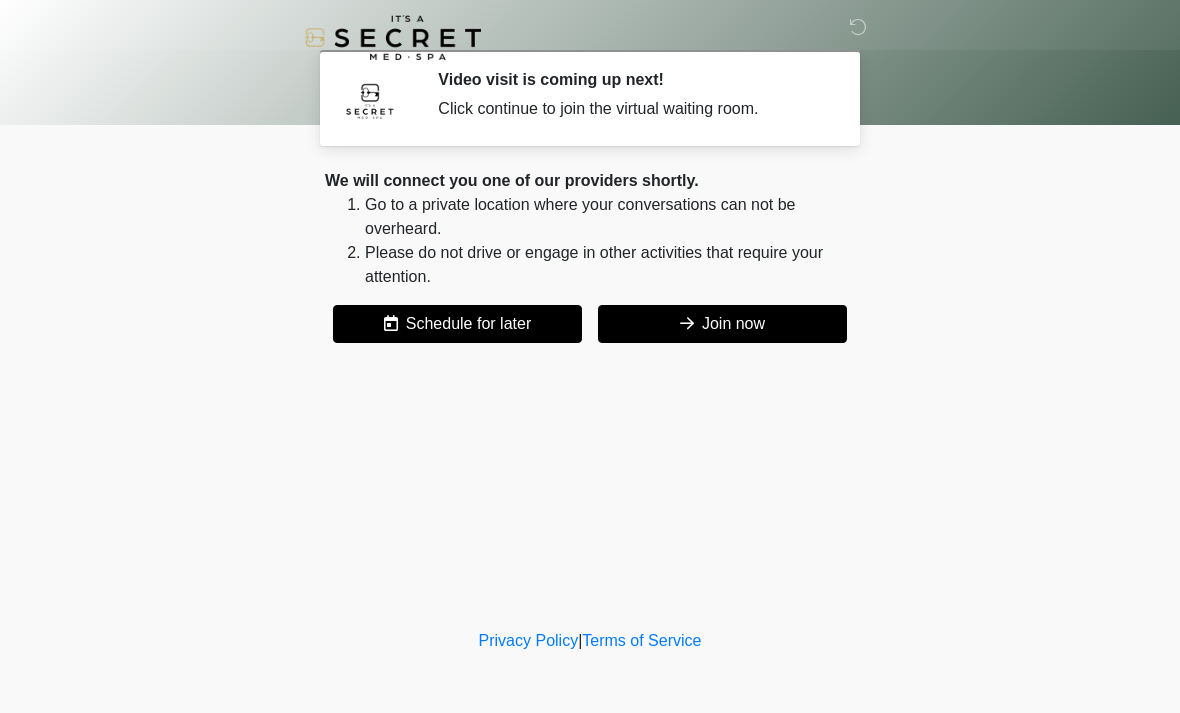 click on "Join now" at bounding box center (722, 324) 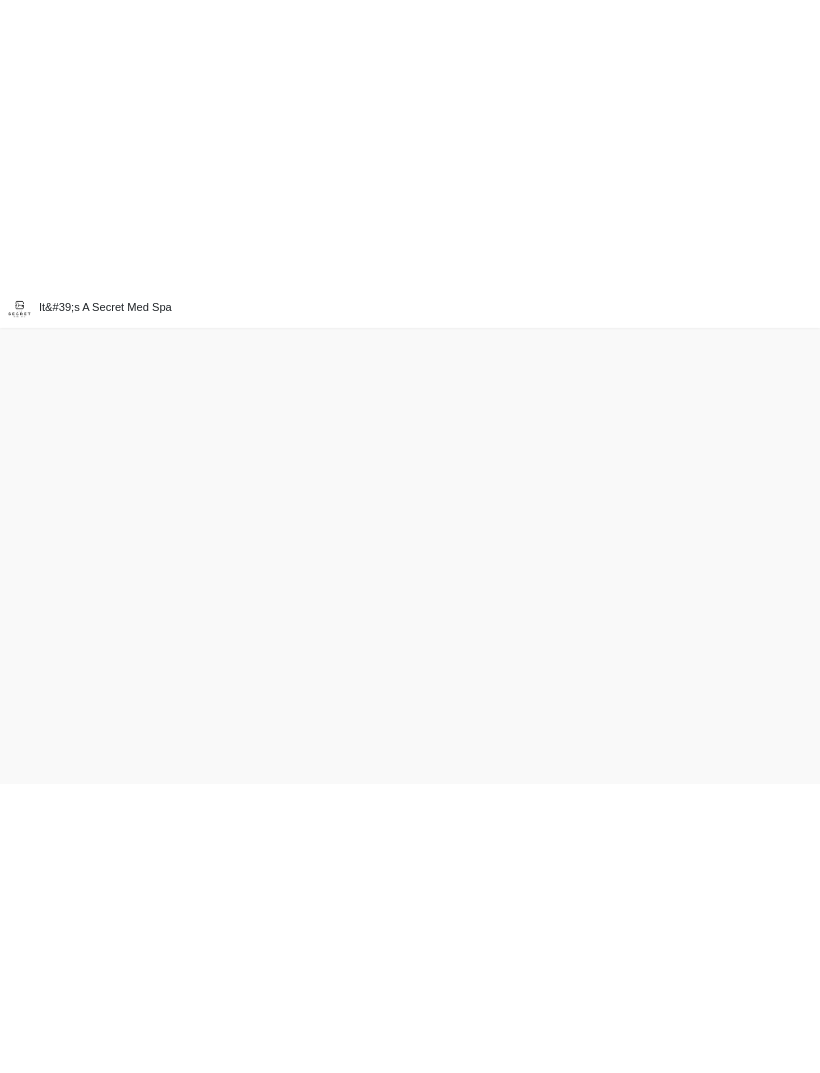 scroll, scrollTop: 0, scrollLeft: 0, axis: both 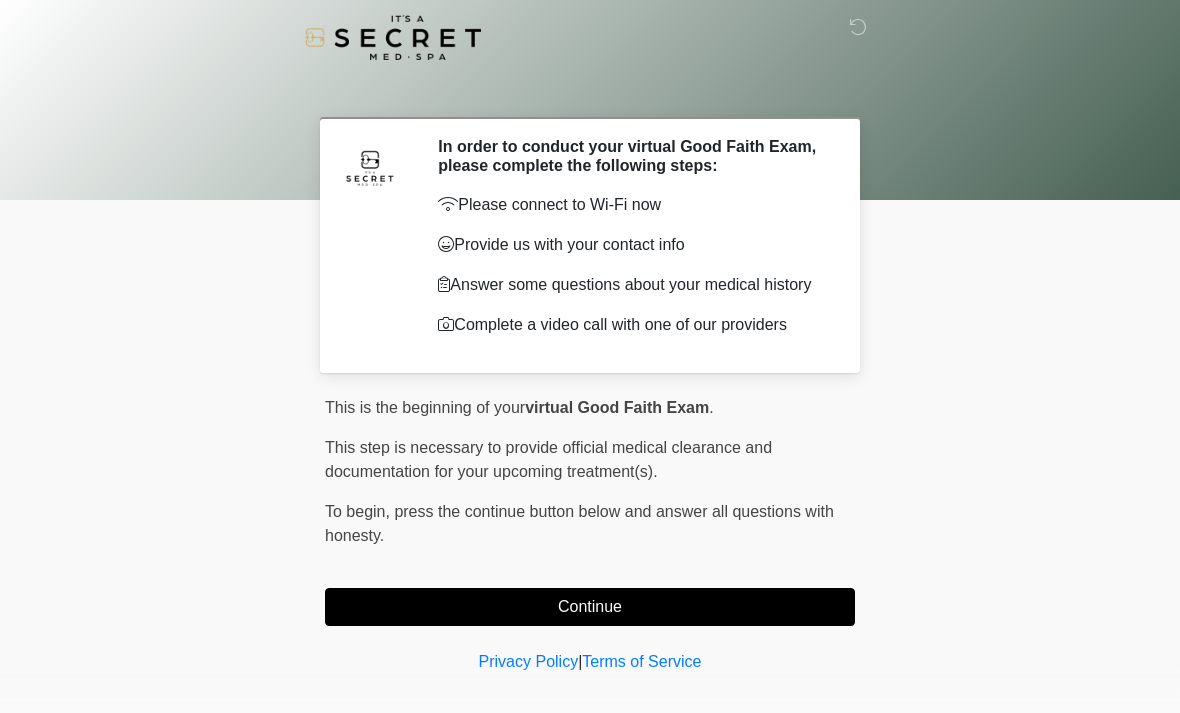 click on "Continue" at bounding box center (590, 607) 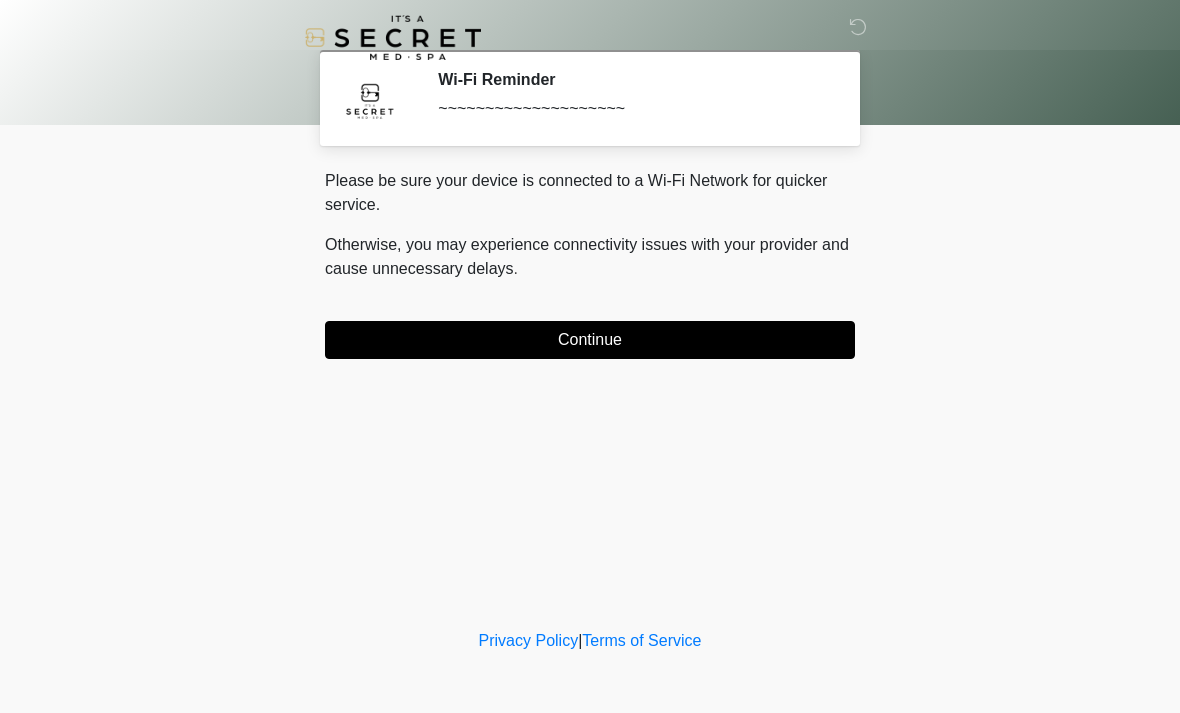 click on "Continue" at bounding box center (590, 340) 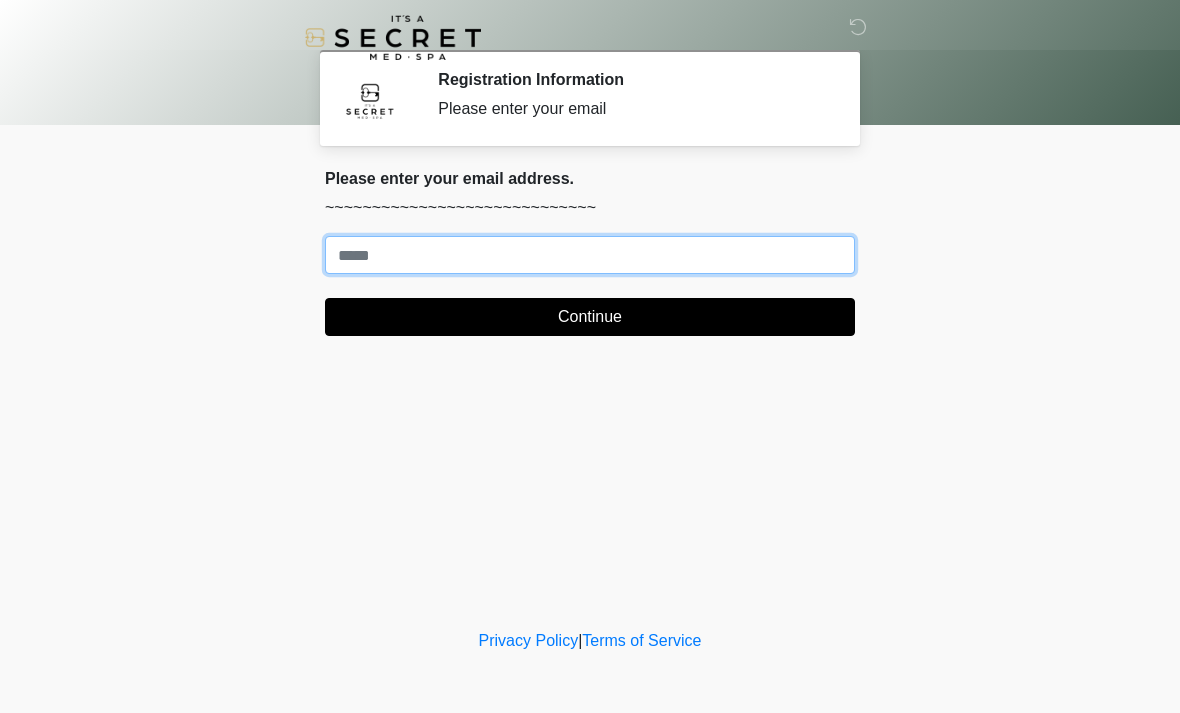 click on "Where should we email your treatment plan?" at bounding box center (590, 255) 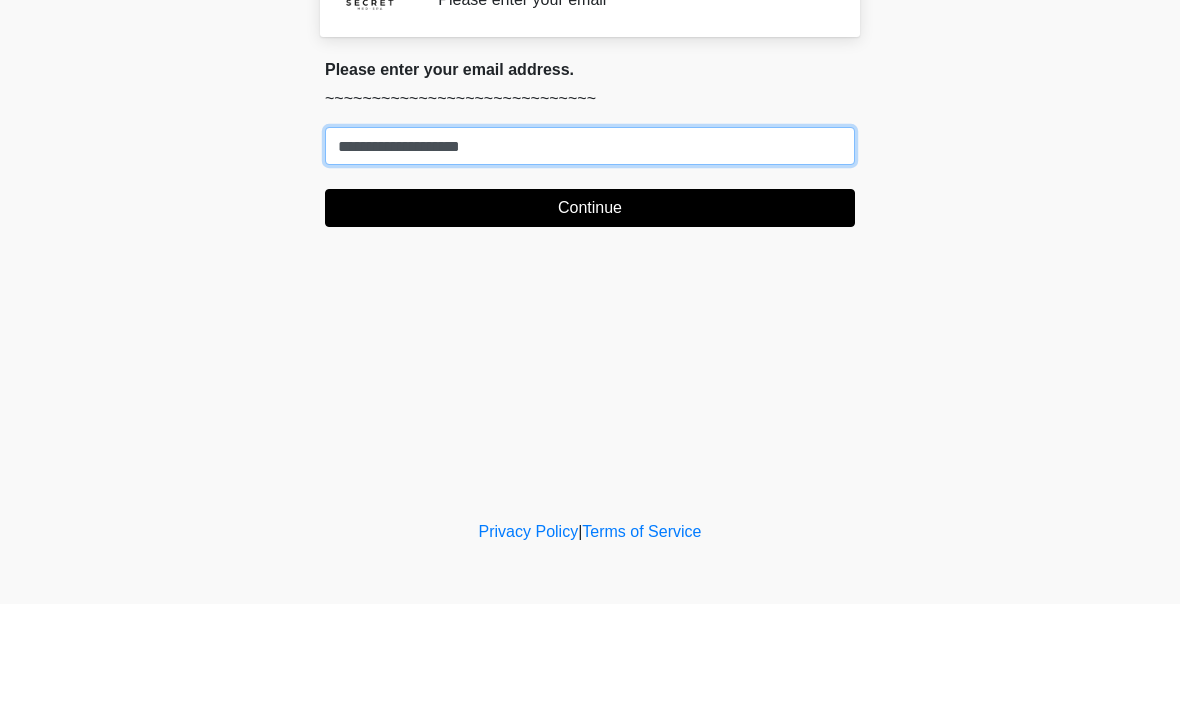 type on "**********" 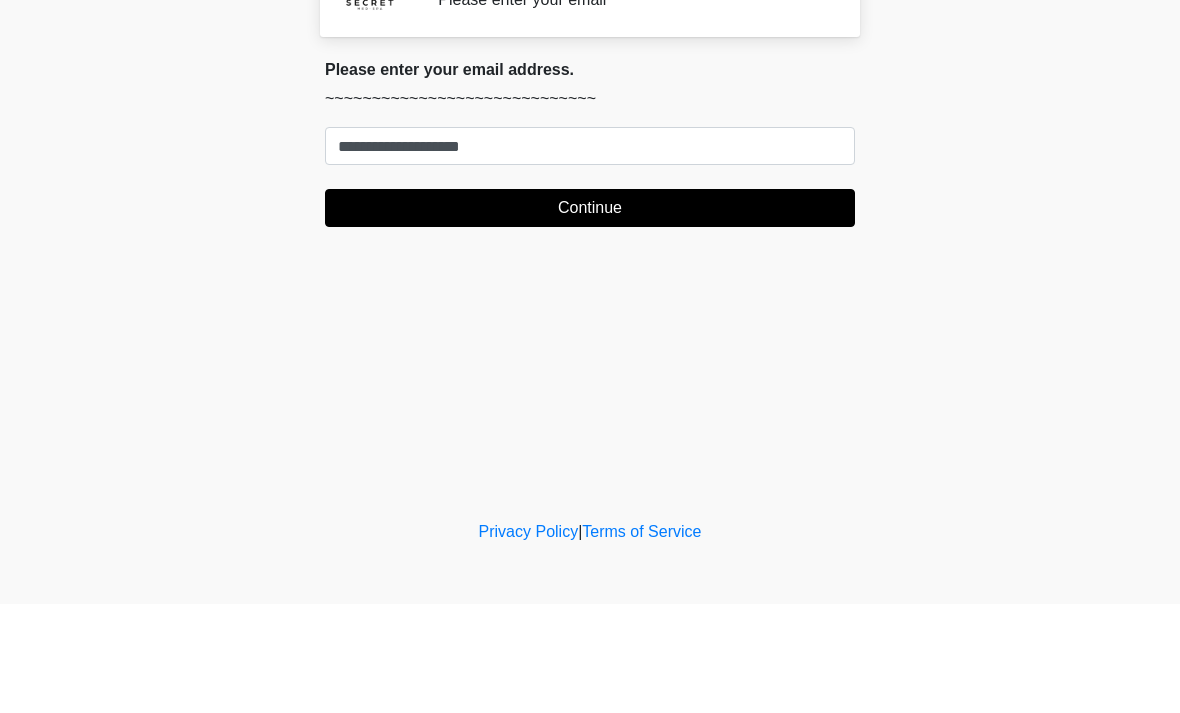 click on "Continue" at bounding box center (590, 317) 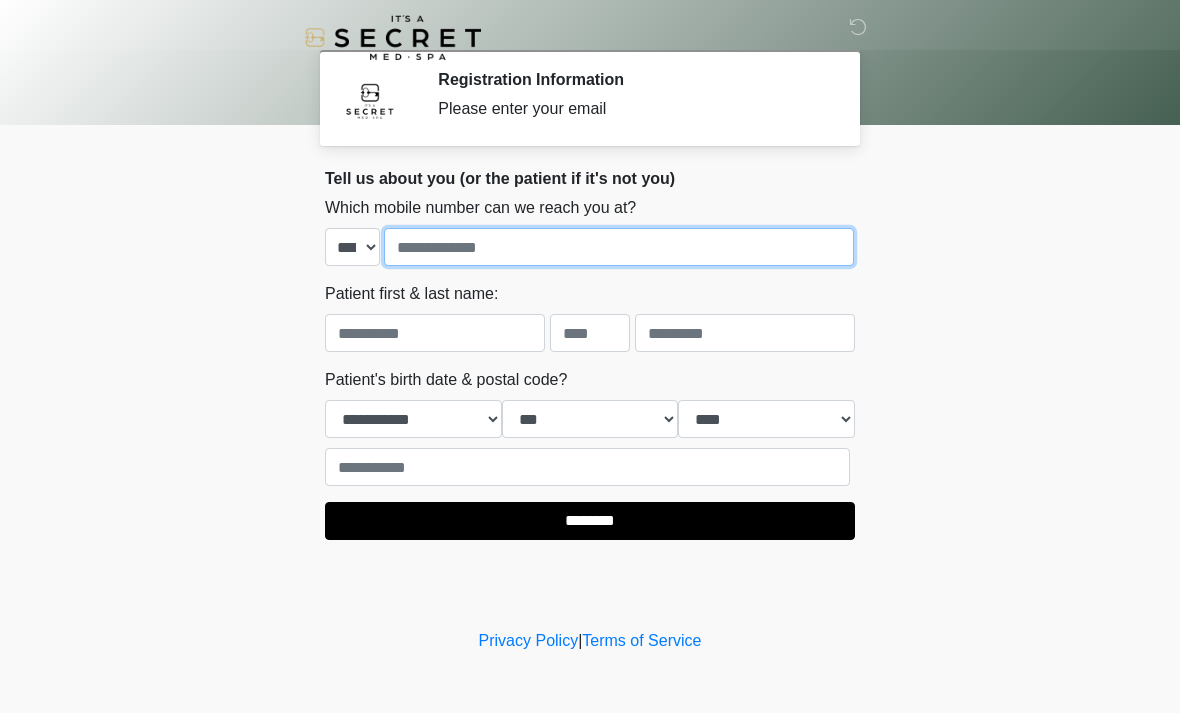 click at bounding box center (619, 247) 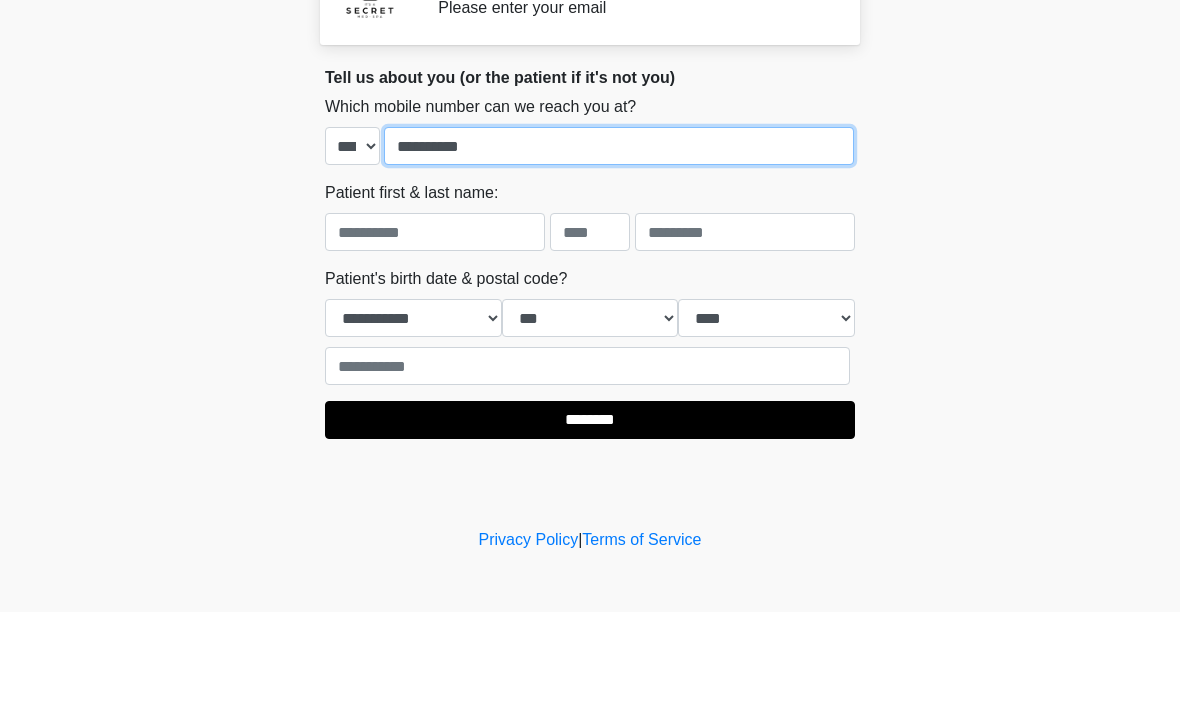 type on "**********" 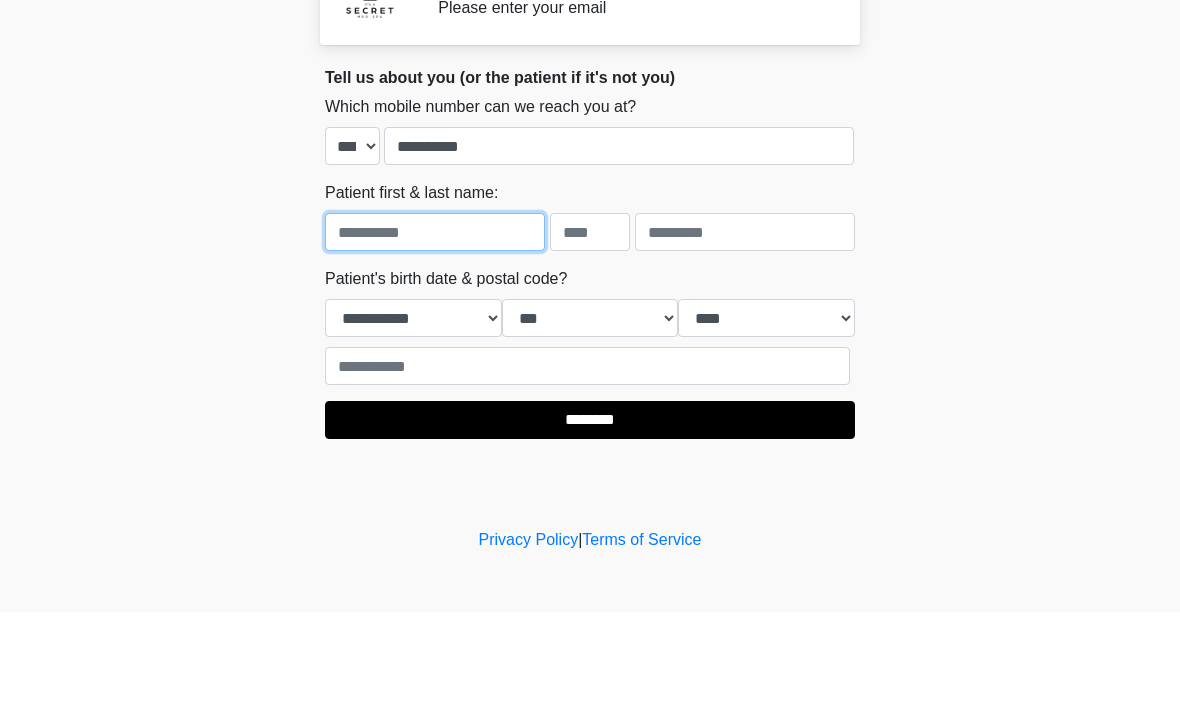 click at bounding box center [435, 333] 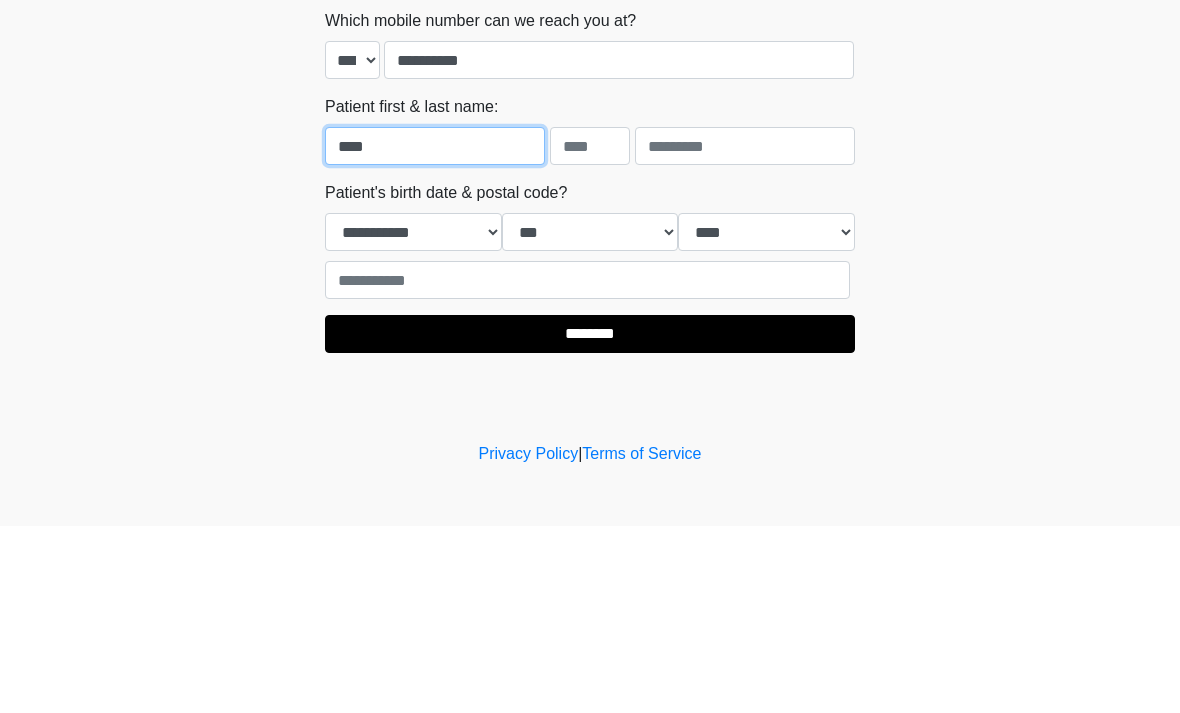 type on "****" 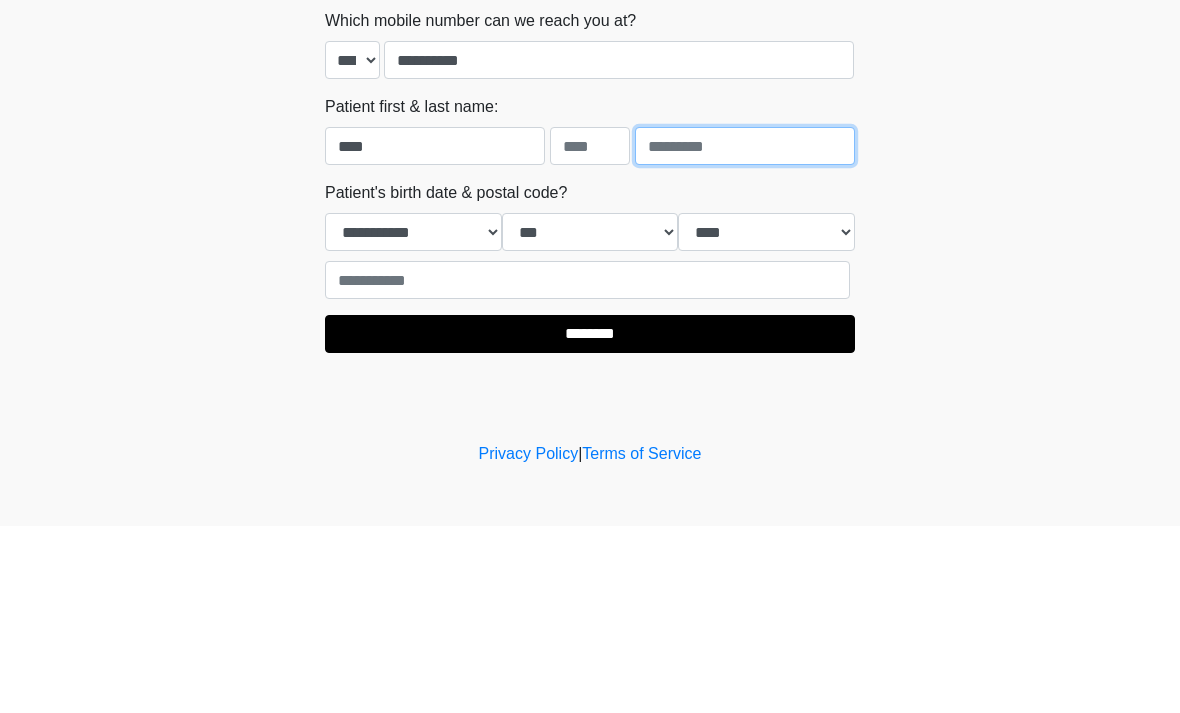 click at bounding box center [745, 333] 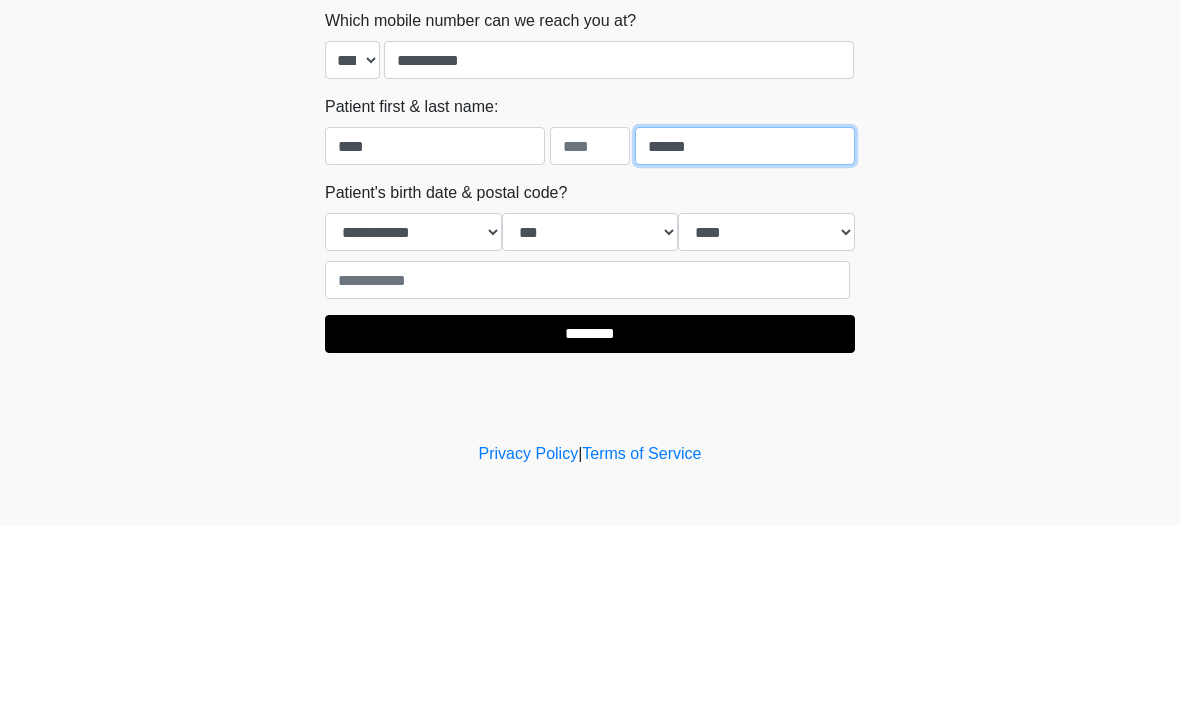 type on "******" 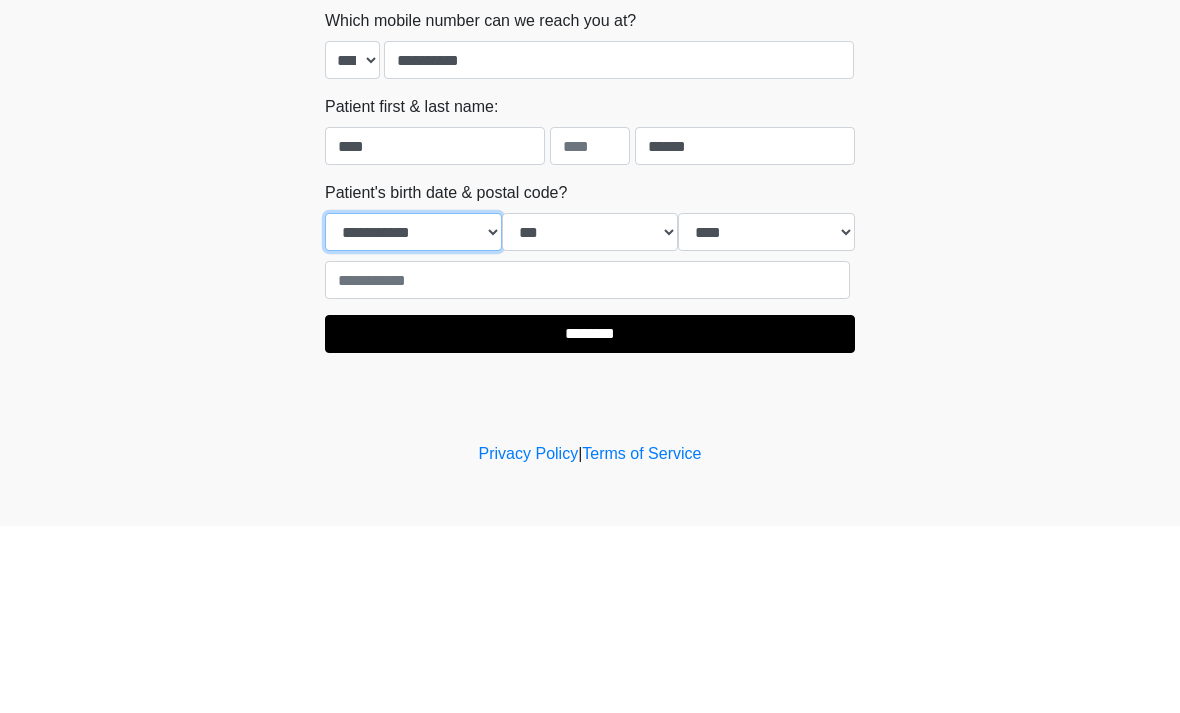 click on "**********" at bounding box center (413, 419) 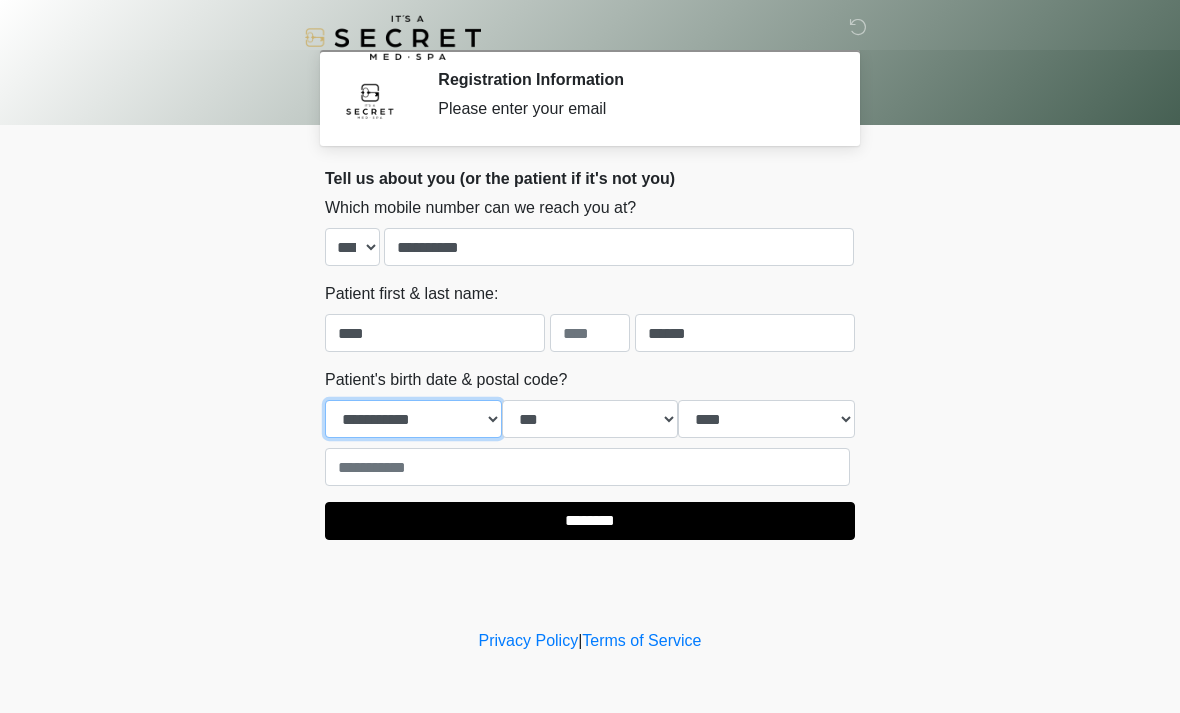 select on "*" 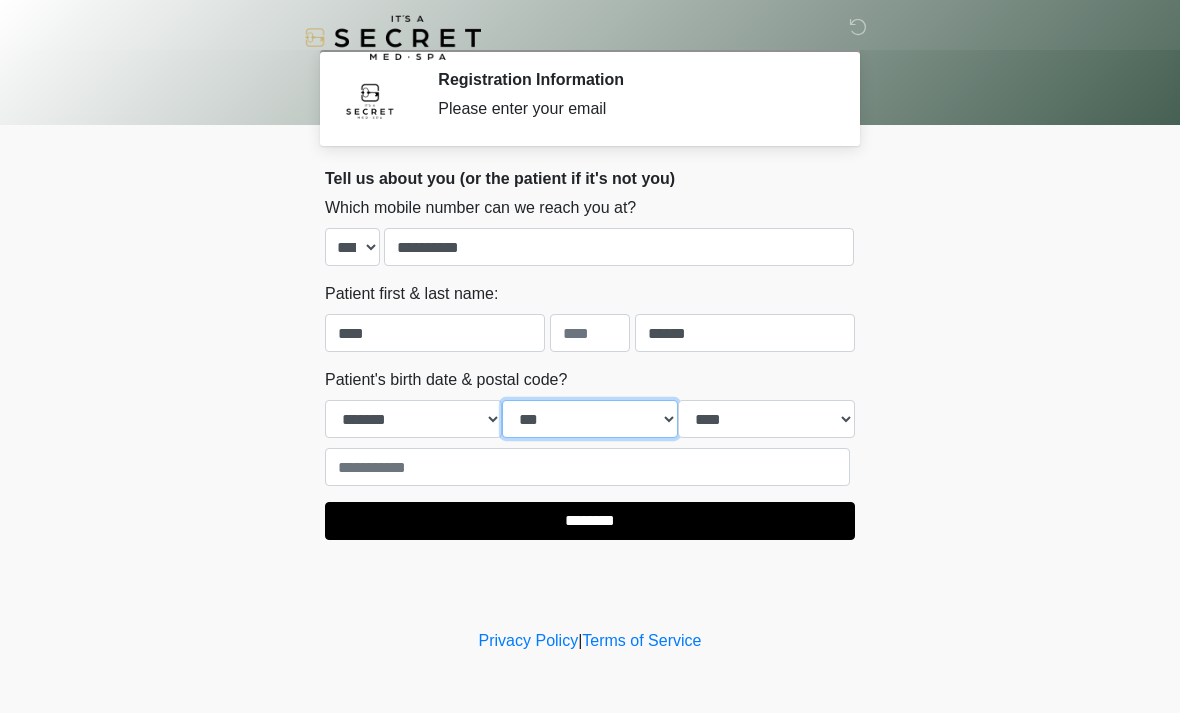 click on "***
*
*
*
*
*
*
*
*
*
**
**
**
**
**
**
**
**
**
**
**
**
**
**
**
**
**
**
**
**
**
**" at bounding box center (590, 419) 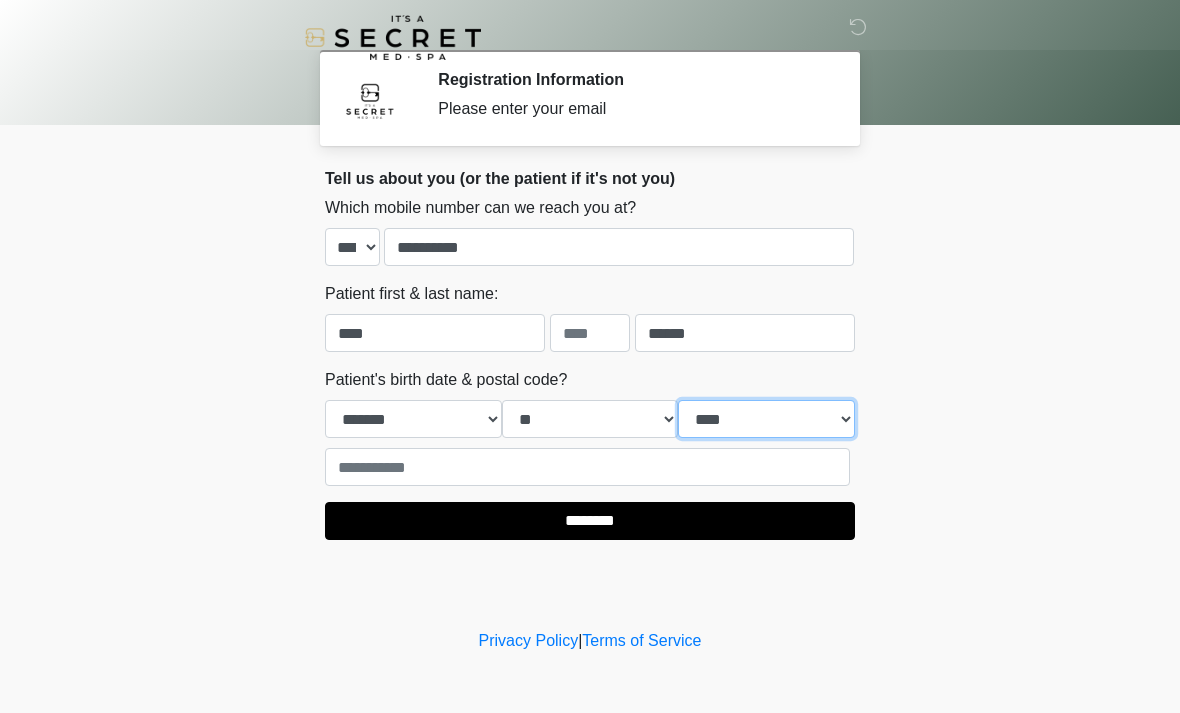 click on "****
****
****
****
****
****
****
****
****
****
****
****
****
****
****
****
****
****
****
****
****
****
****
****
****
****
****
****
****
****
****
****
****
****
****
****
****
****
****
****
****
****
****
****
****
****
****
****
****
****
****
****
****
****
****
****
****
****
****
****
****
****
****
****
****
****
****
****
****
****
****
****
****
****
****
****
****
****
****
****
****
****
****
****
****
****
****
****
****
****
****
****
****
****
****
****
****
****
****
****
****
****" at bounding box center [766, 419] 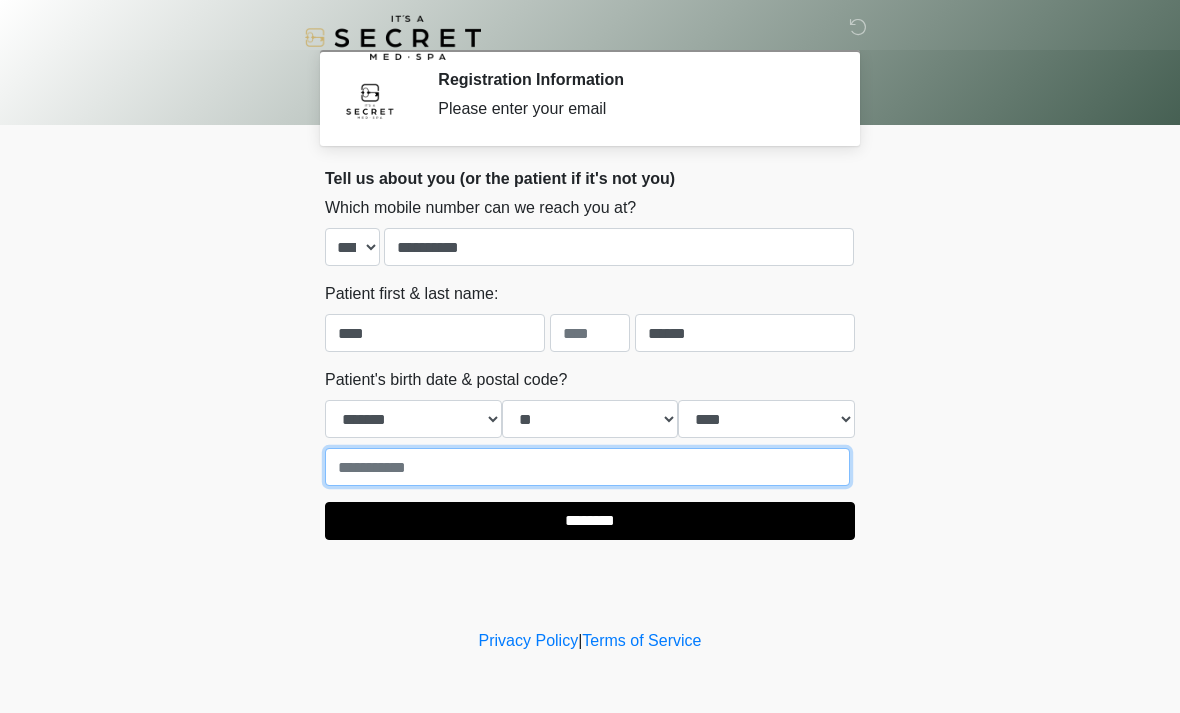 click at bounding box center [587, 467] 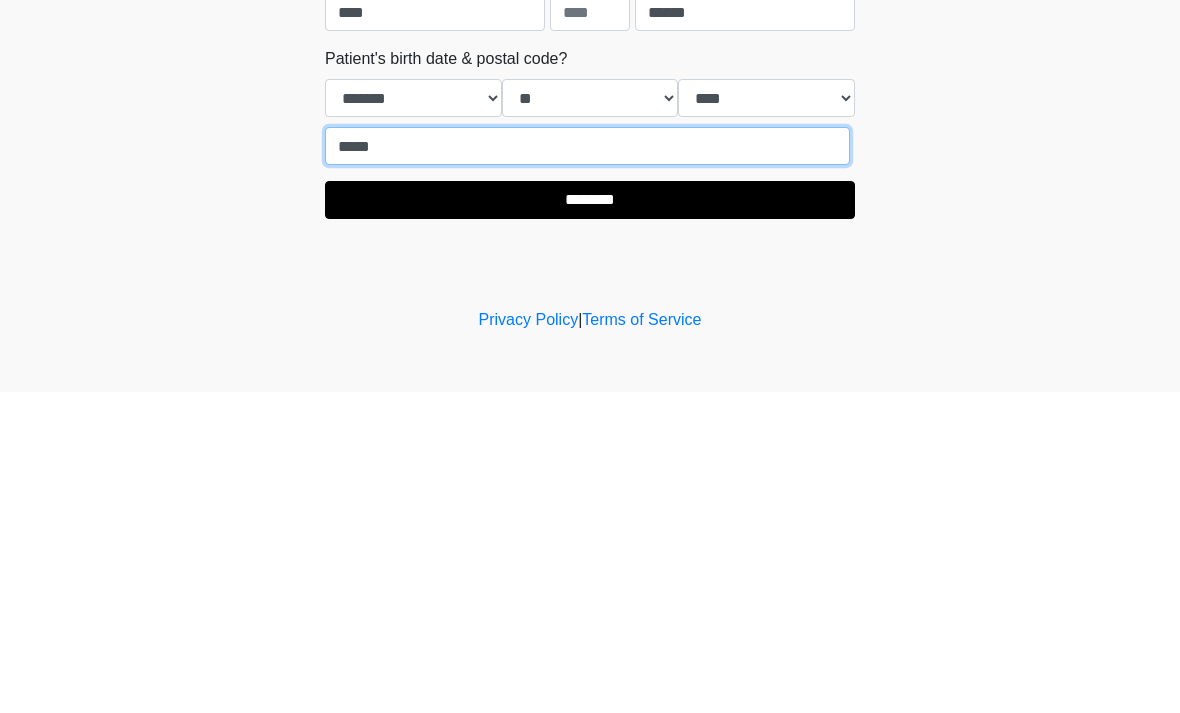 type on "*****" 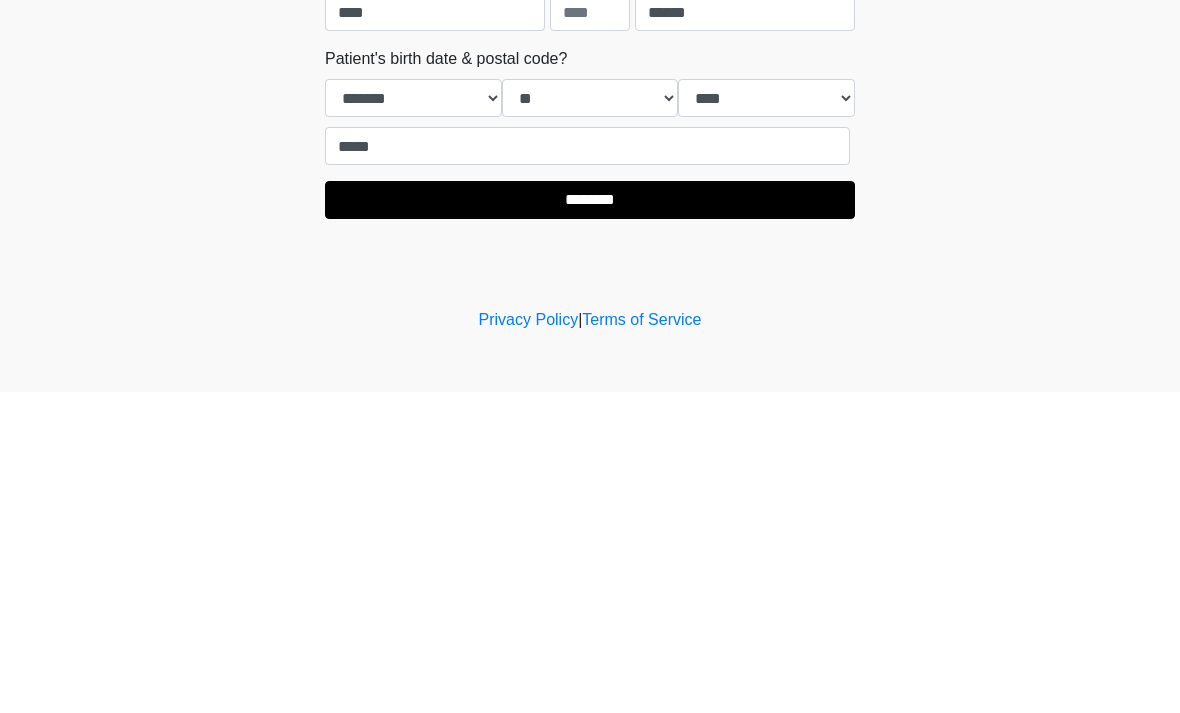 click on "********" at bounding box center (590, 521) 